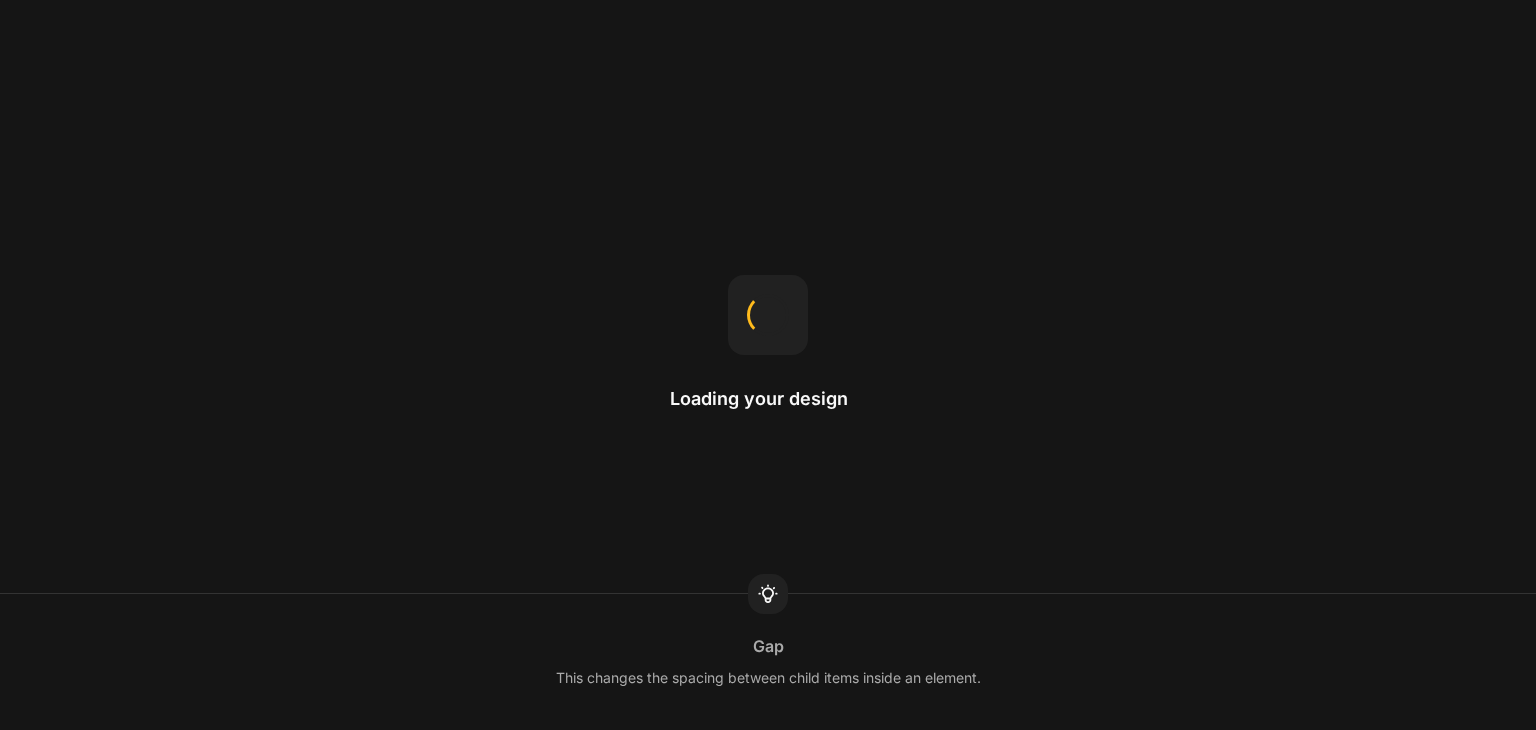 scroll, scrollTop: 0, scrollLeft: 0, axis: both 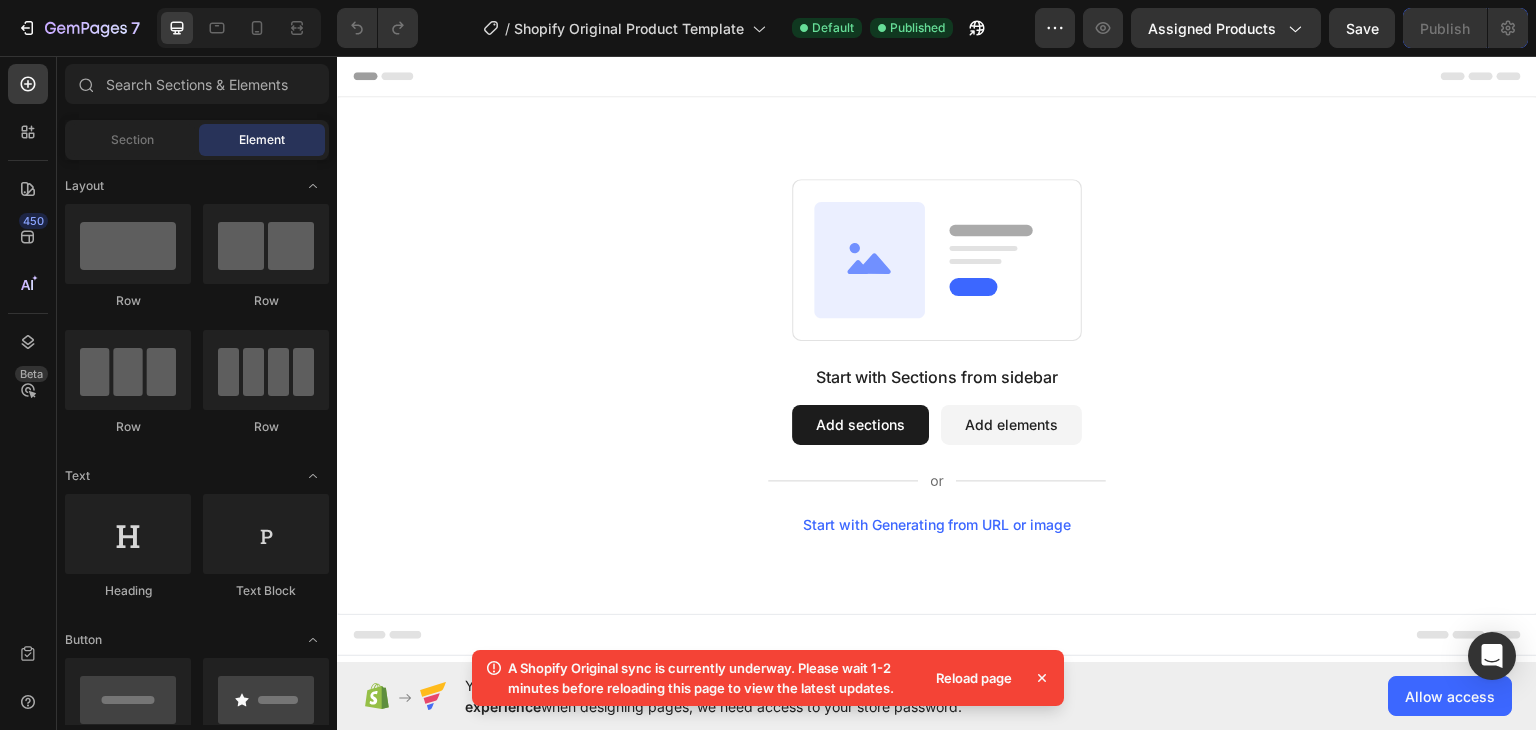 click 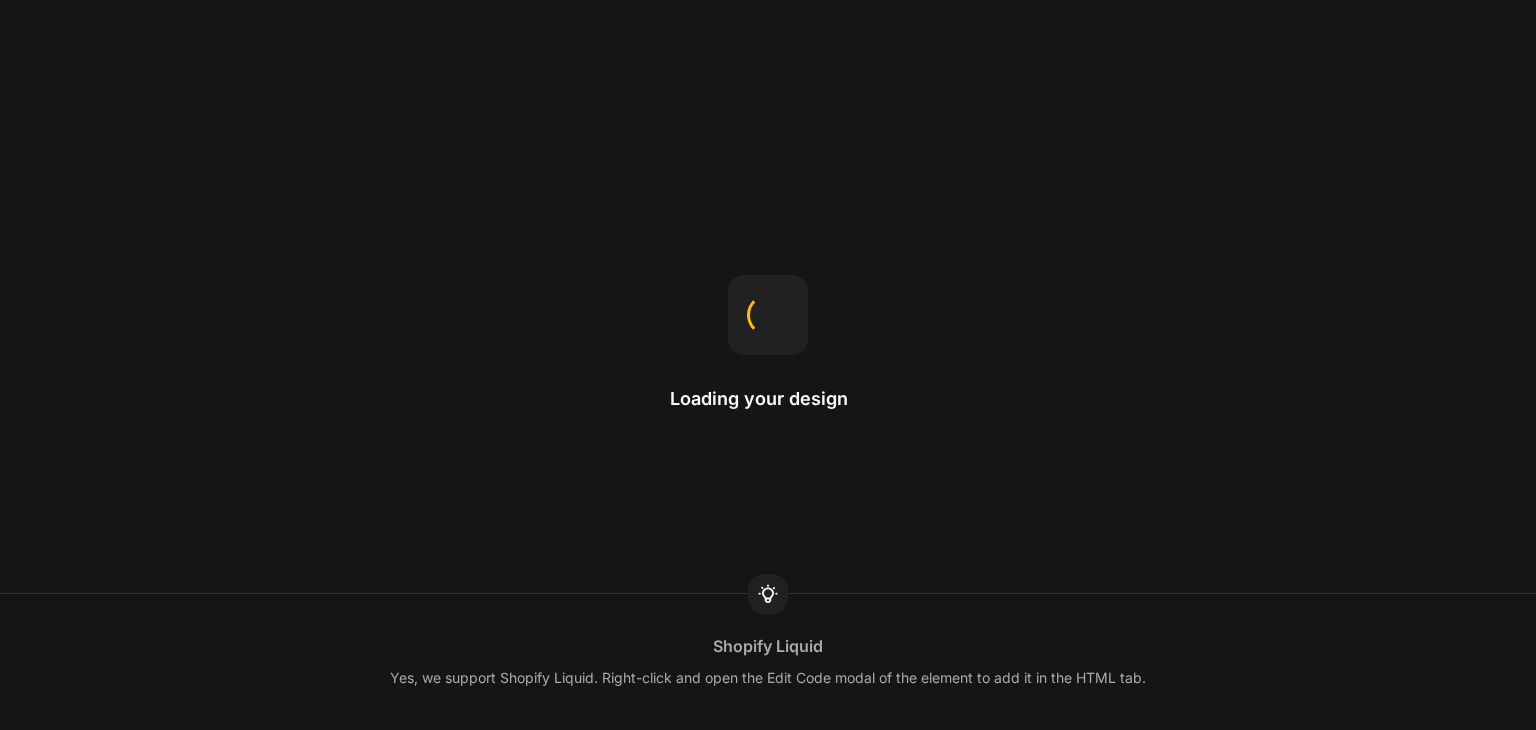 scroll, scrollTop: 0, scrollLeft: 0, axis: both 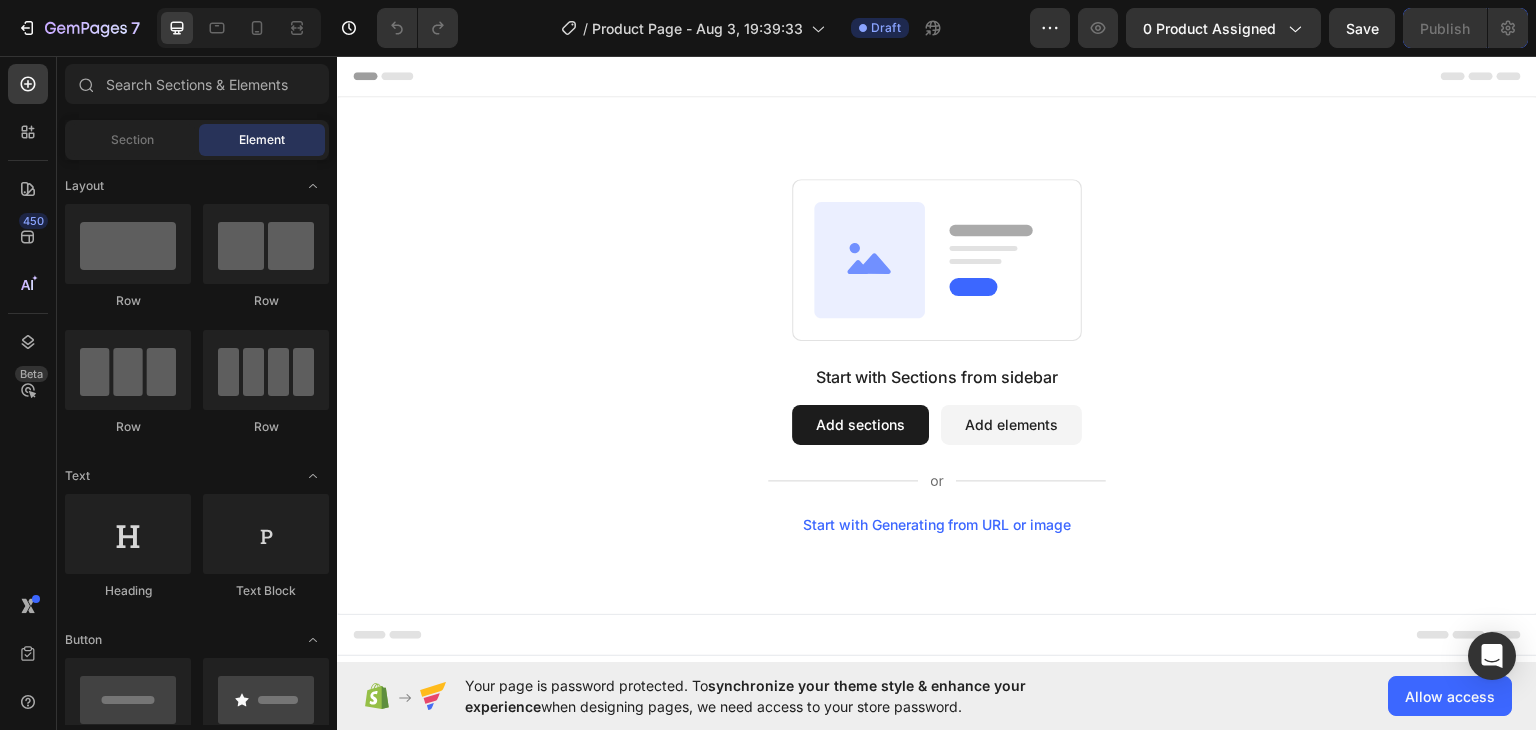click on "Add sections" at bounding box center (860, 424) 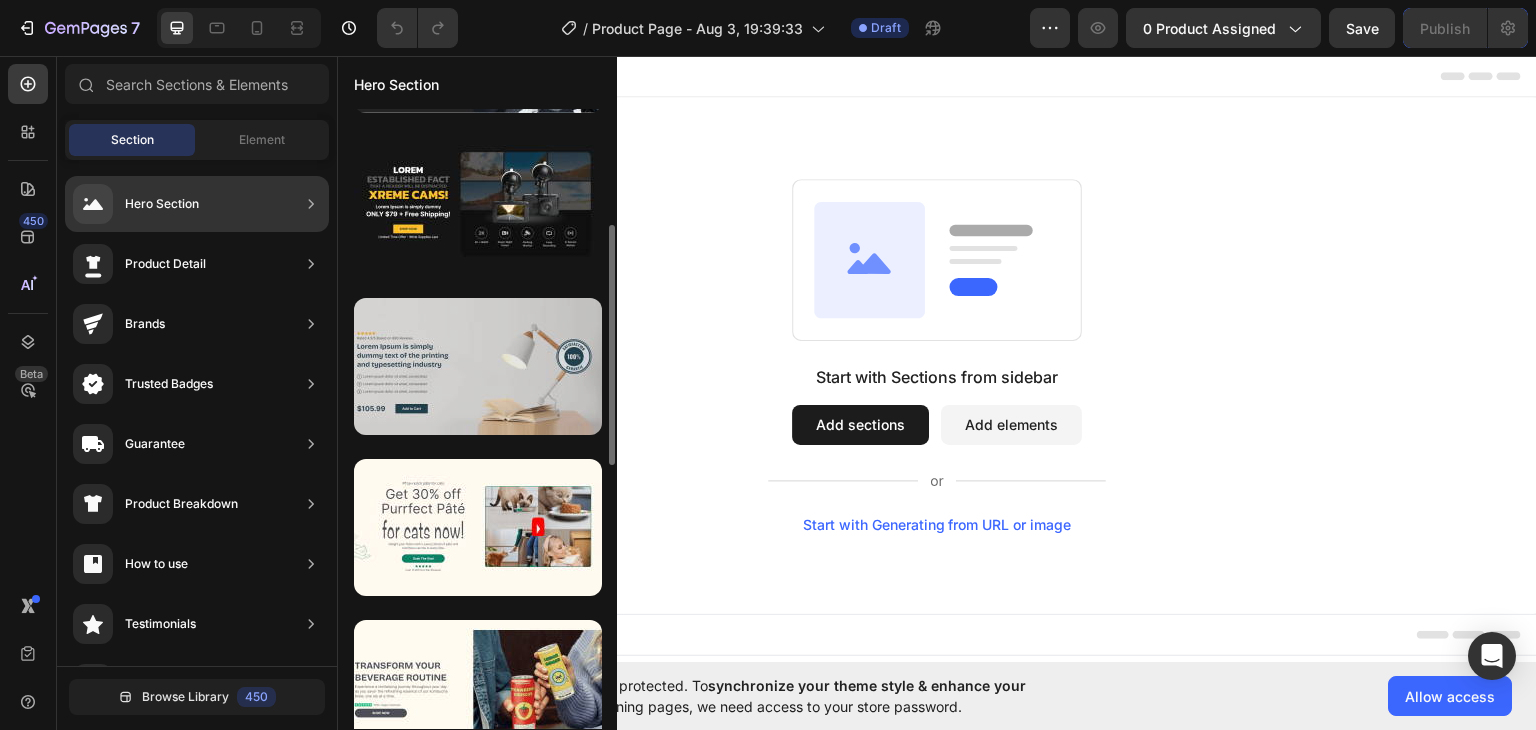 scroll, scrollTop: 0, scrollLeft: 0, axis: both 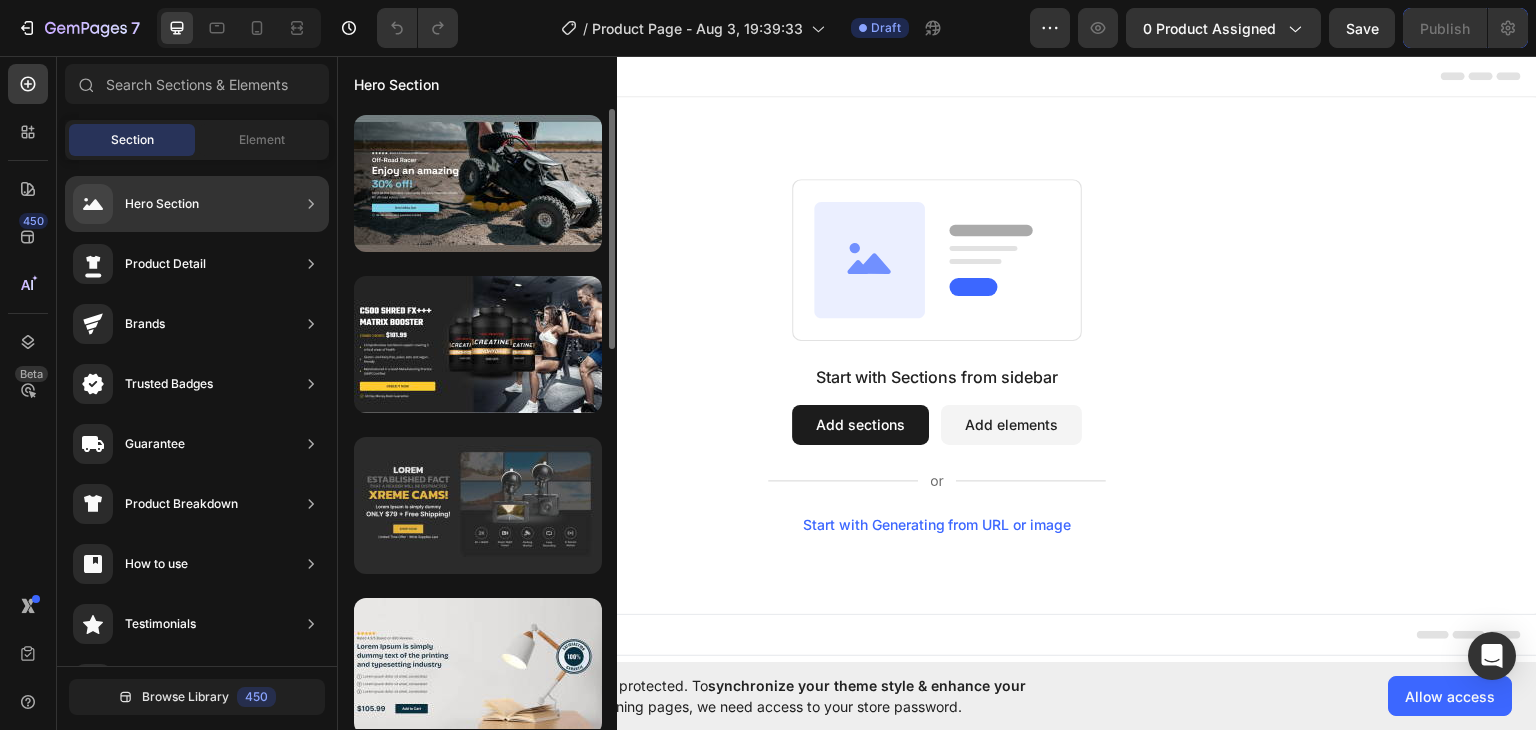 click at bounding box center (478, 505) 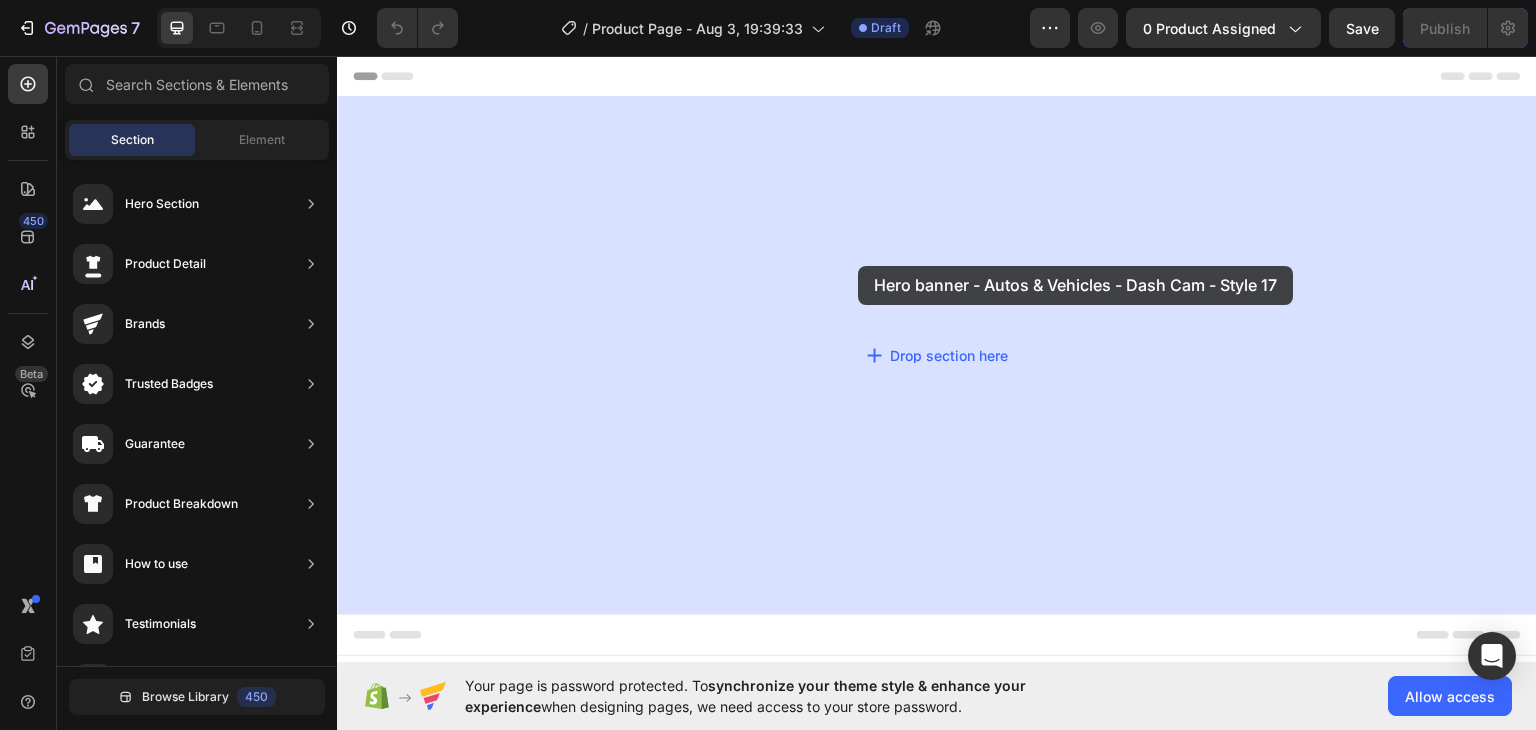 drag, startPoint x: 935, startPoint y: 499, endPoint x: 870, endPoint y: 250, distance: 257.34412 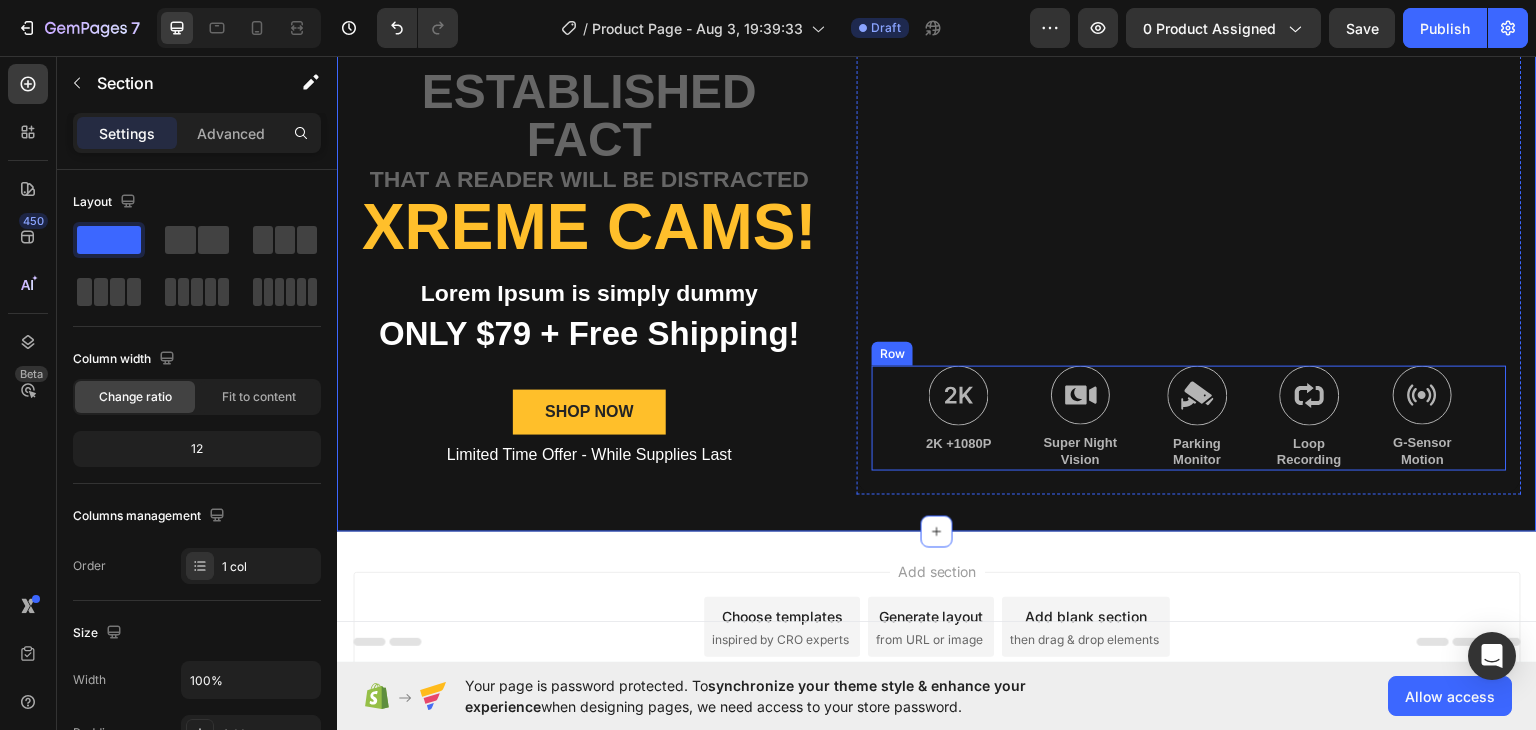 scroll, scrollTop: 0, scrollLeft: 0, axis: both 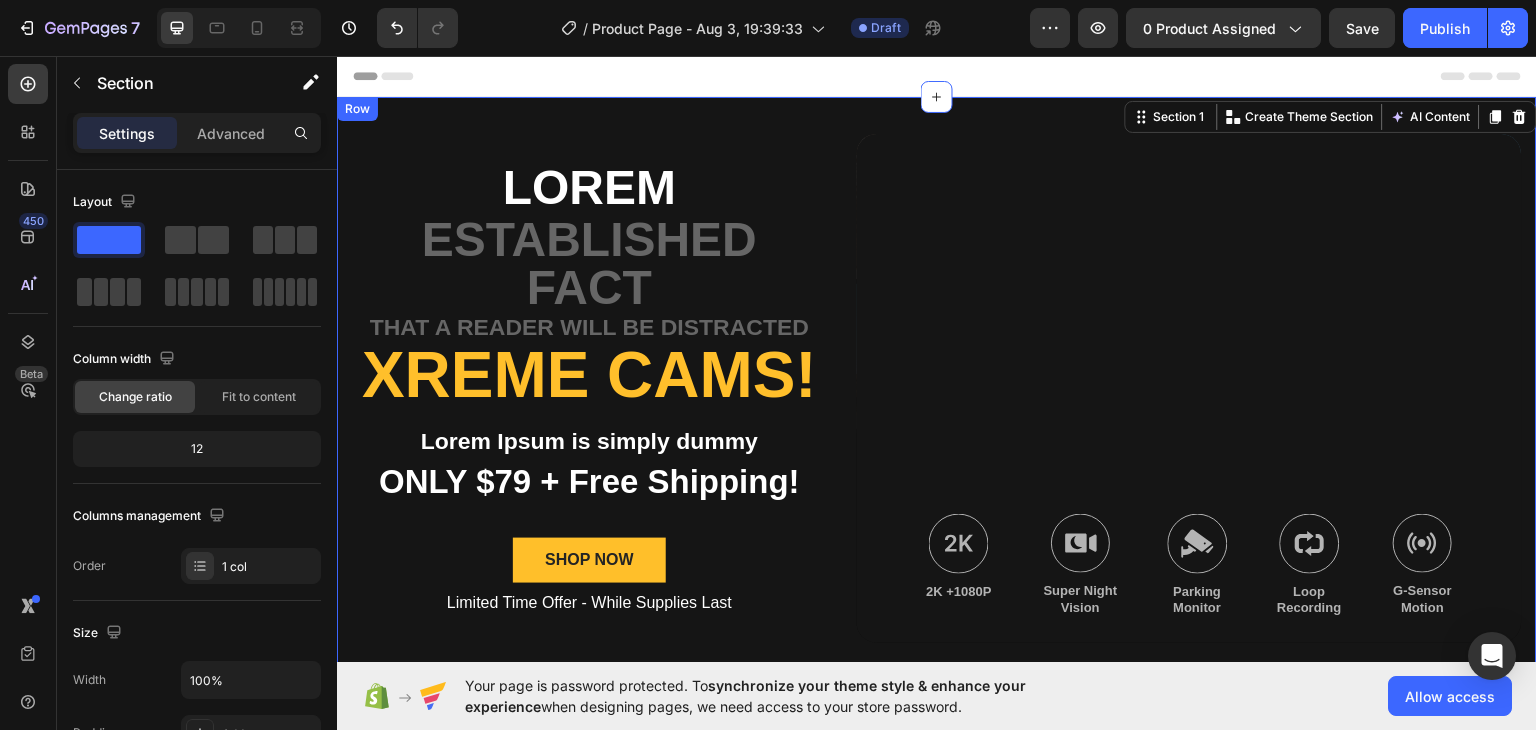 click on "Lorem Text Block established fact Text Block that a reader will be distracted Text Block Xreme CAMs! Heading Lorem Ipsum is simply dummy Text Block ONLY $79 + Free Shipping! Text Block SHOP NOW Button Limited Time Offer - While Supplies Last Text Block Image 2K +1080P Text Block Image Super Night Vision Text Block Image Parking Monitor Text Block Image Loop Recording Text Block Image G-Sensor Motion Text Block Row Hero Banner Row" at bounding box center [937, 387] 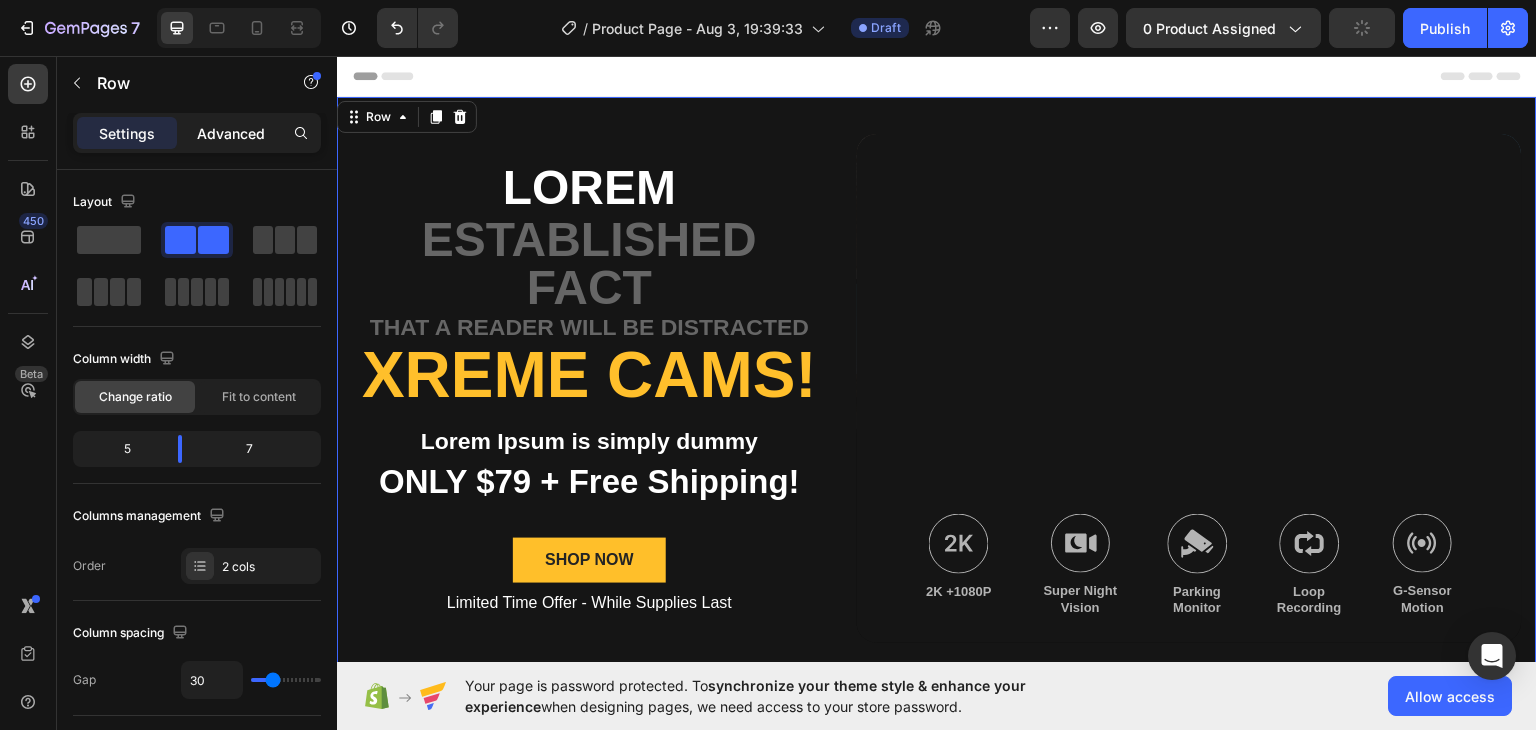 click on "Advanced" at bounding box center [231, 133] 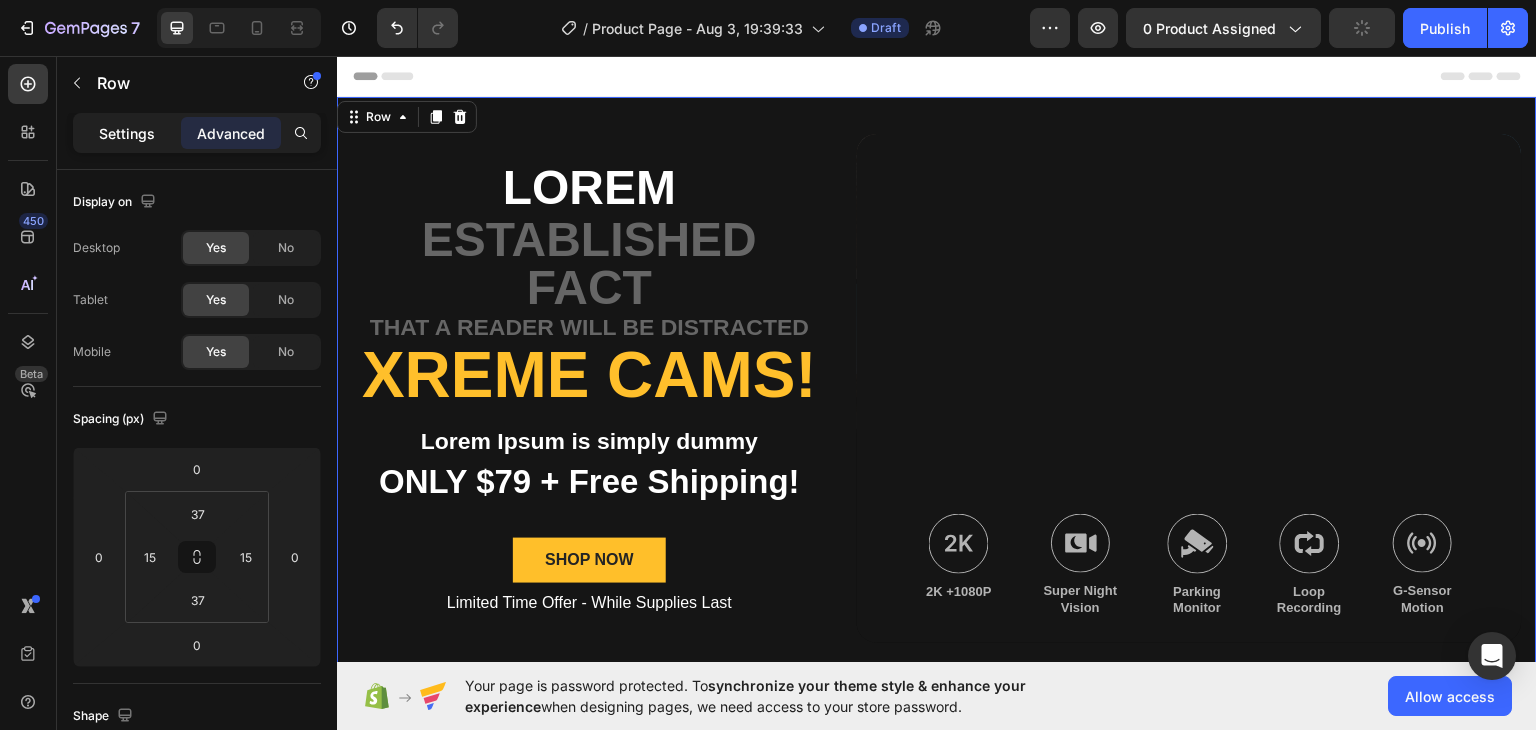 click on "Settings" at bounding box center [127, 133] 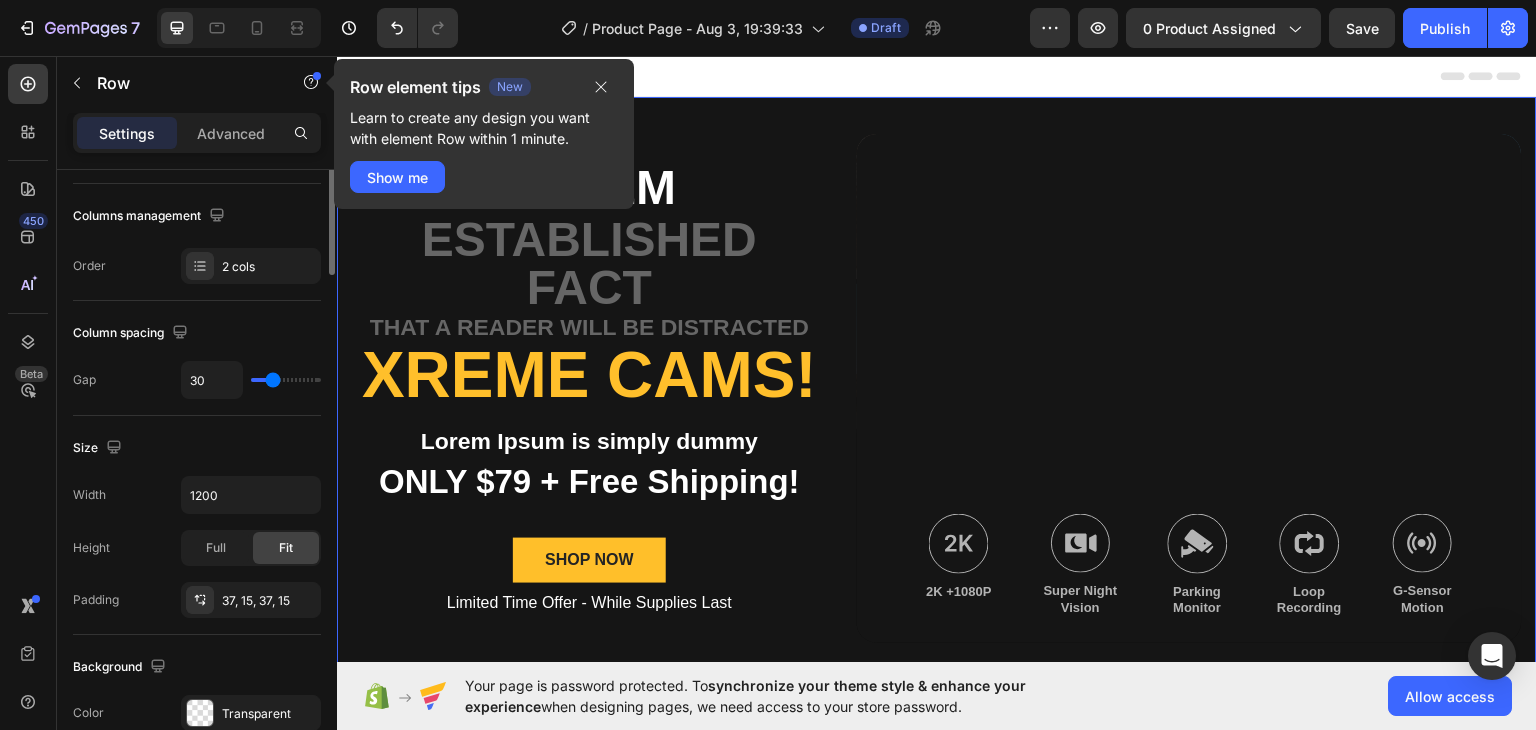 scroll, scrollTop: 0, scrollLeft: 0, axis: both 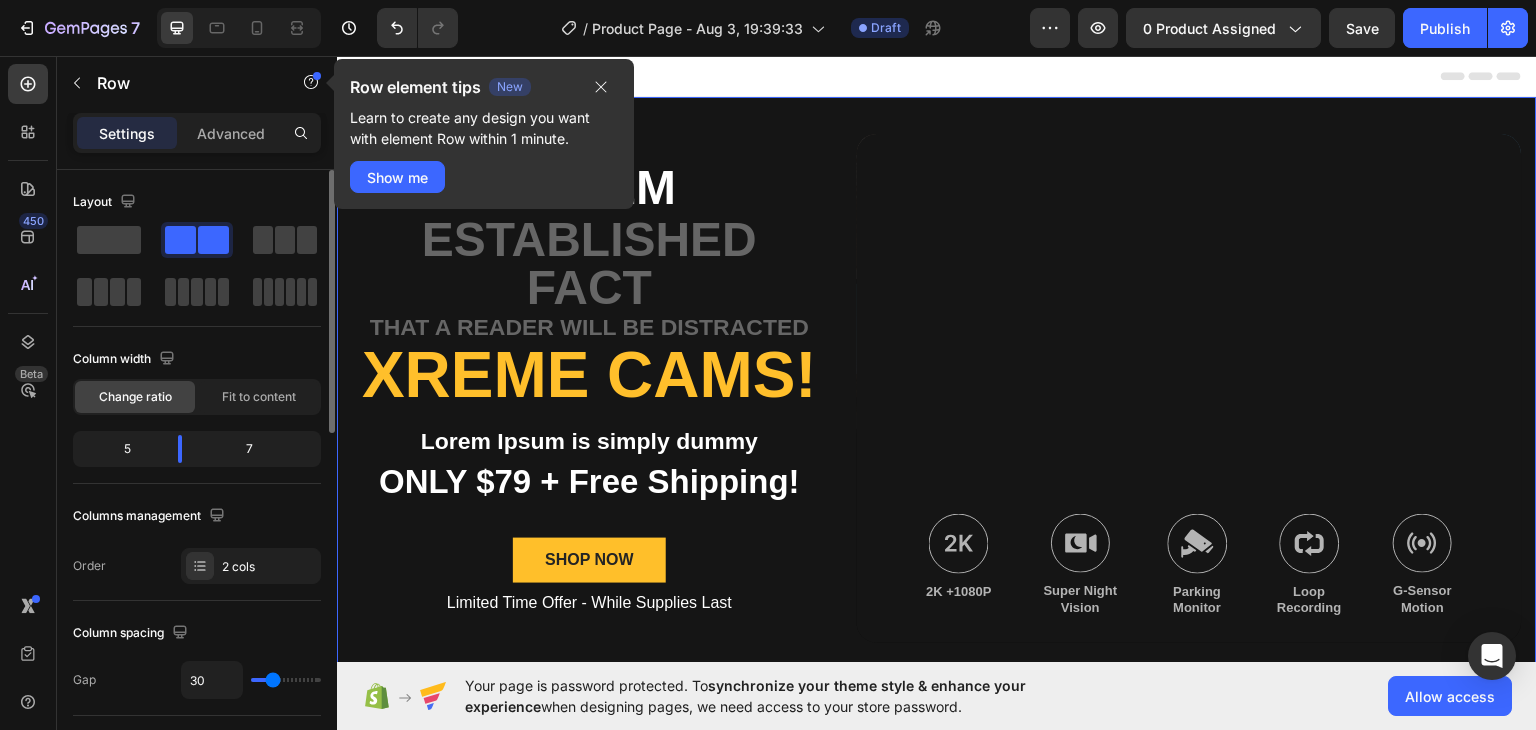 click at bounding box center (1189, 387) 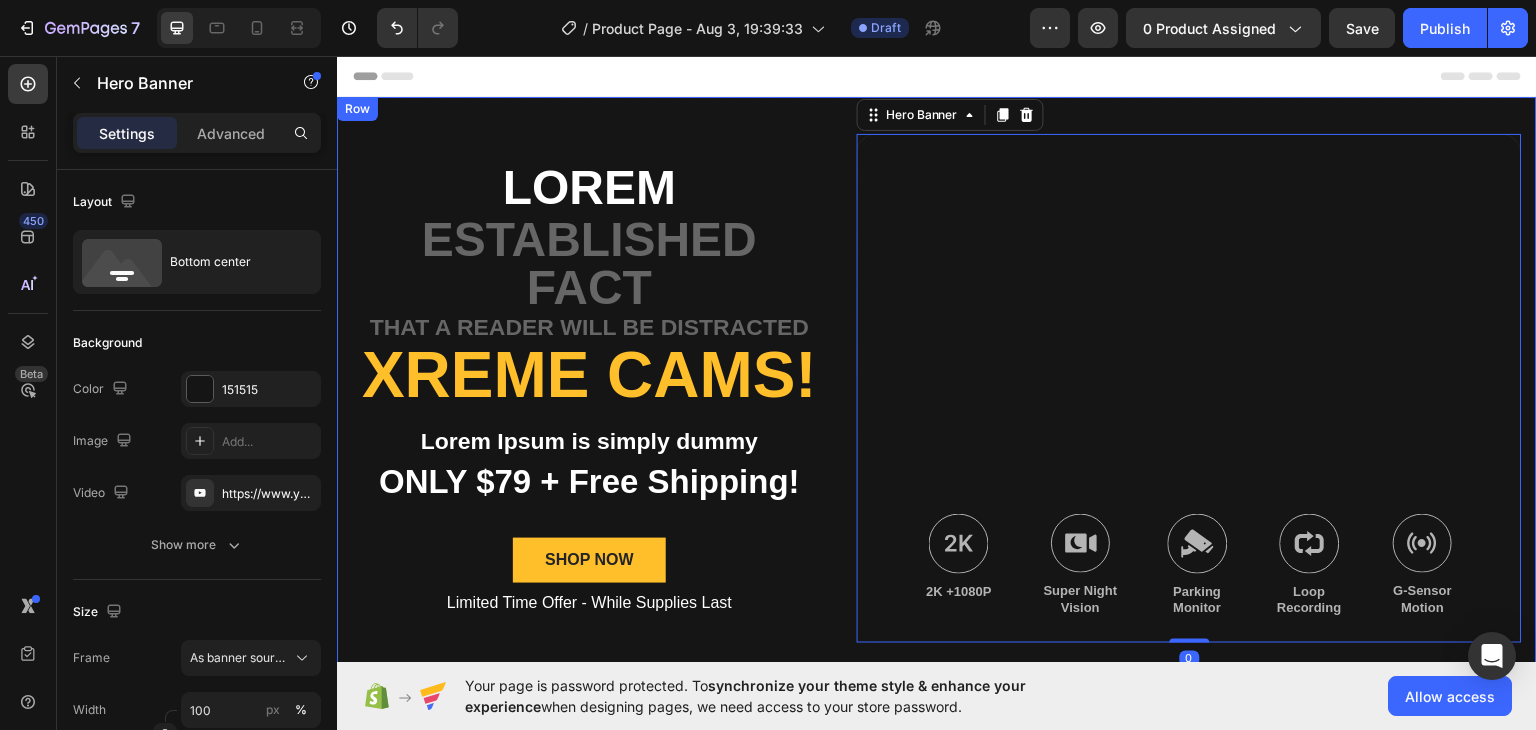 click on "Lorem Text Block established fact Text Block that a reader will be distracted Text Block Xreme CAMs! Heading Lorem Ipsum is simply dummy Text Block ONLY $79 + Free Shipping! Text Block SHOP NOW Button Limited Time Offer - While Supplies Last Text Block Image 2K +1080P Text Block Image Super Night Vision Text Block Image Parking Monitor Text Block Image Loop Recording Text Block Image G-Sensor Motion Text Block Row Hero Banner   0 Row" at bounding box center (937, 387) 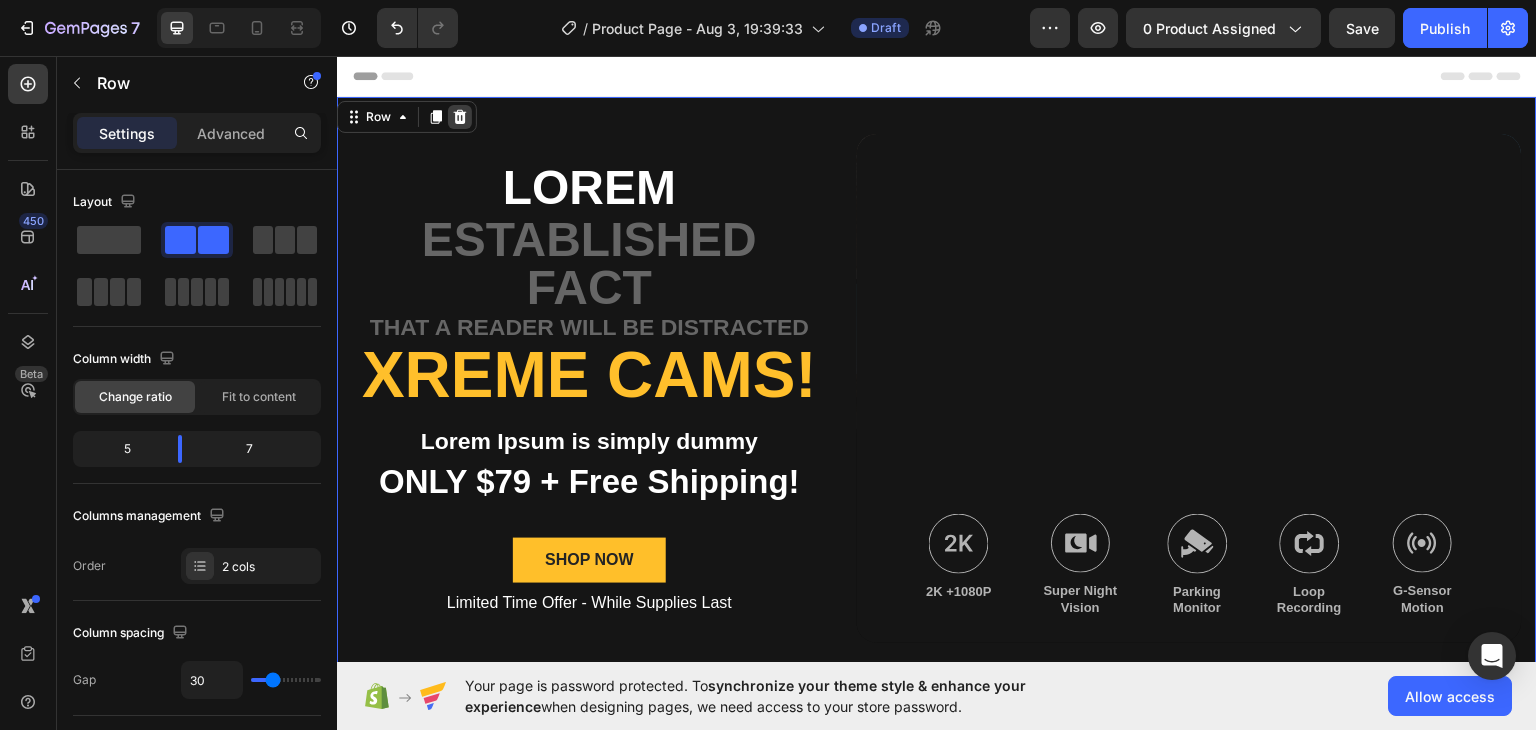 click 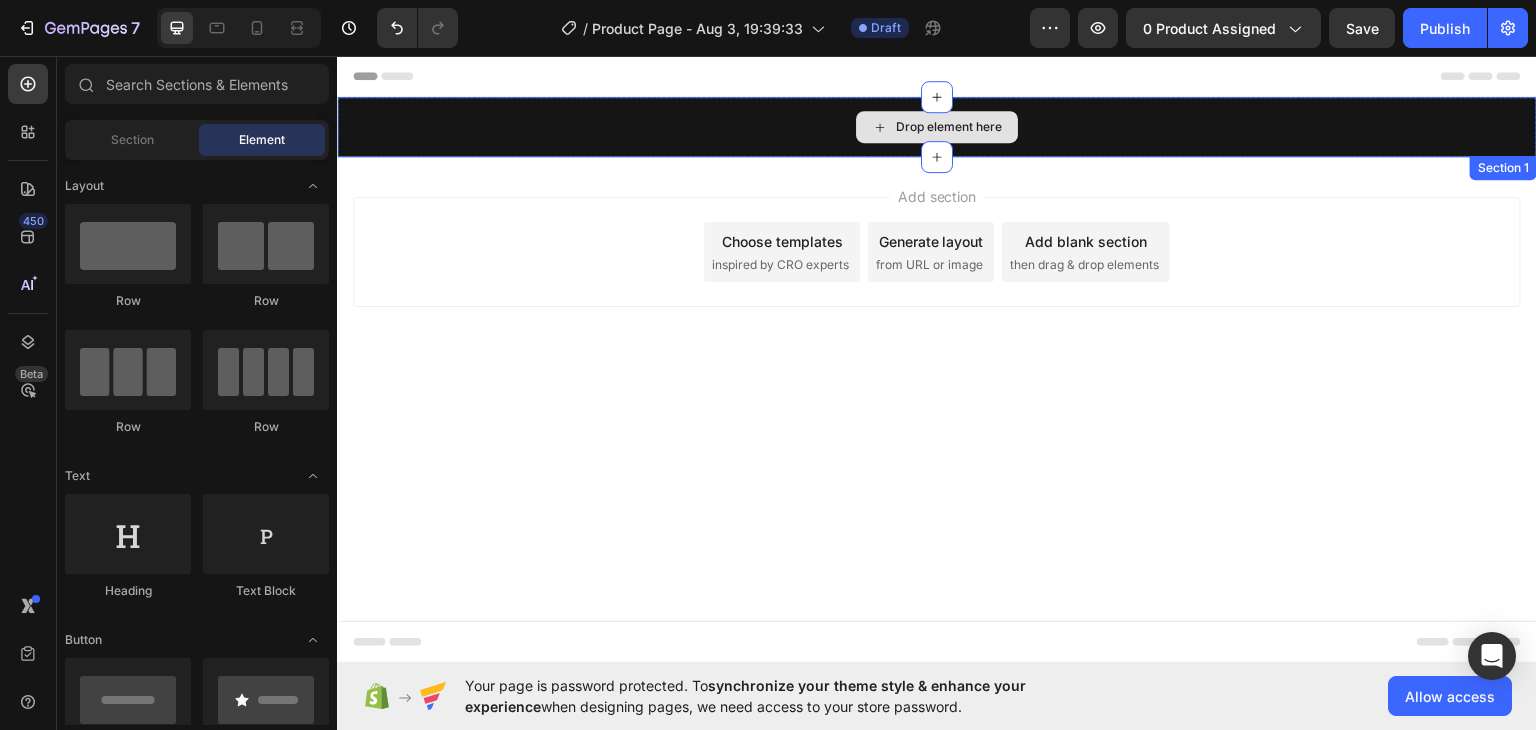 click on "Drop element here" at bounding box center (937, 126) 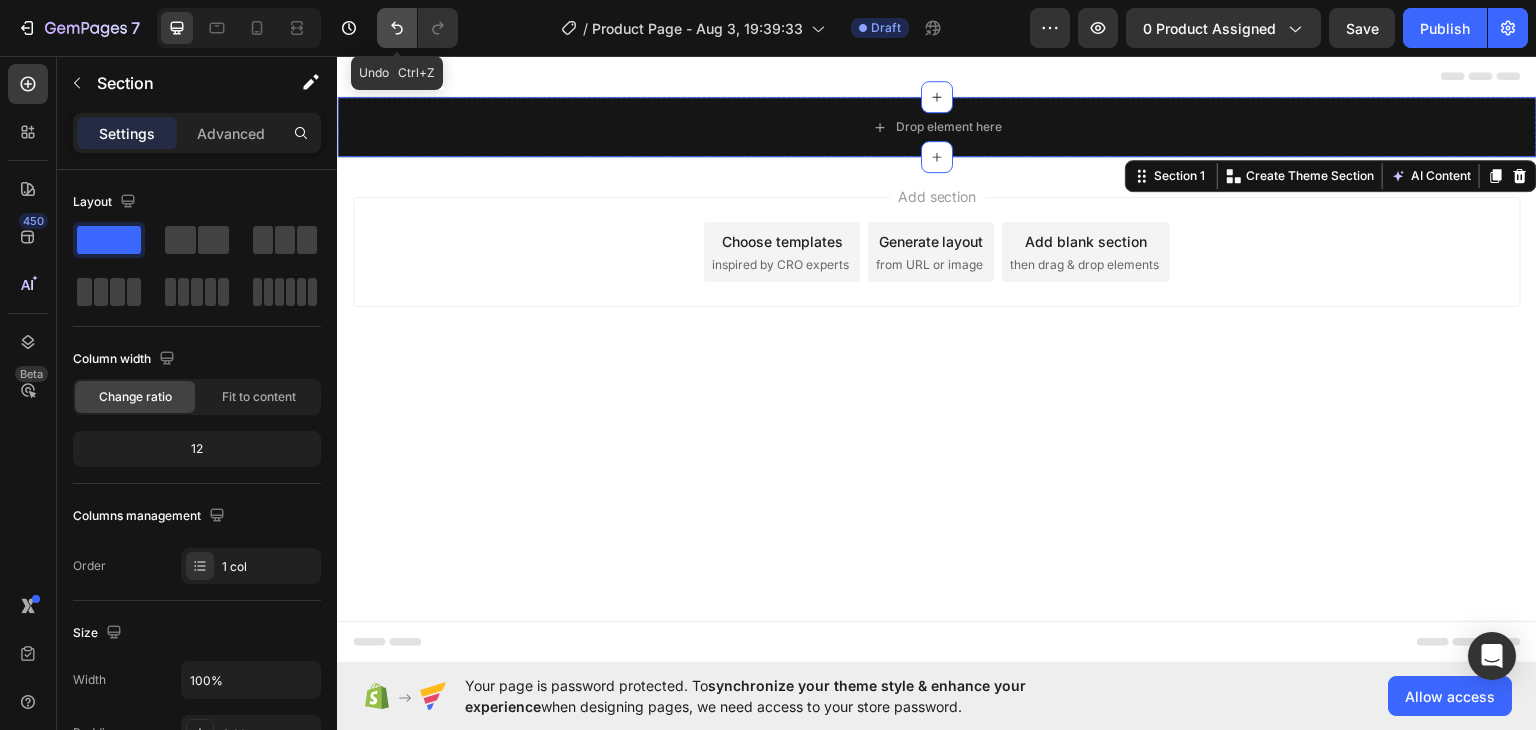 click 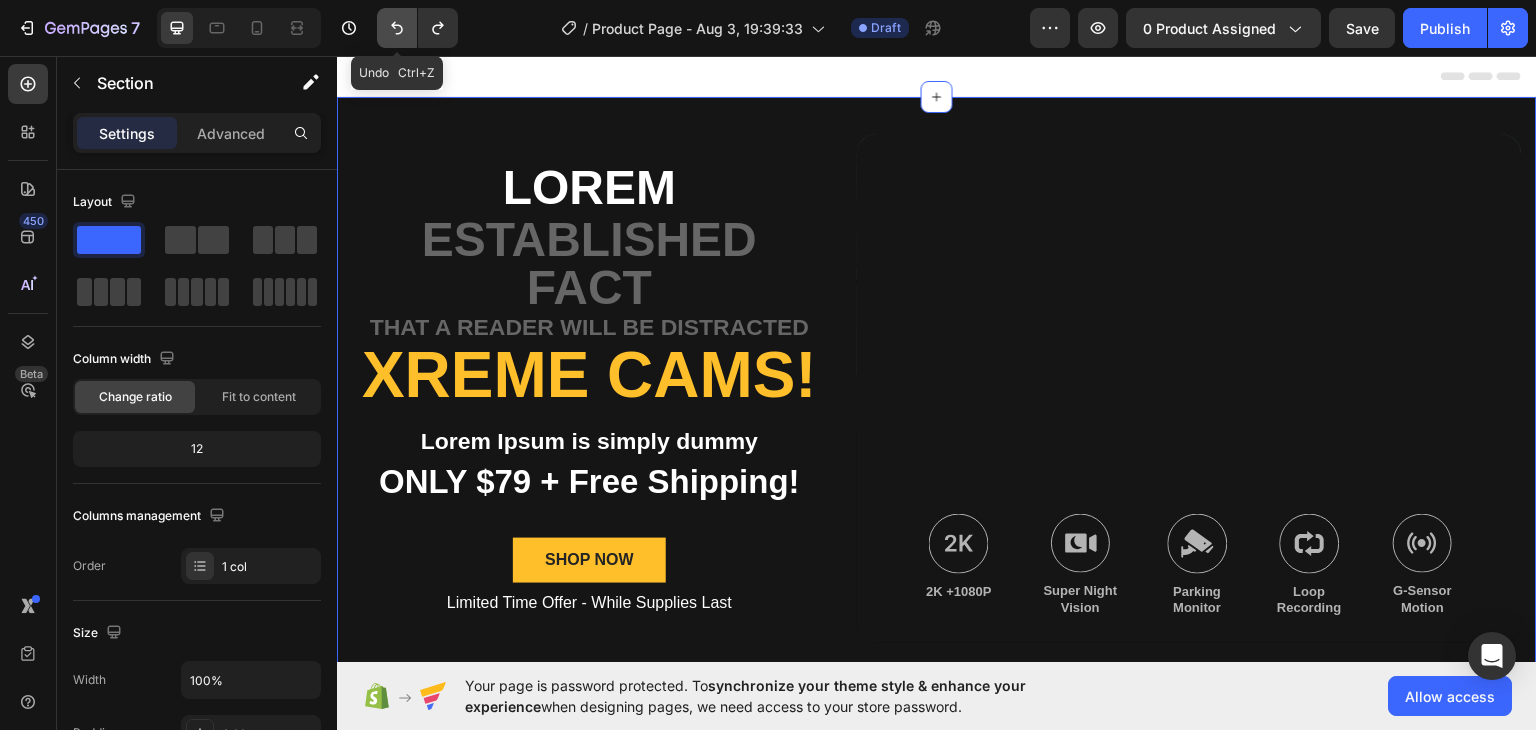 click 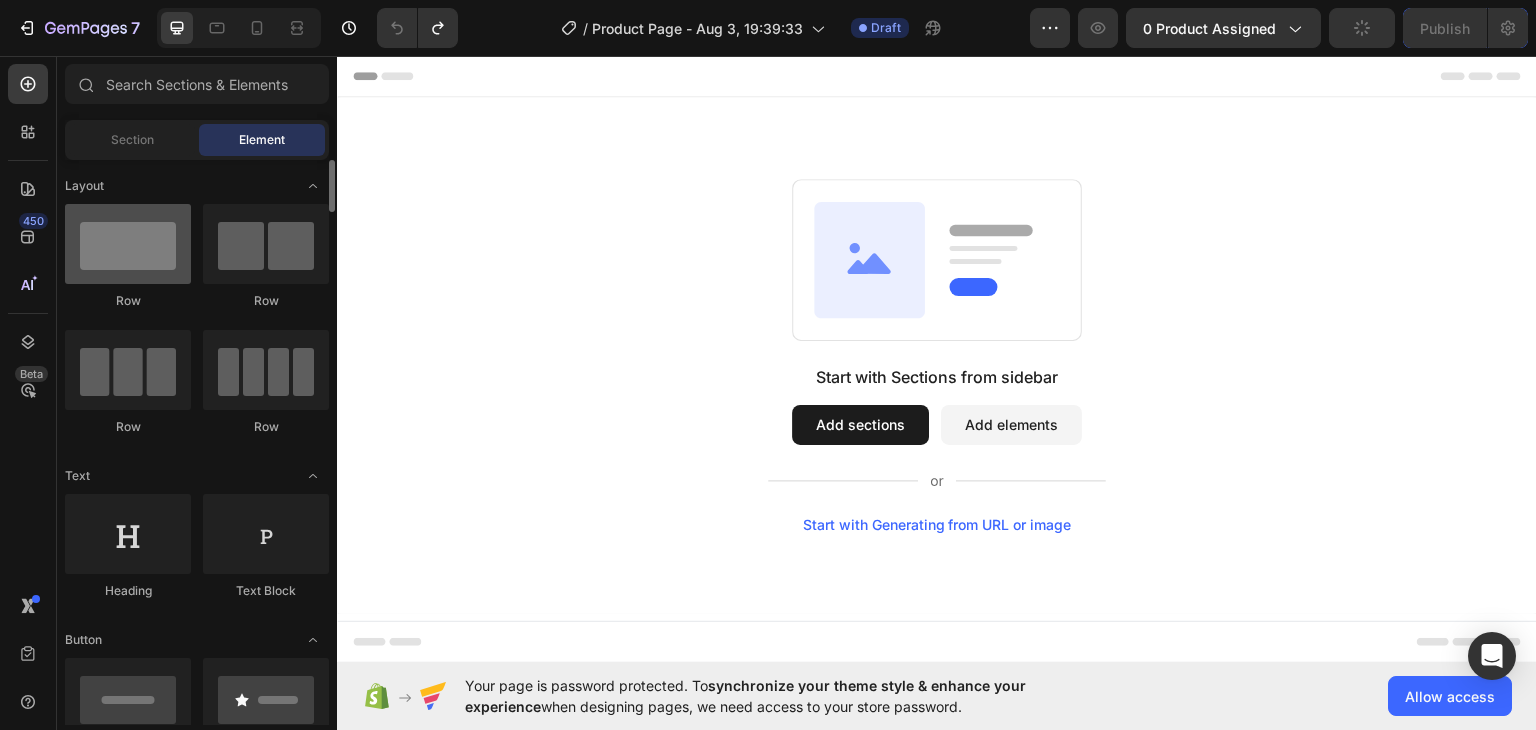 click at bounding box center (128, 244) 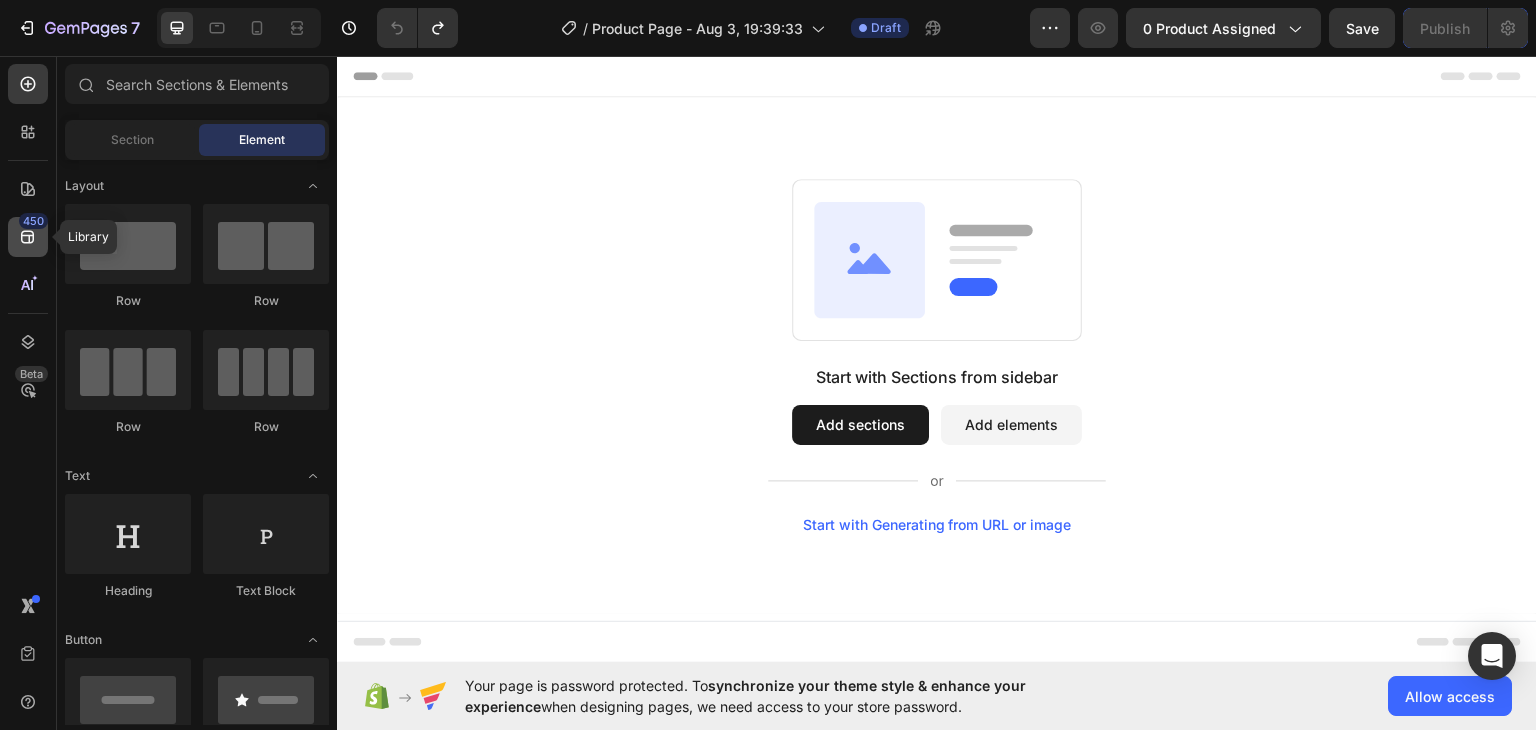 click 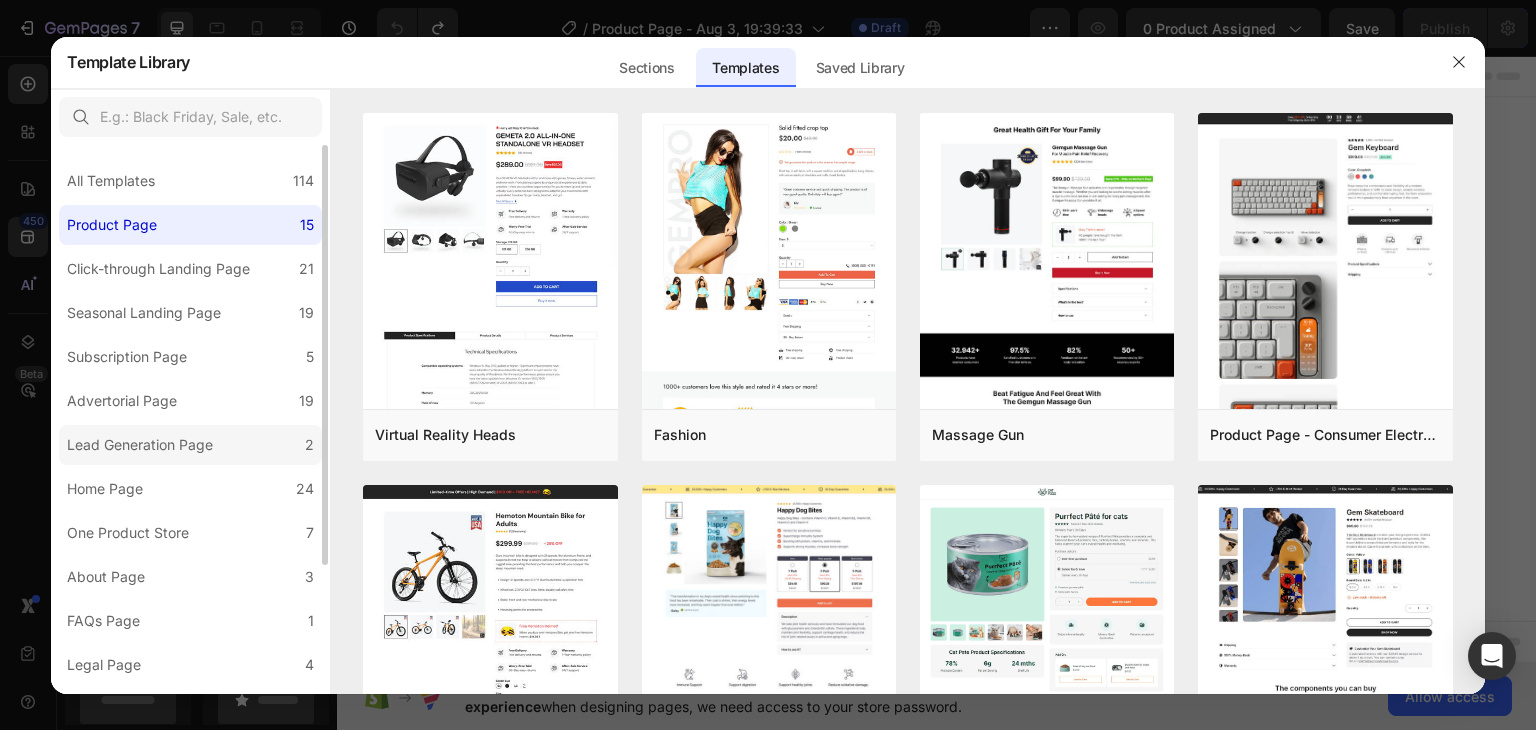 click on "Lead Generation Page" at bounding box center (140, 445) 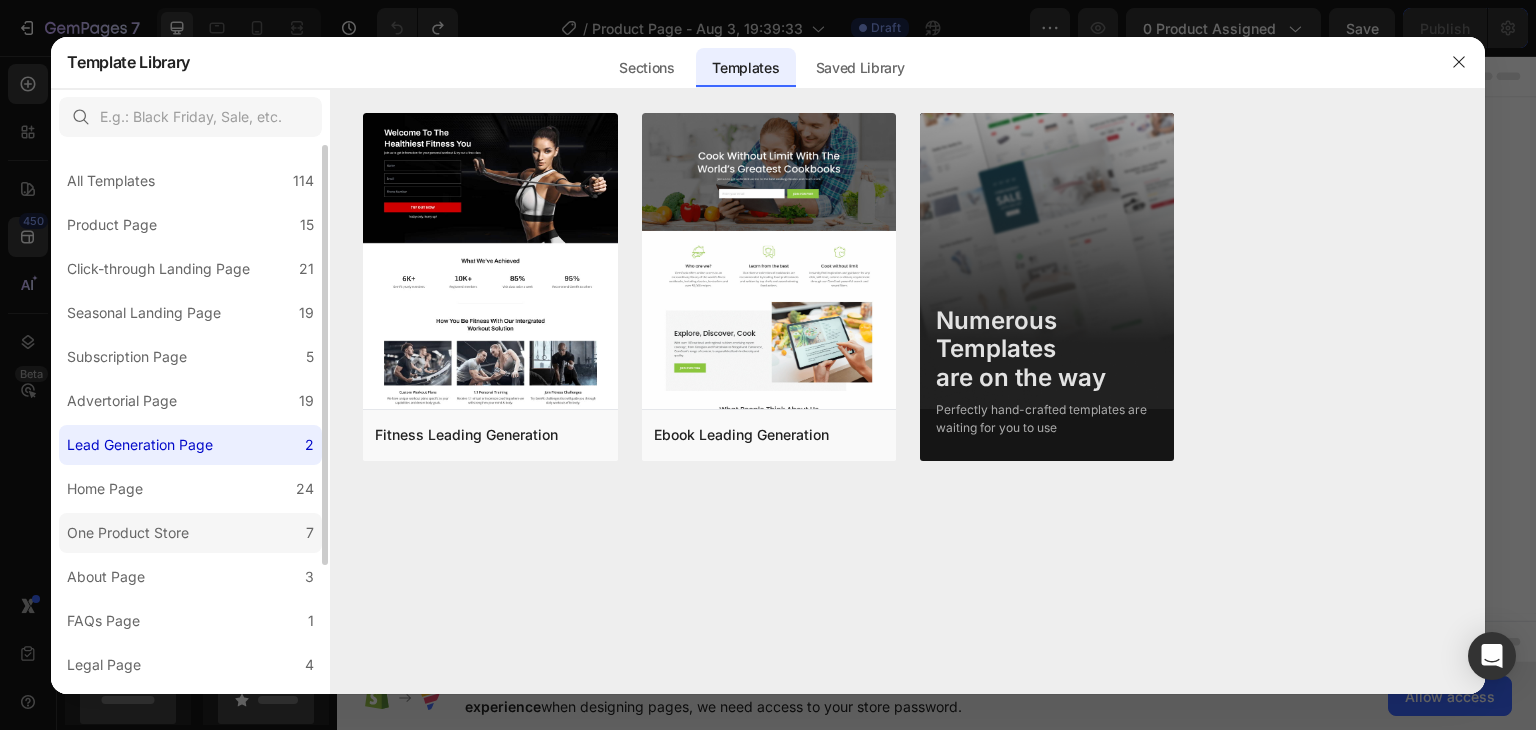click on "One Product Store" at bounding box center (128, 533) 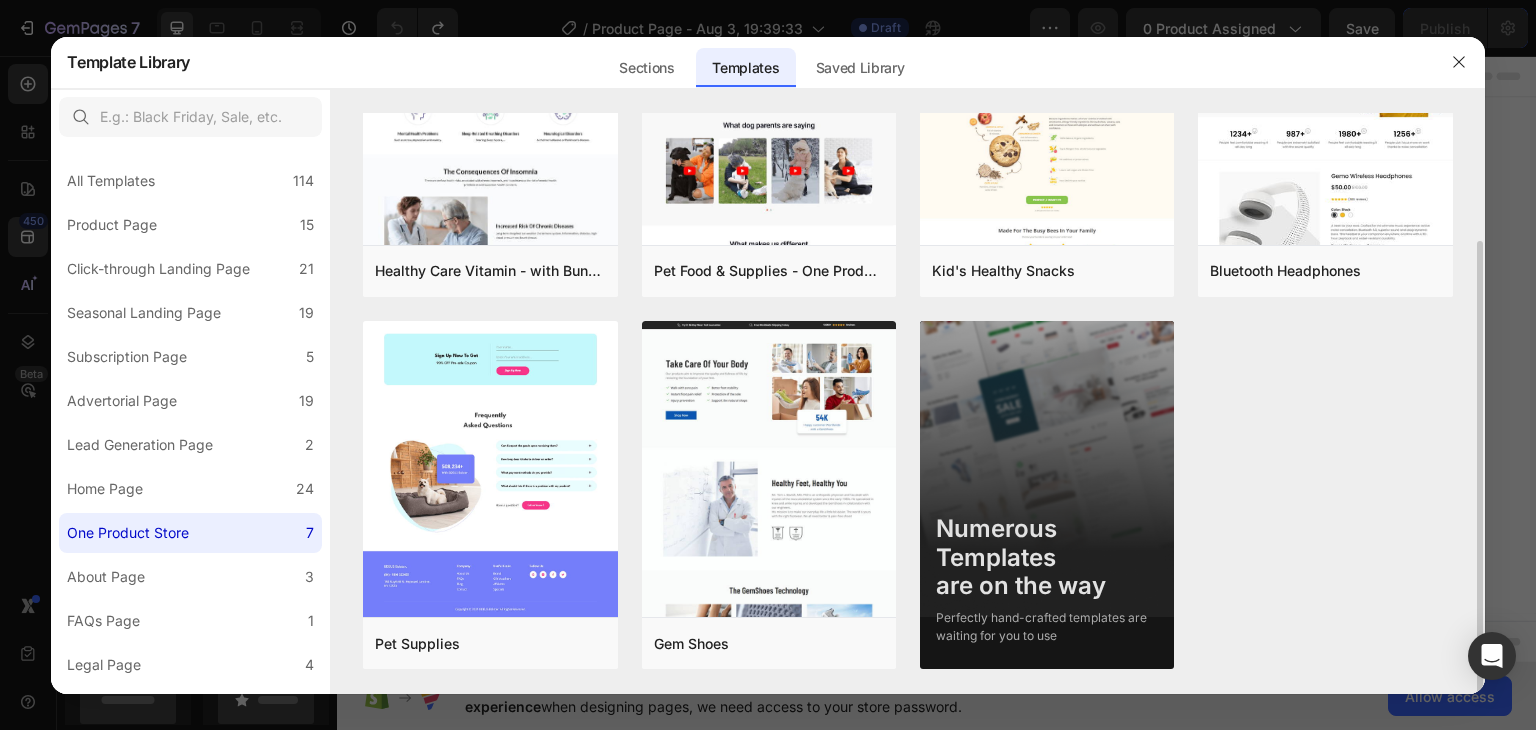 scroll, scrollTop: 0, scrollLeft: 0, axis: both 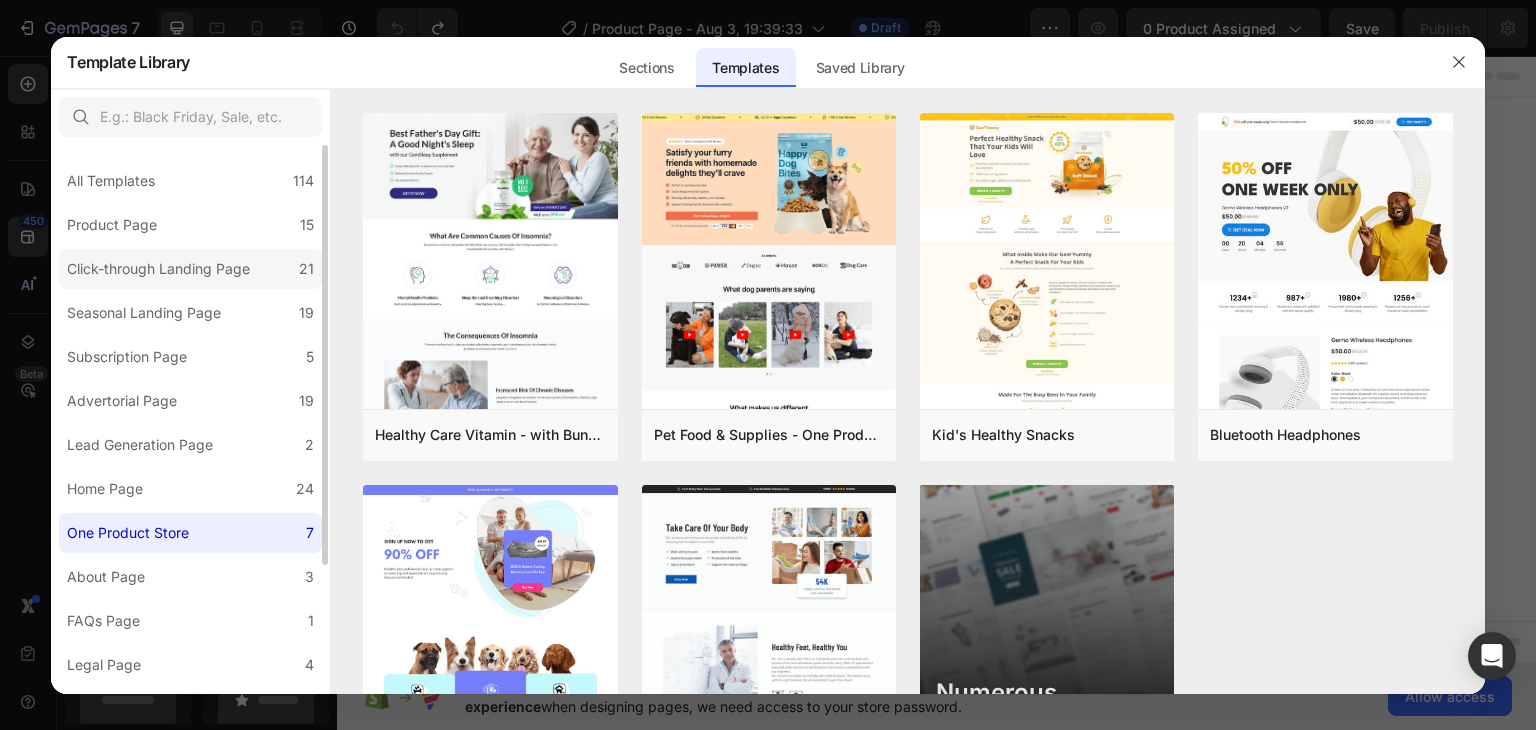 click on "Click-through Landing Page" at bounding box center [158, 269] 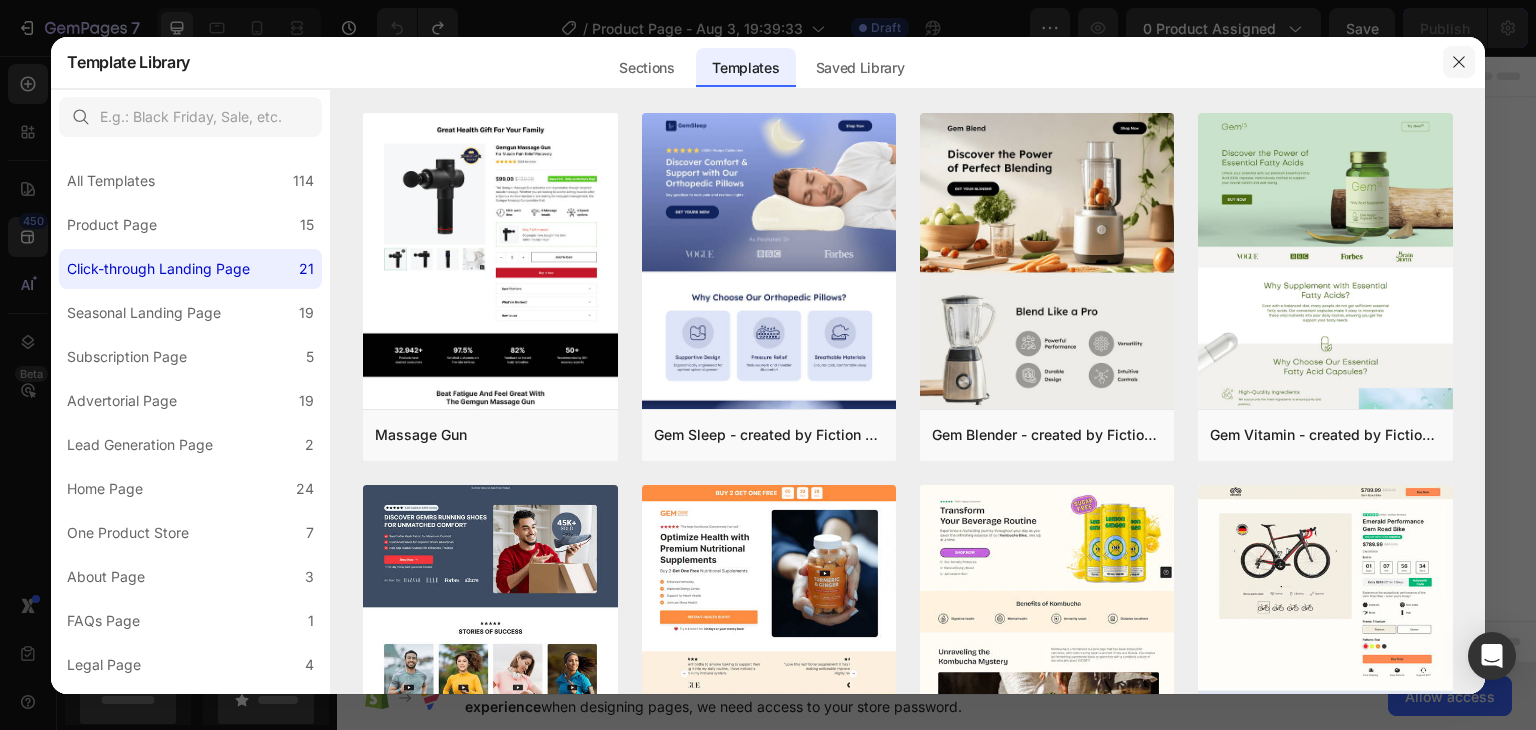 drag, startPoint x: 1468, startPoint y: 64, endPoint x: 1126, endPoint y: 6, distance: 346.88327 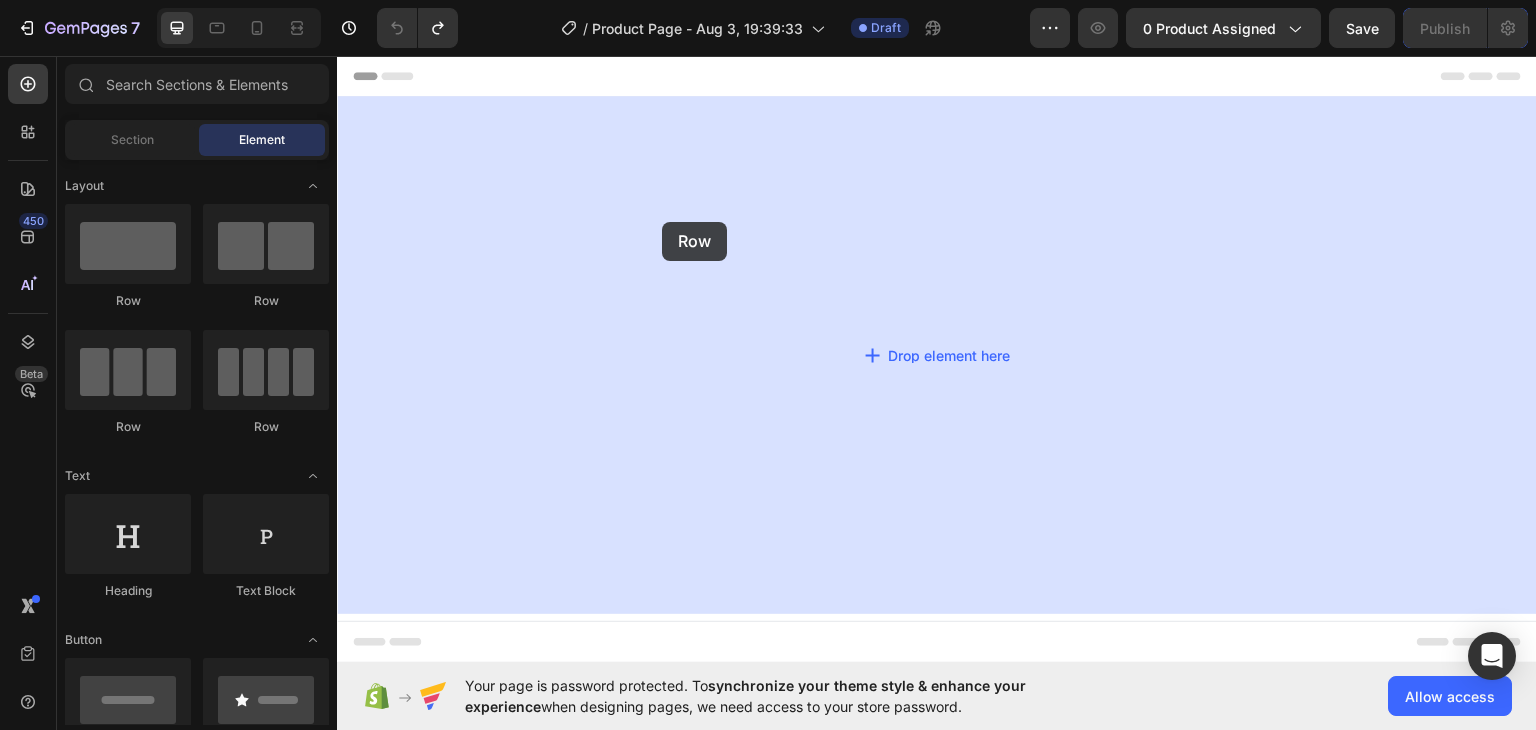 drag, startPoint x: 578, startPoint y: 305, endPoint x: 662, endPoint y: 221, distance: 118.79394 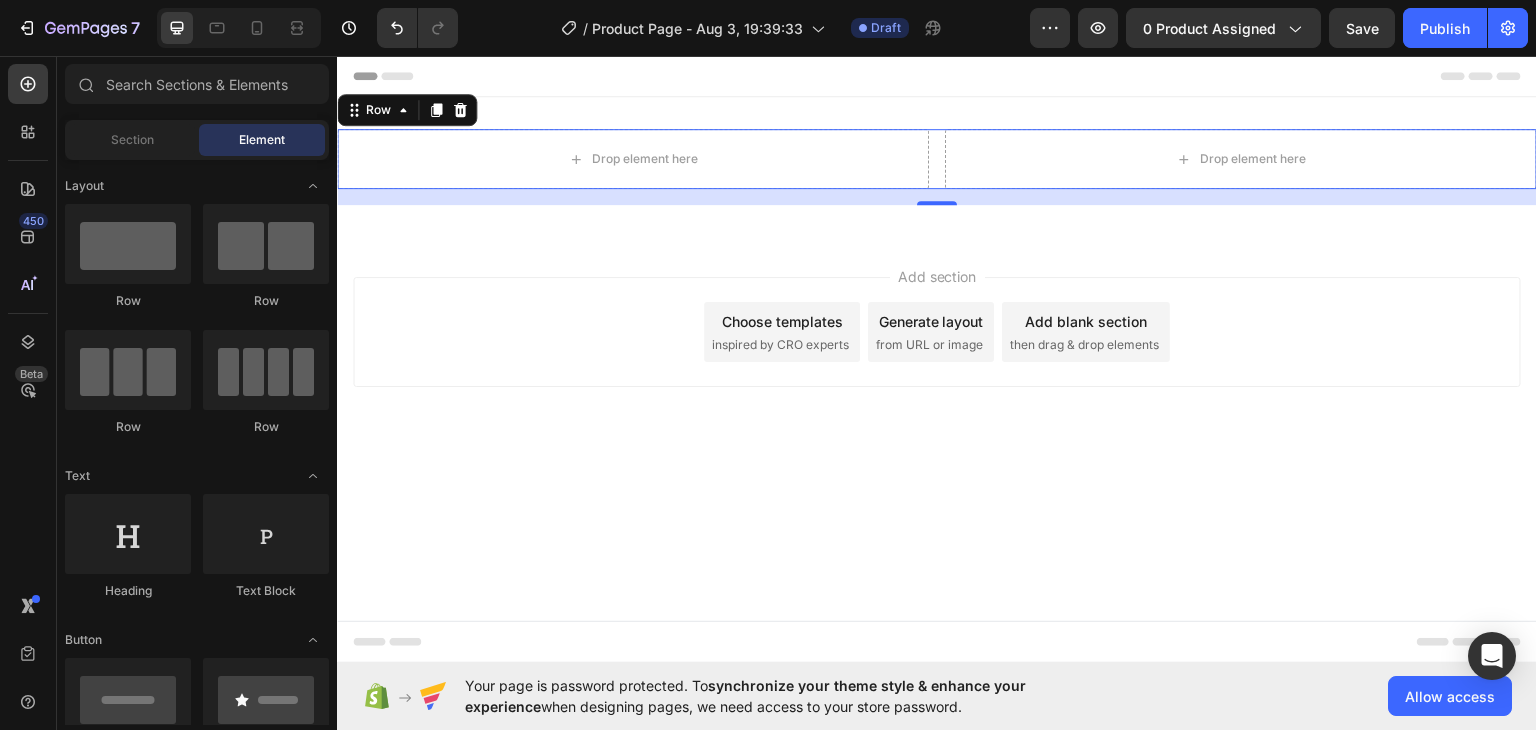 click on "from URL or image" at bounding box center (929, 344) 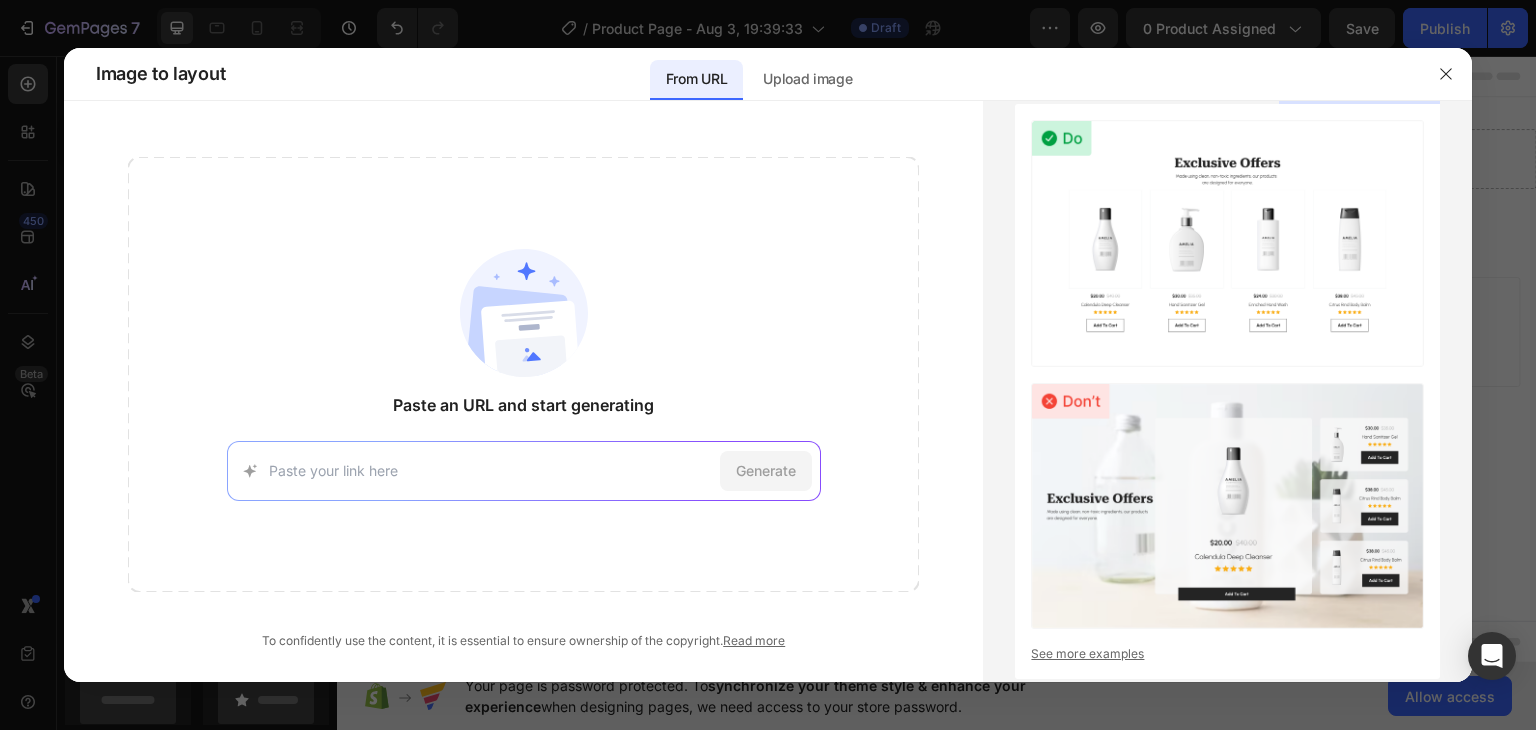 paste on "https://backbraced.com/products/motionmax-knee-brace?variant=49327263154444#g_kYqth-Oe" 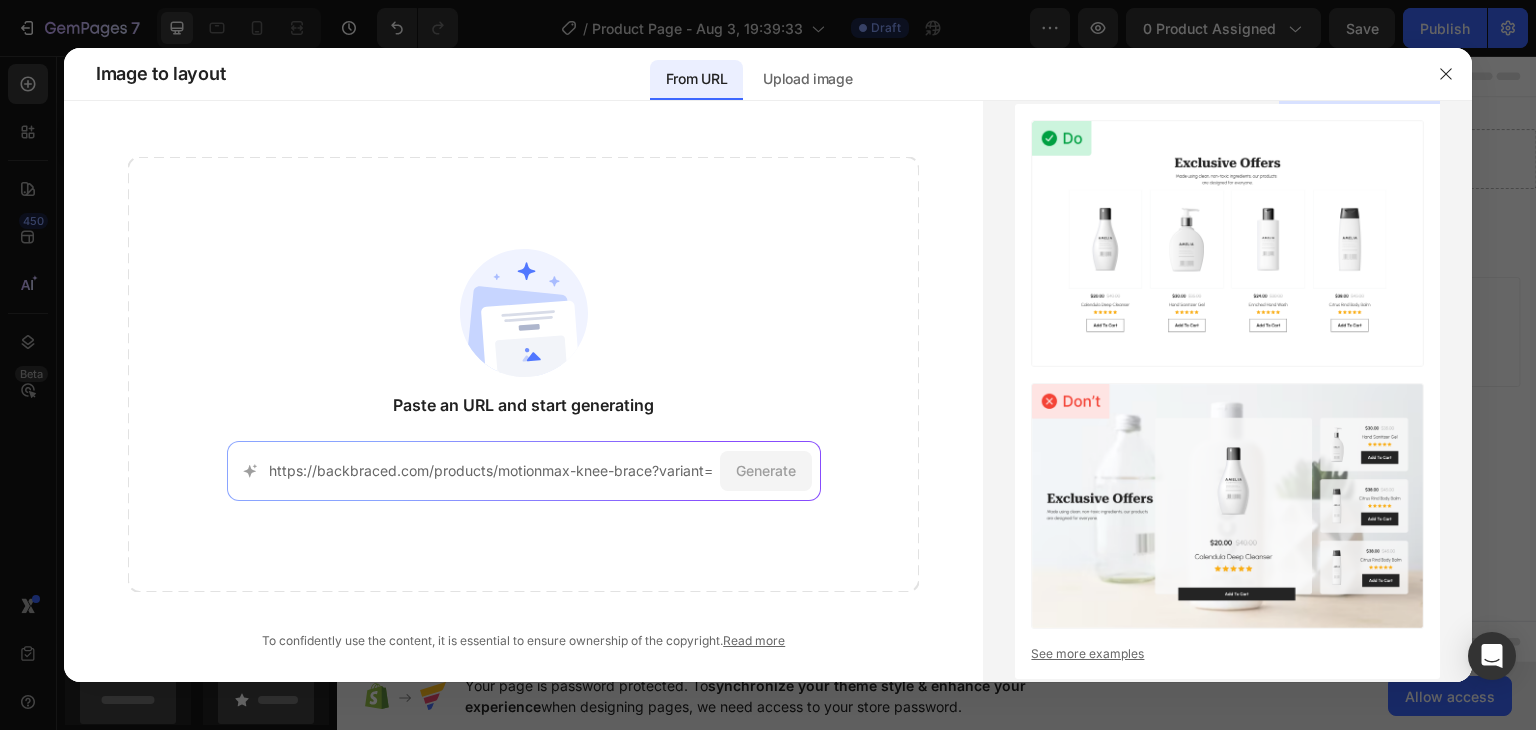 scroll, scrollTop: 0, scrollLeft: 209, axis: horizontal 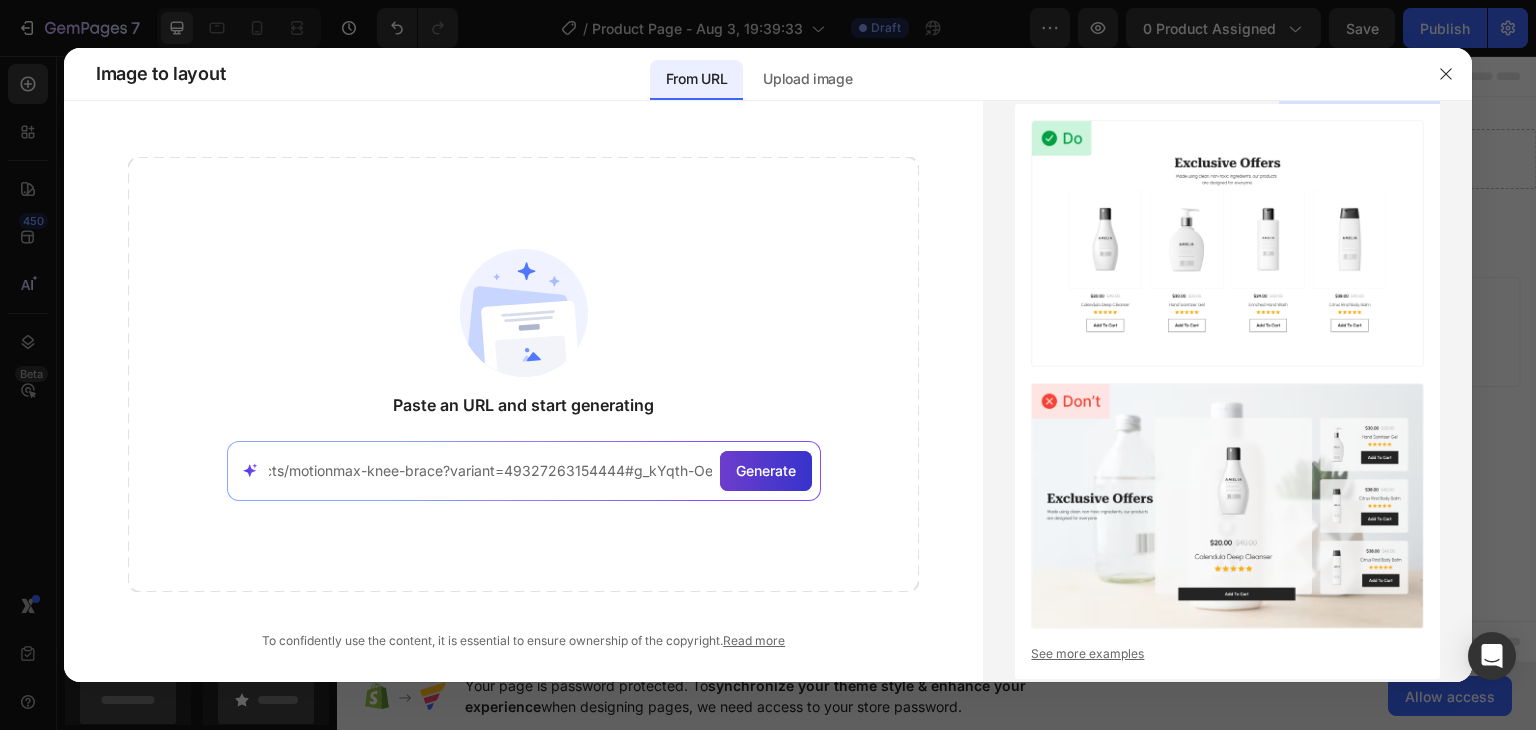 type on "https://backbraced.com/products/motionmax-knee-brace?variant=49327263154444#g_kYqth-Oe" 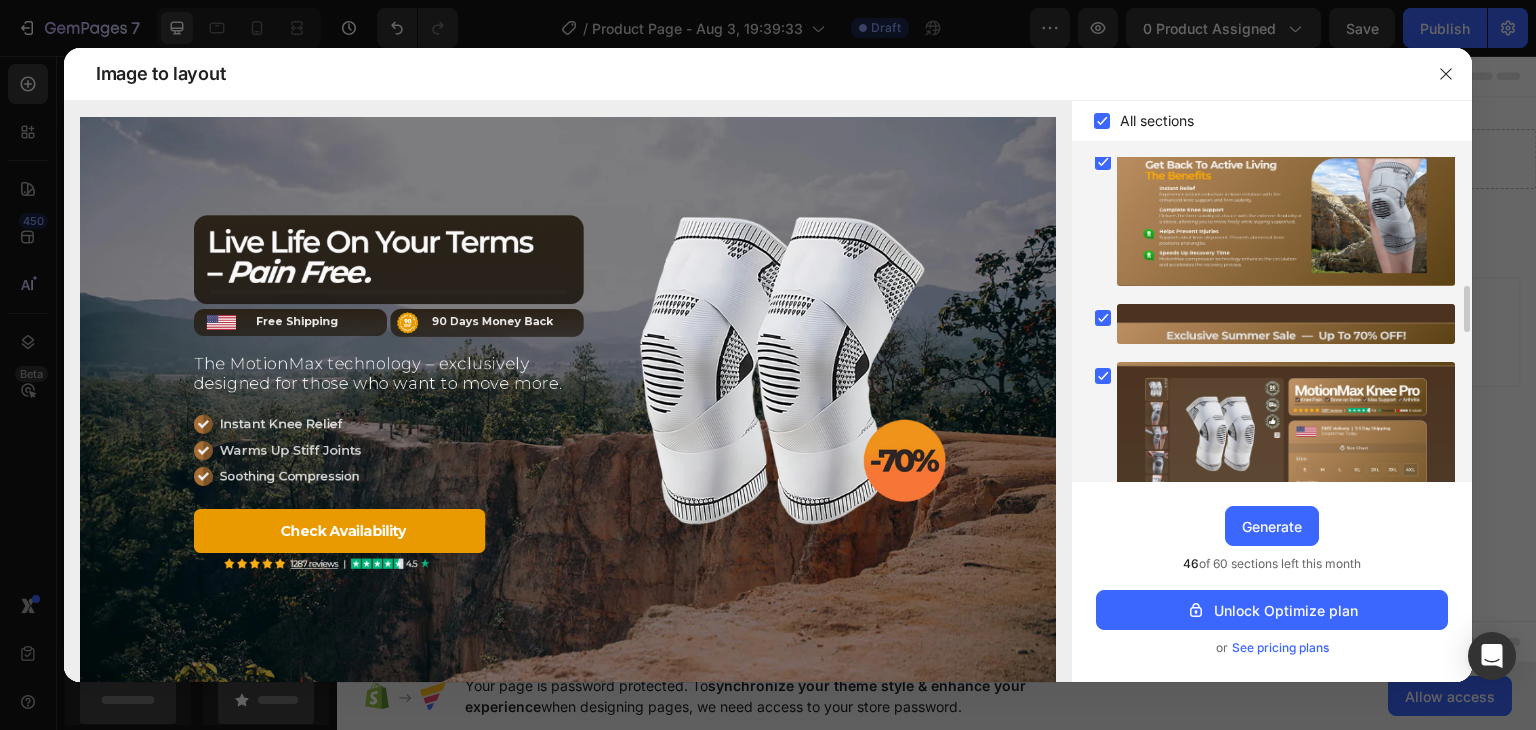scroll, scrollTop: 1200, scrollLeft: 0, axis: vertical 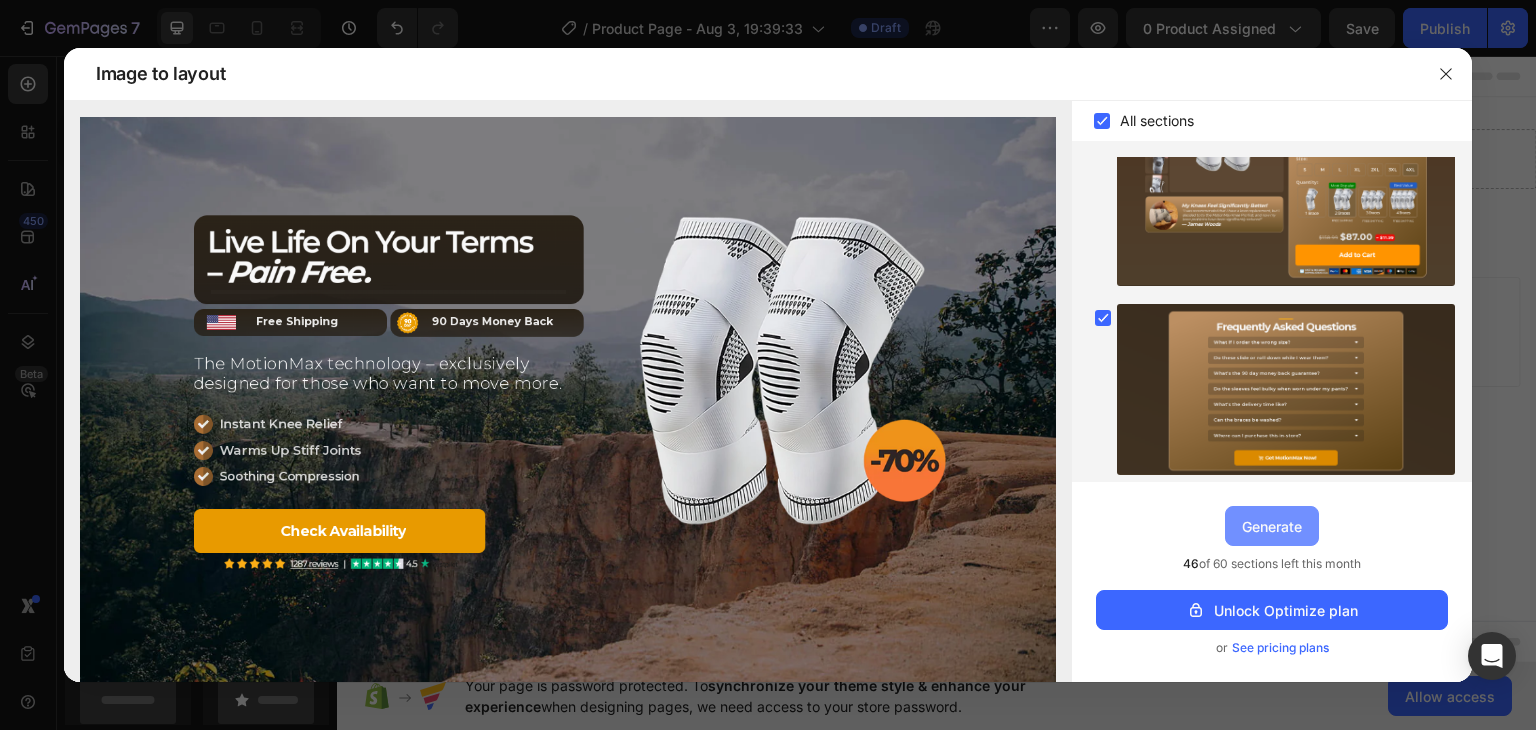 click on "Generate" at bounding box center [1272, 526] 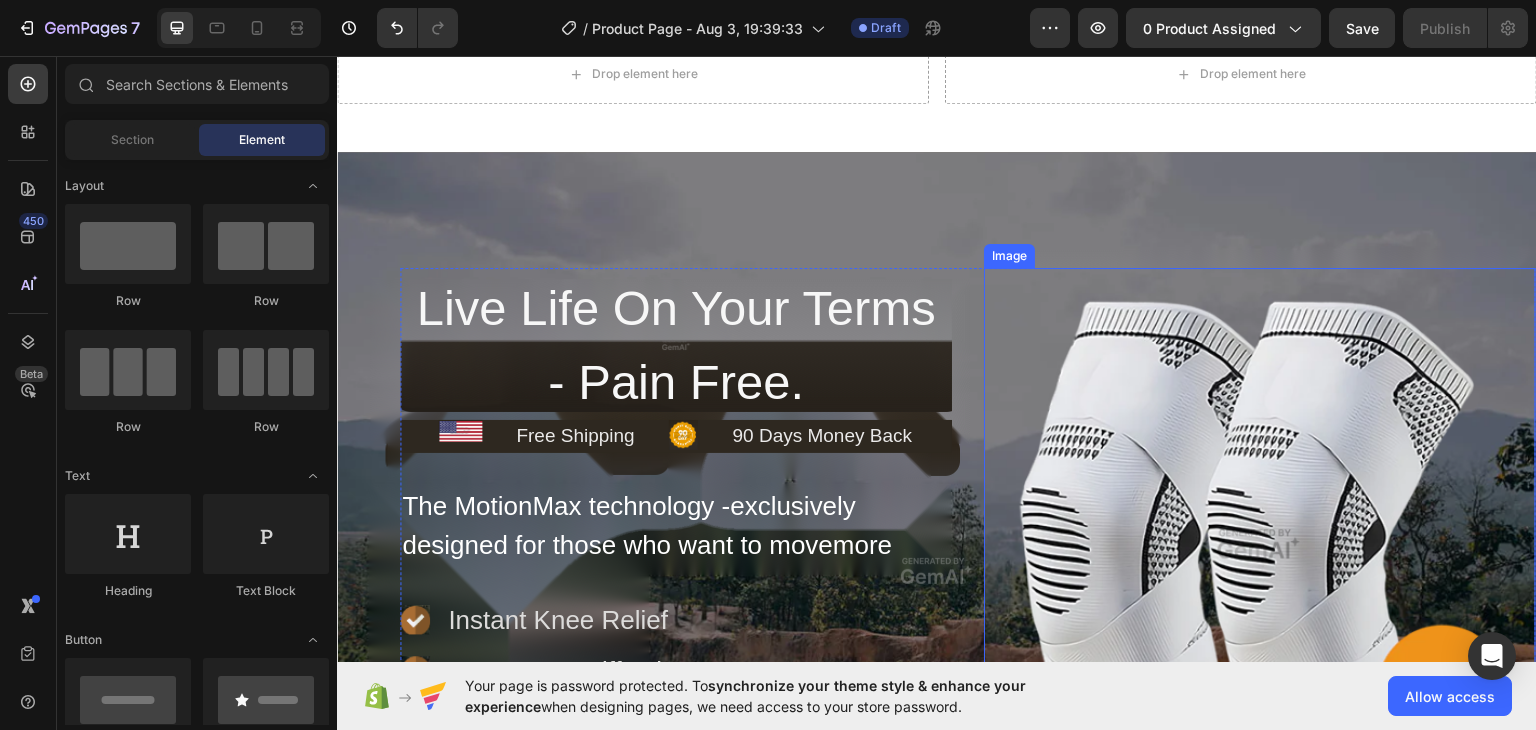 scroll, scrollTop: 0, scrollLeft: 0, axis: both 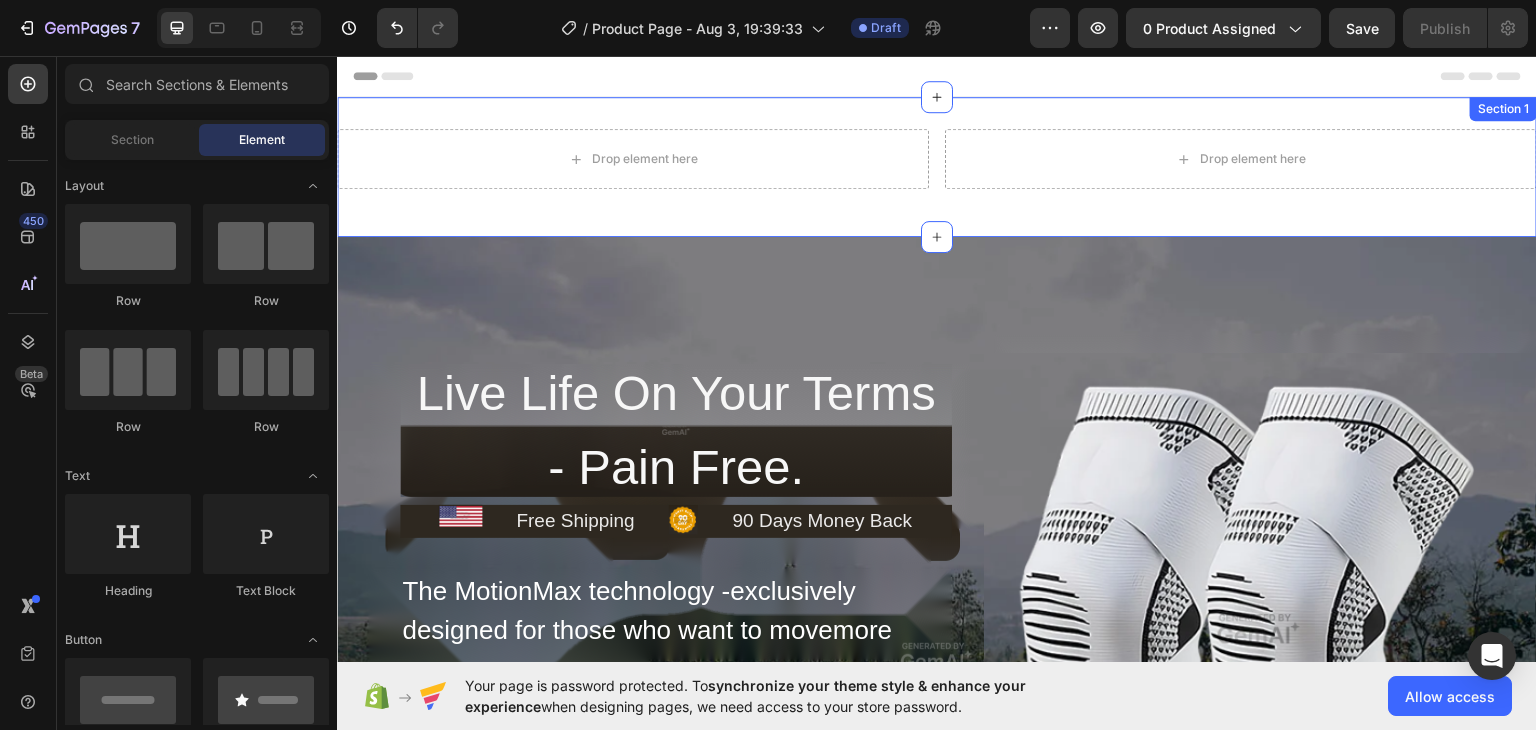 click on "Drop element here
Drop element here Row Section 1" at bounding box center (937, 166) 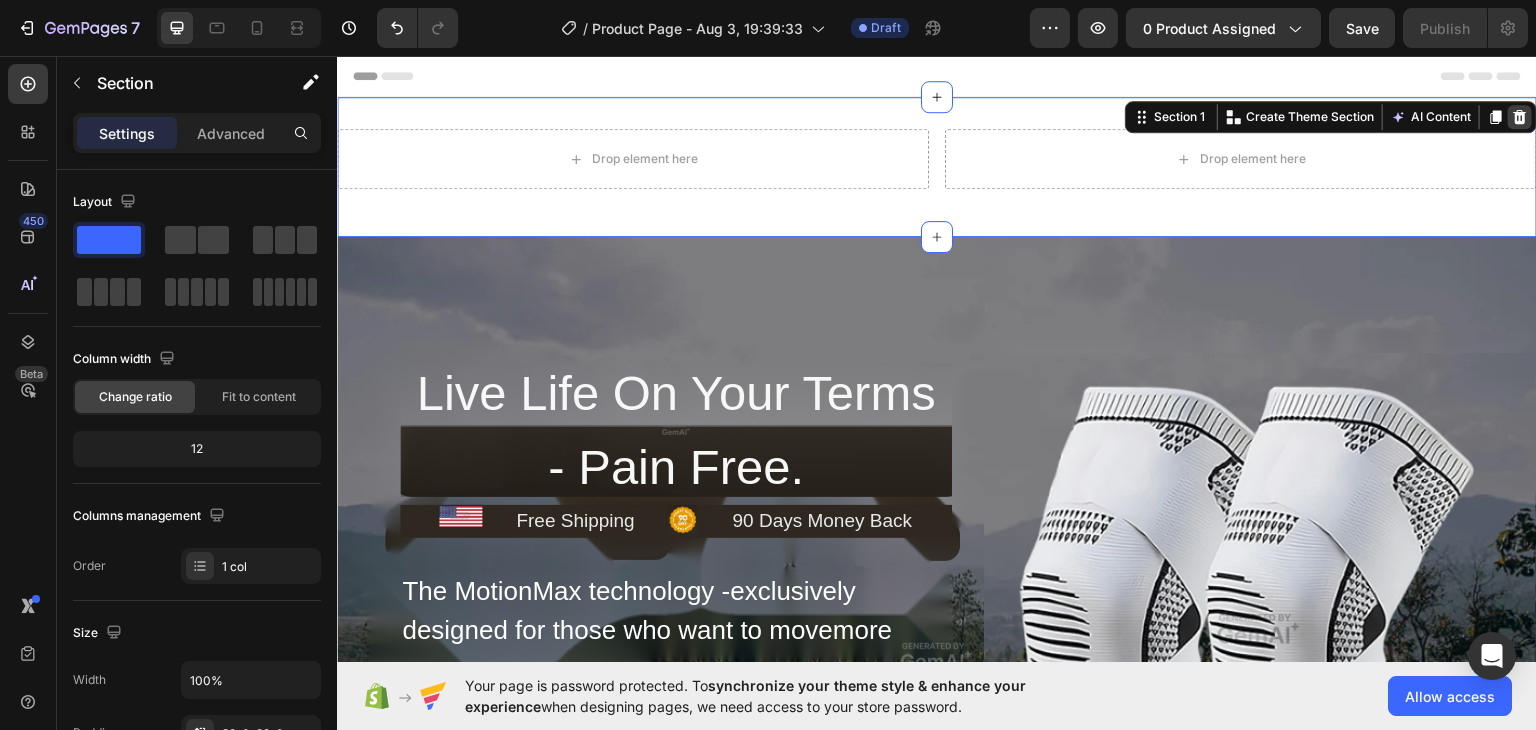 click 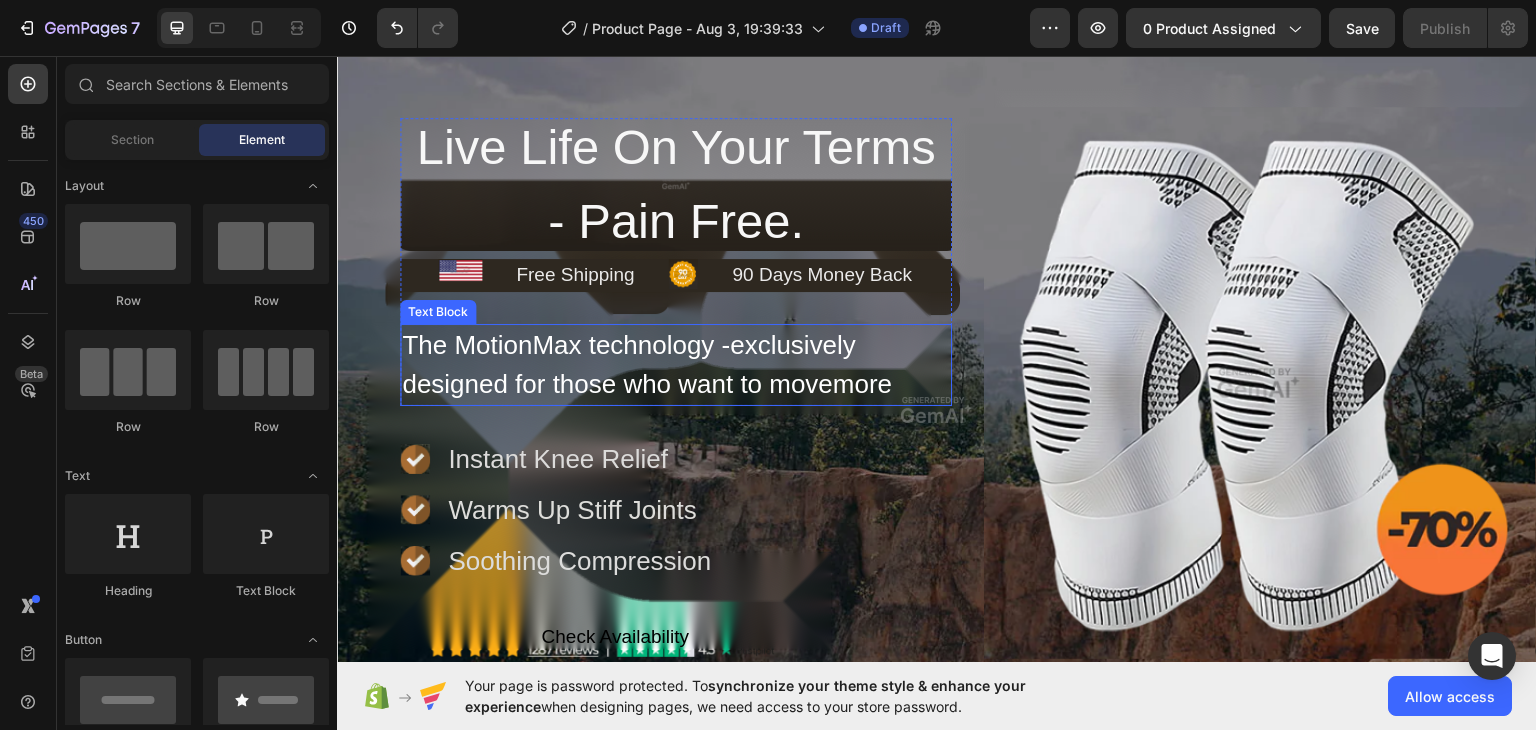 scroll, scrollTop: 0, scrollLeft: 0, axis: both 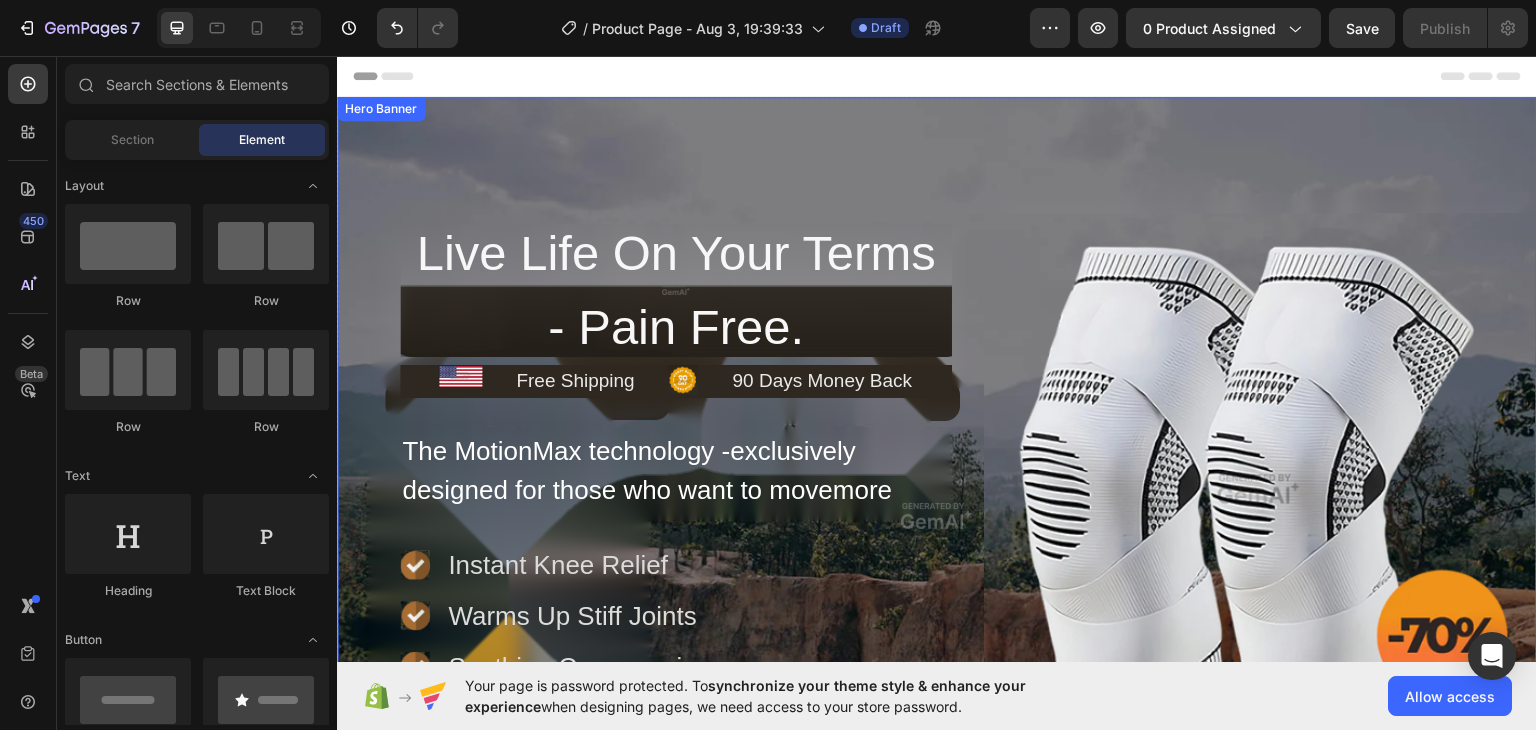 click on "Live Life On Your Terms - Pain Free. Heading Row Hero Banner Image Free Shipping Text Block     Icon 90 Days Money Back Text Block Row Row The MotionMax technology -exclusively designed for those who want to movemore Text Block Row     Icon Instant Knee Relief Text Block     Icon Warms Up Stiff Joints Text Block     Icon Soothing Compression Text Block Advanced list Row Check Availability Button Row Image Row Row" at bounding box center (937, 430) 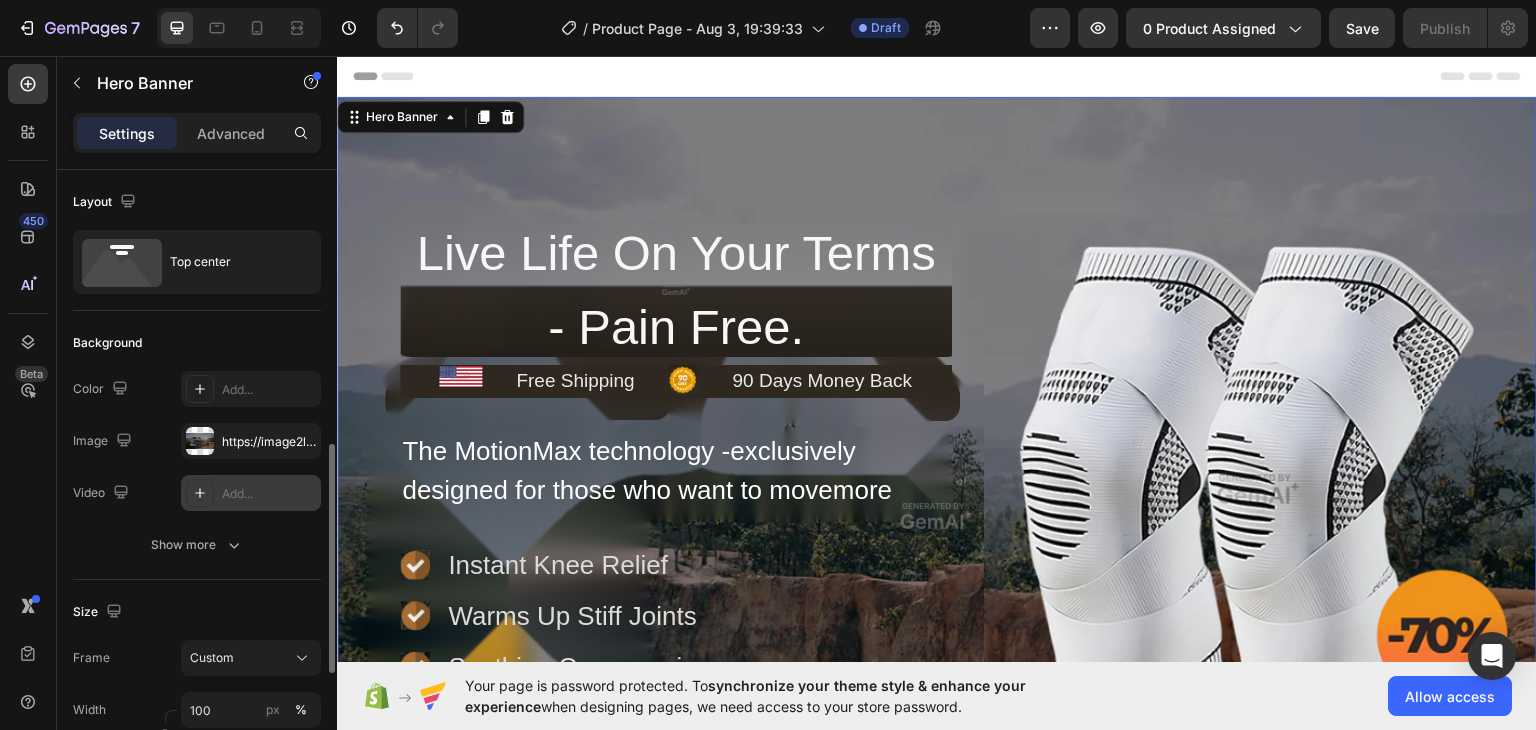 scroll, scrollTop: 200, scrollLeft: 0, axis: vertical 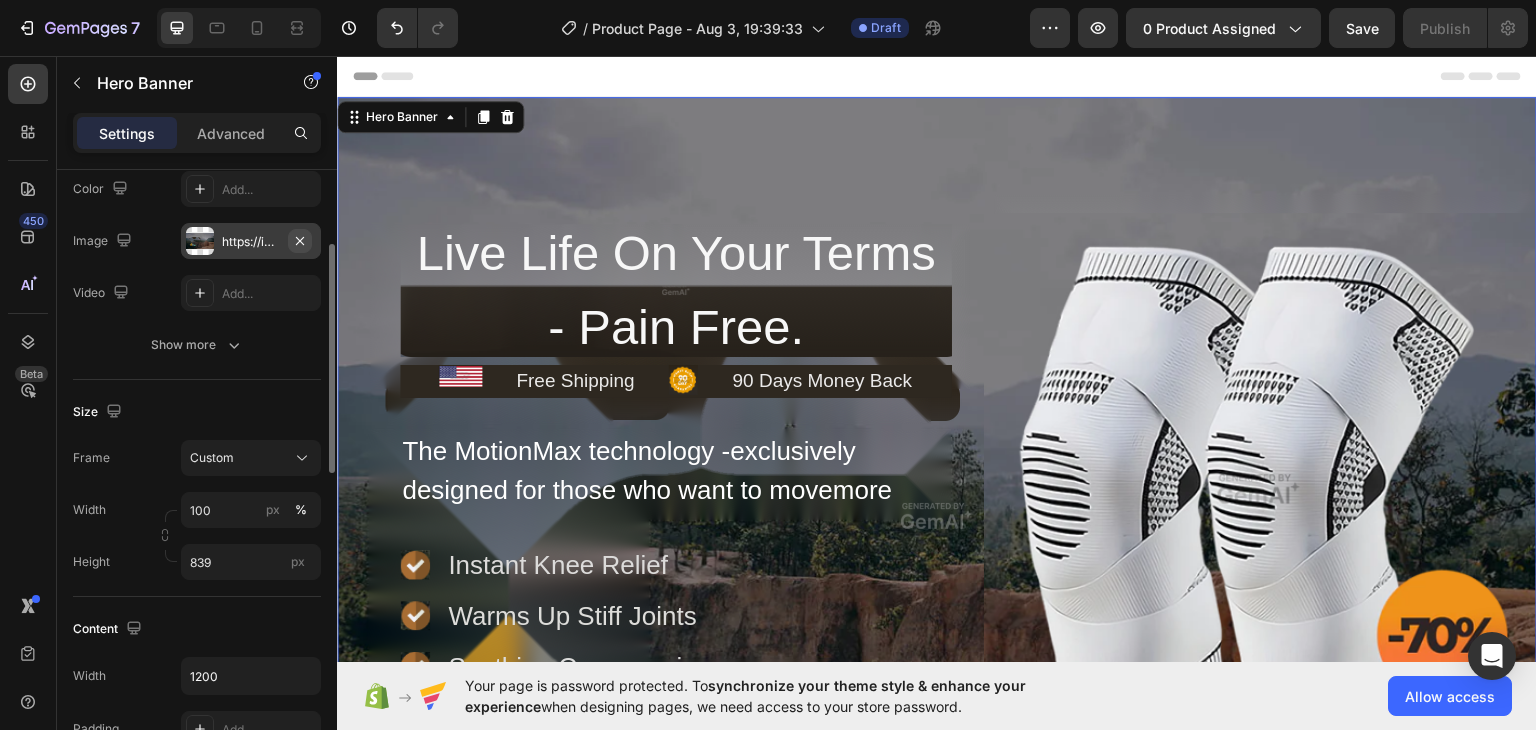 click 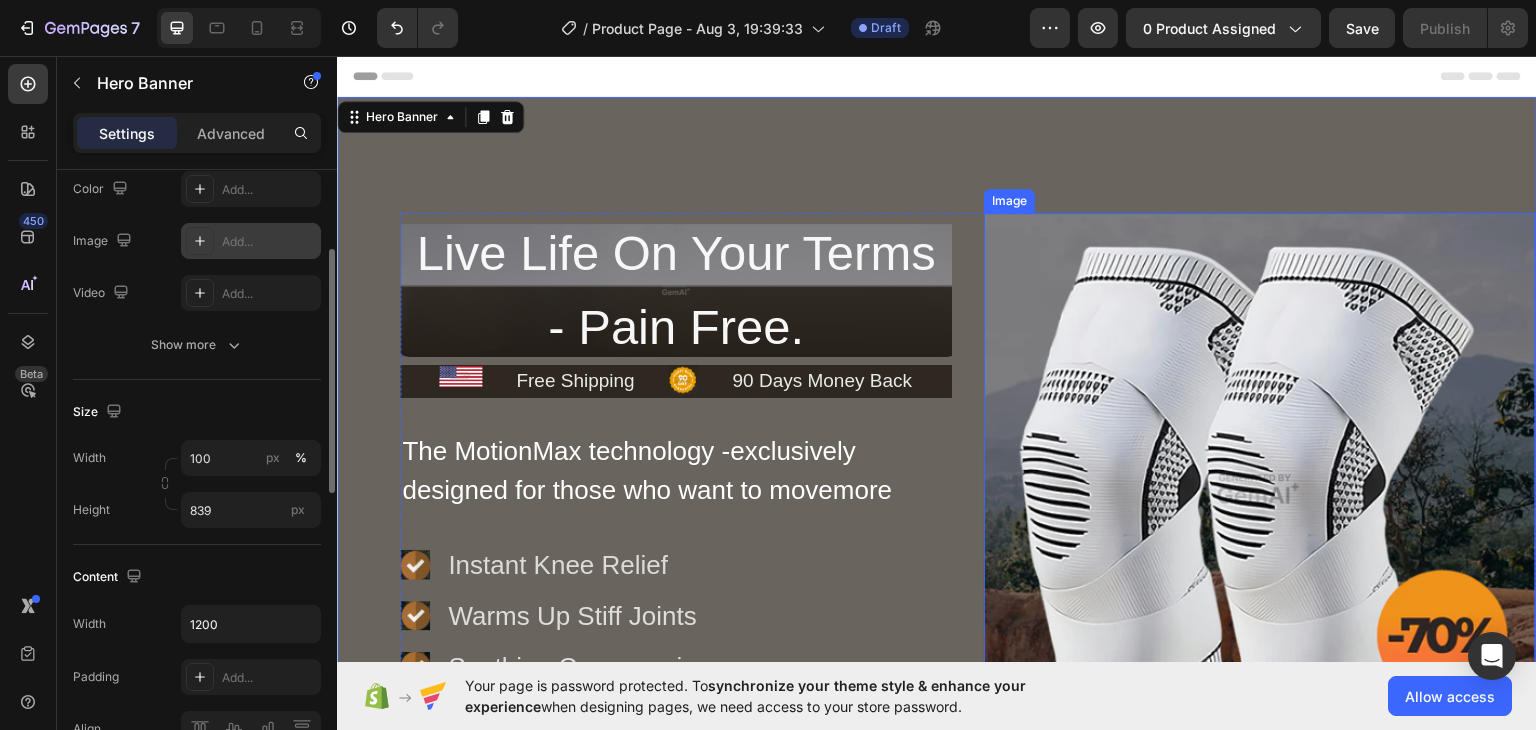 click at bounding box center (1260, 488) 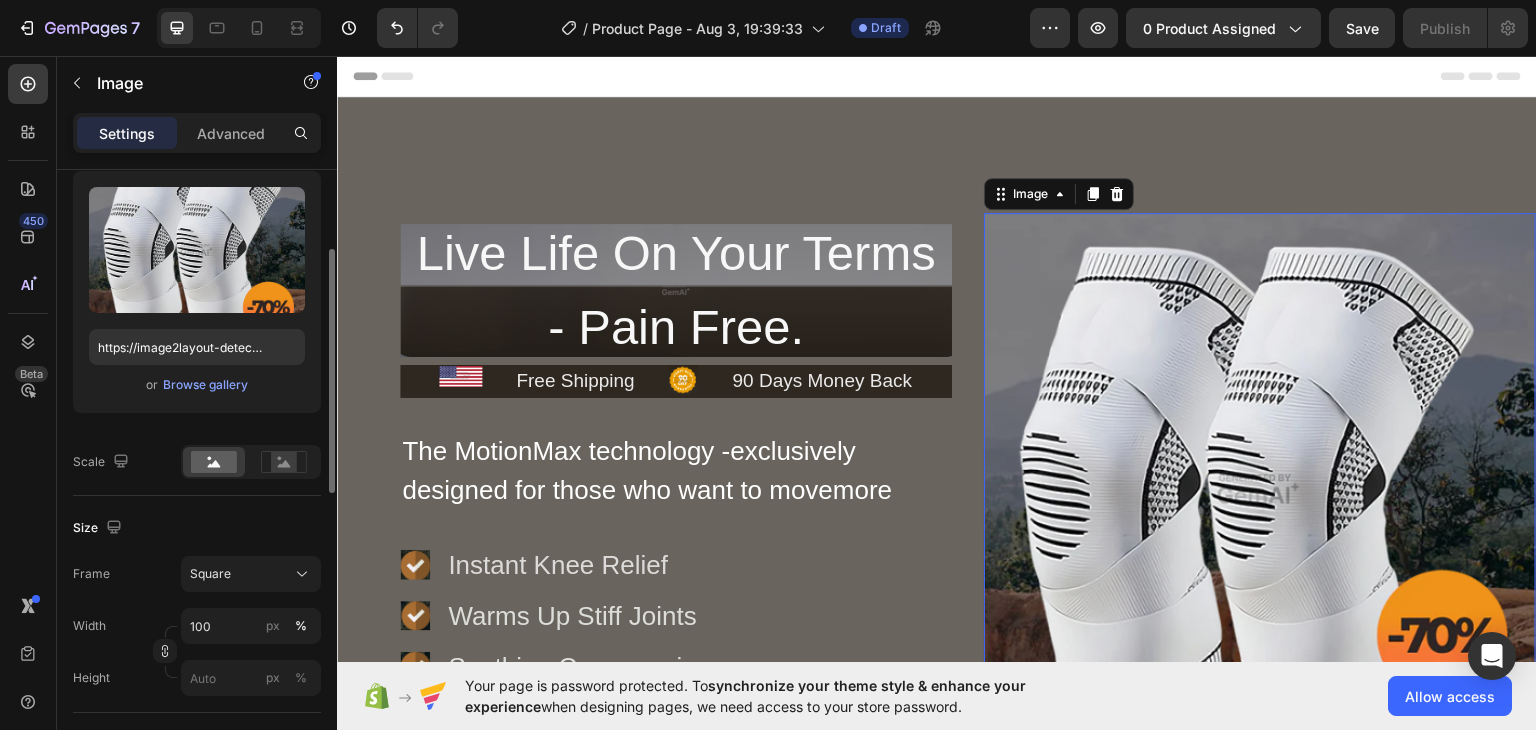 scroll, scrollTop: 0, scrollLeft: 0, axis: both 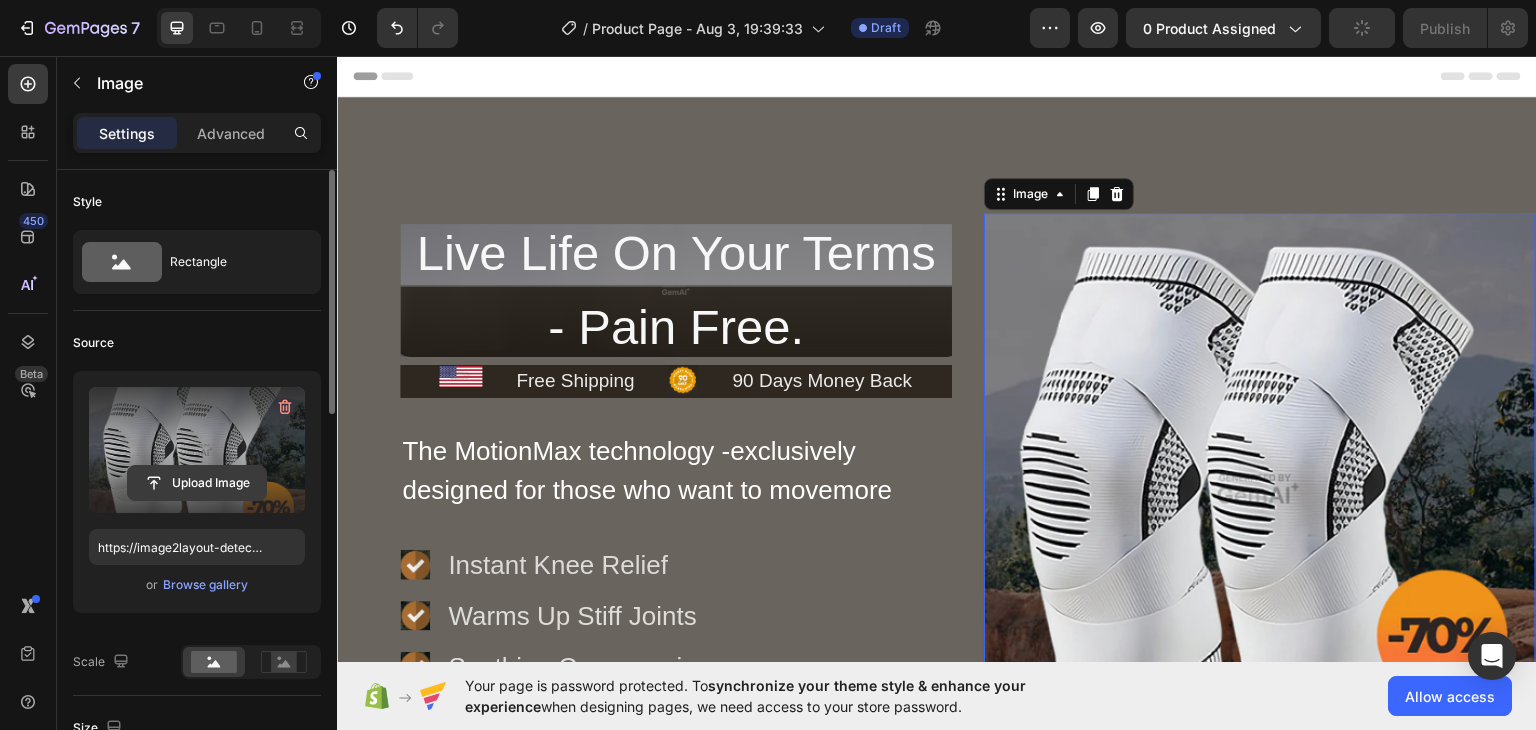 click 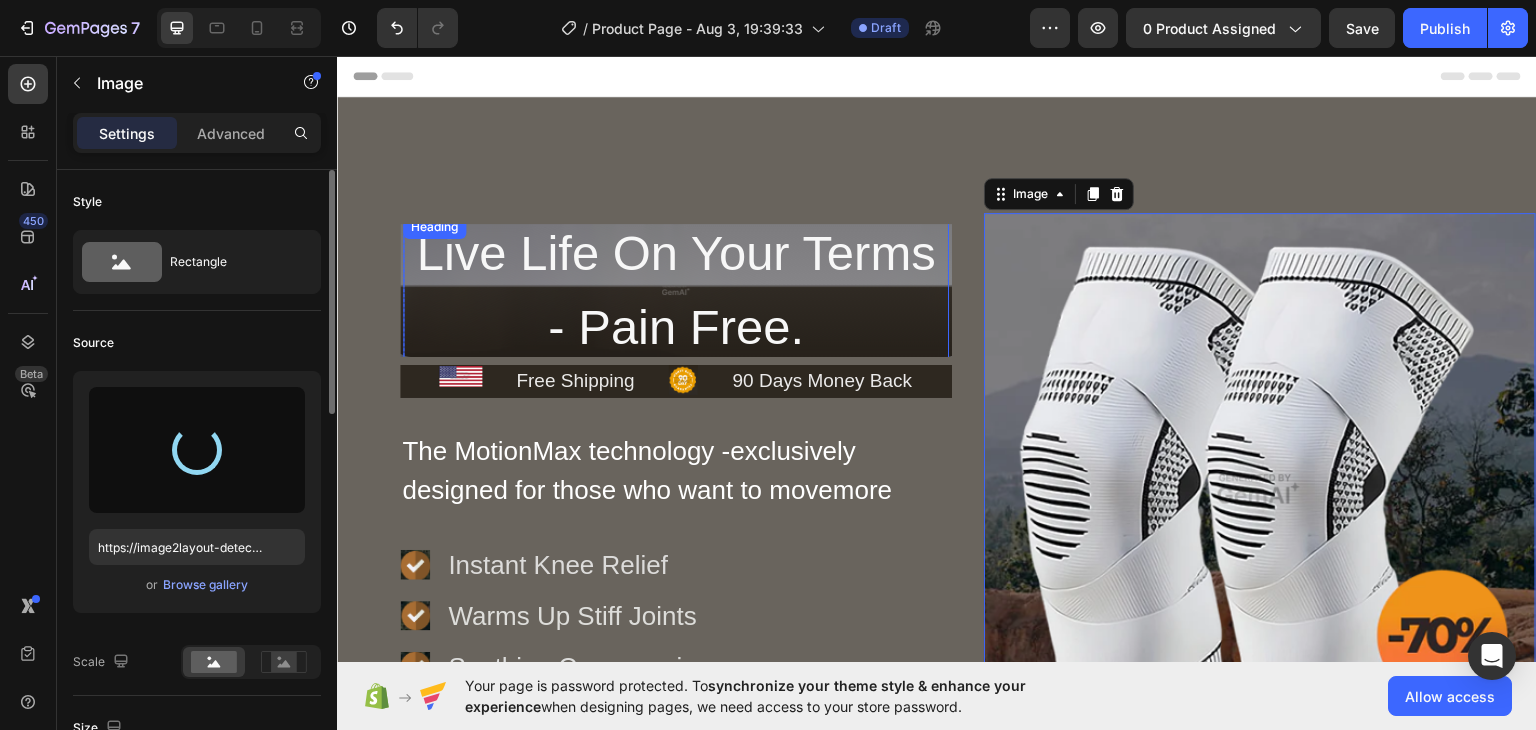type on "https://cdn.shopify.com/s/files/1/0941/8991/2388/files/gempages_578326606540440338-80f616af-3c5d-47f0-a996-ea453b20eeb4.webp" 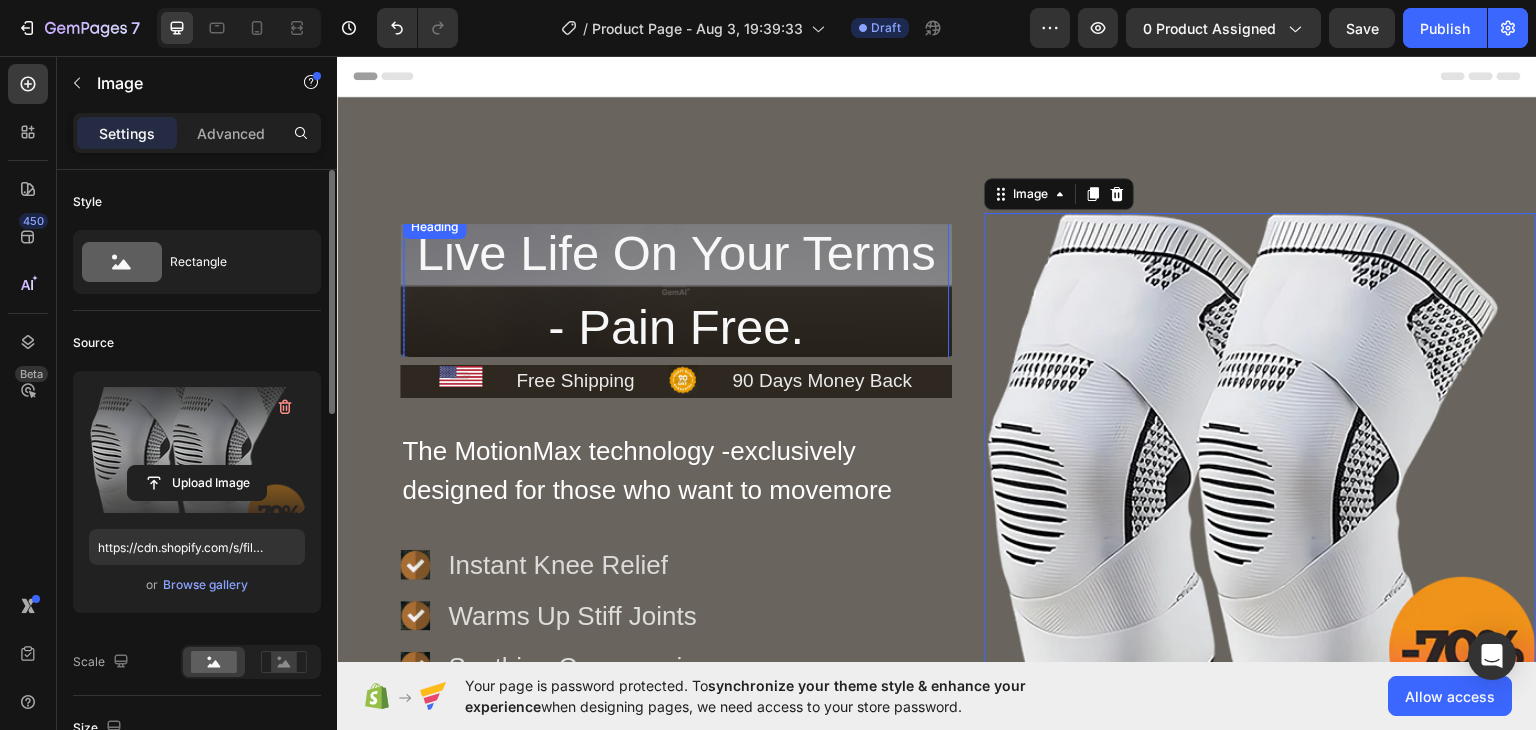 click on "Live Life On Your Terms - Pain Free." at bounding box center [676, 289] 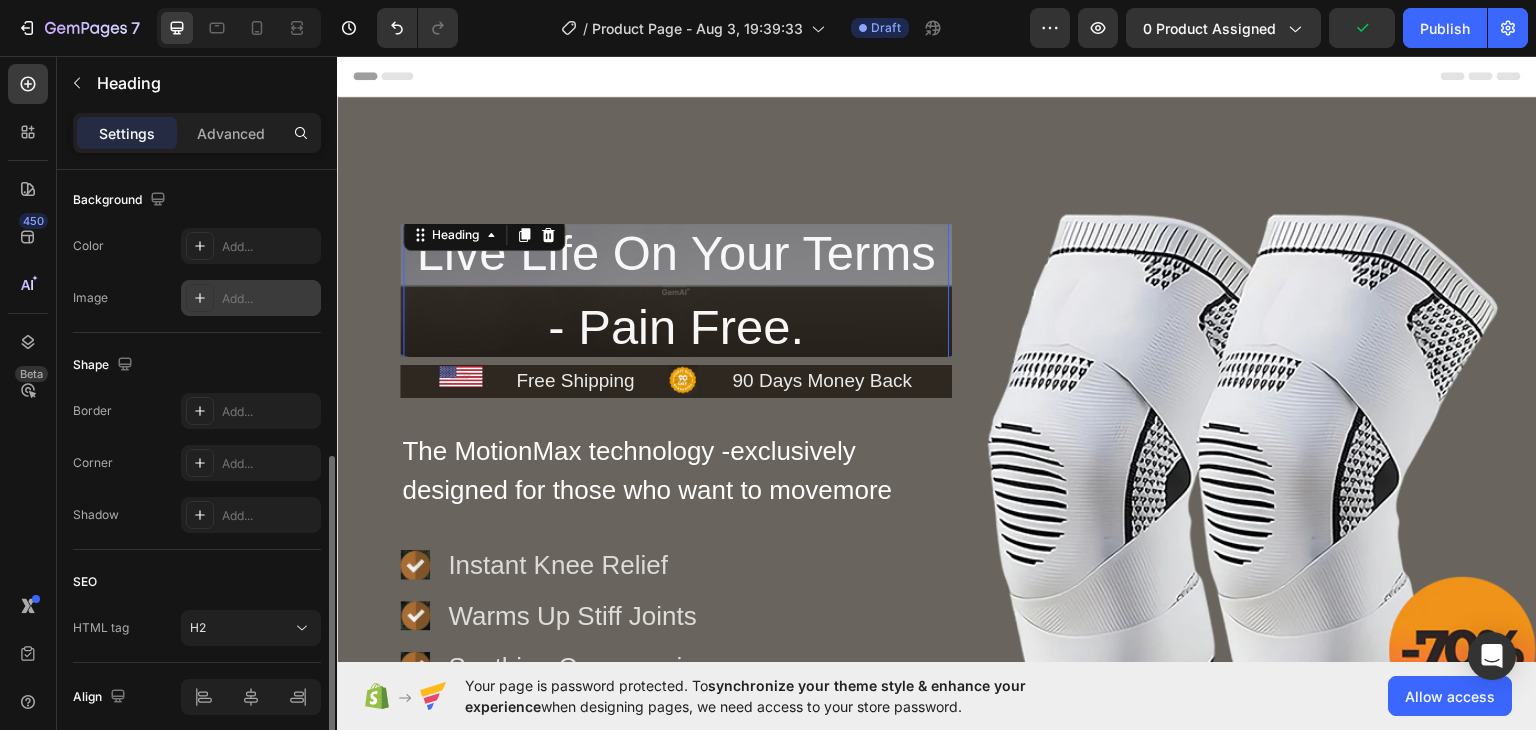 scroll, scrollTop: 500, scrollLeft: 0, axis: vertical 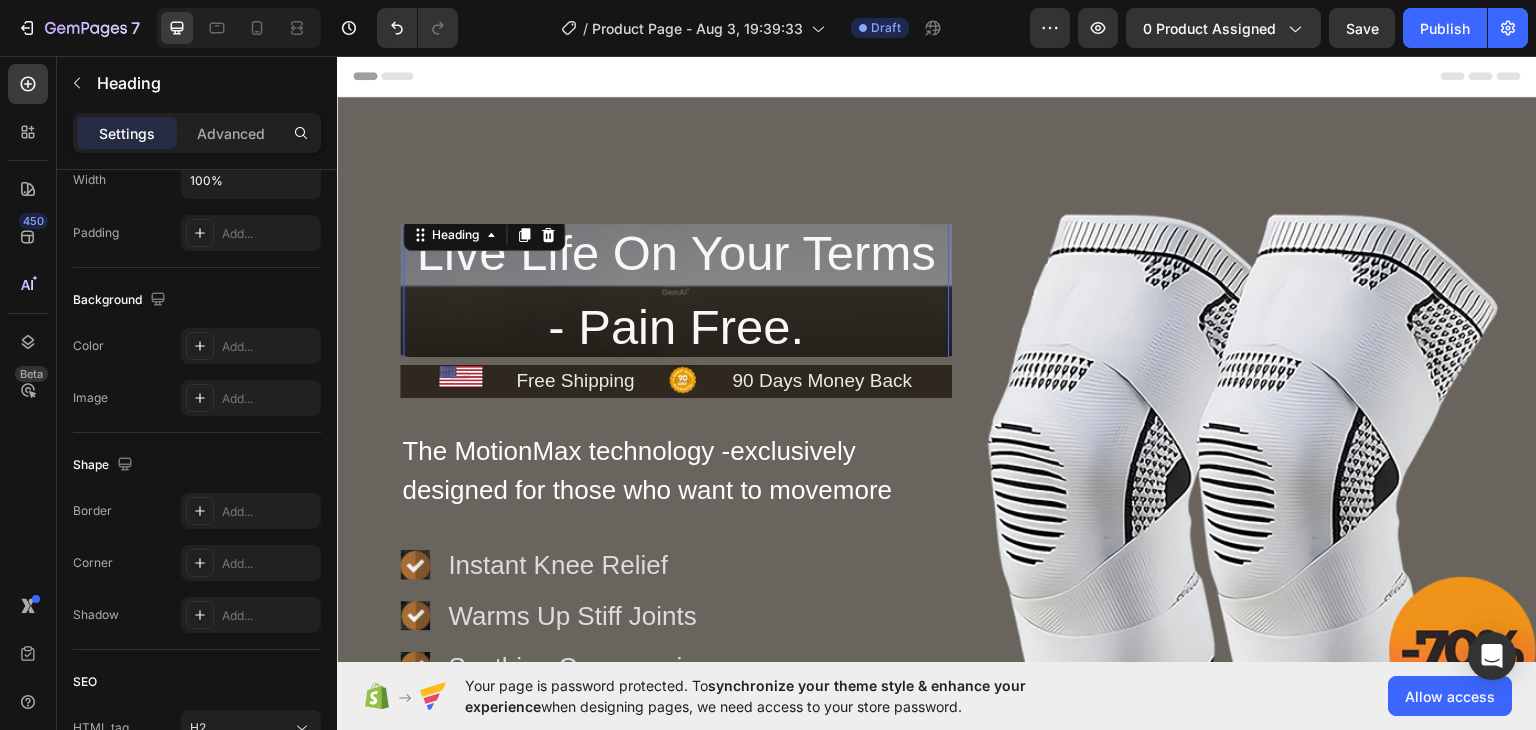 click on "Live Life On Your Terms - Pain Free." at bounding box center [676, 289] 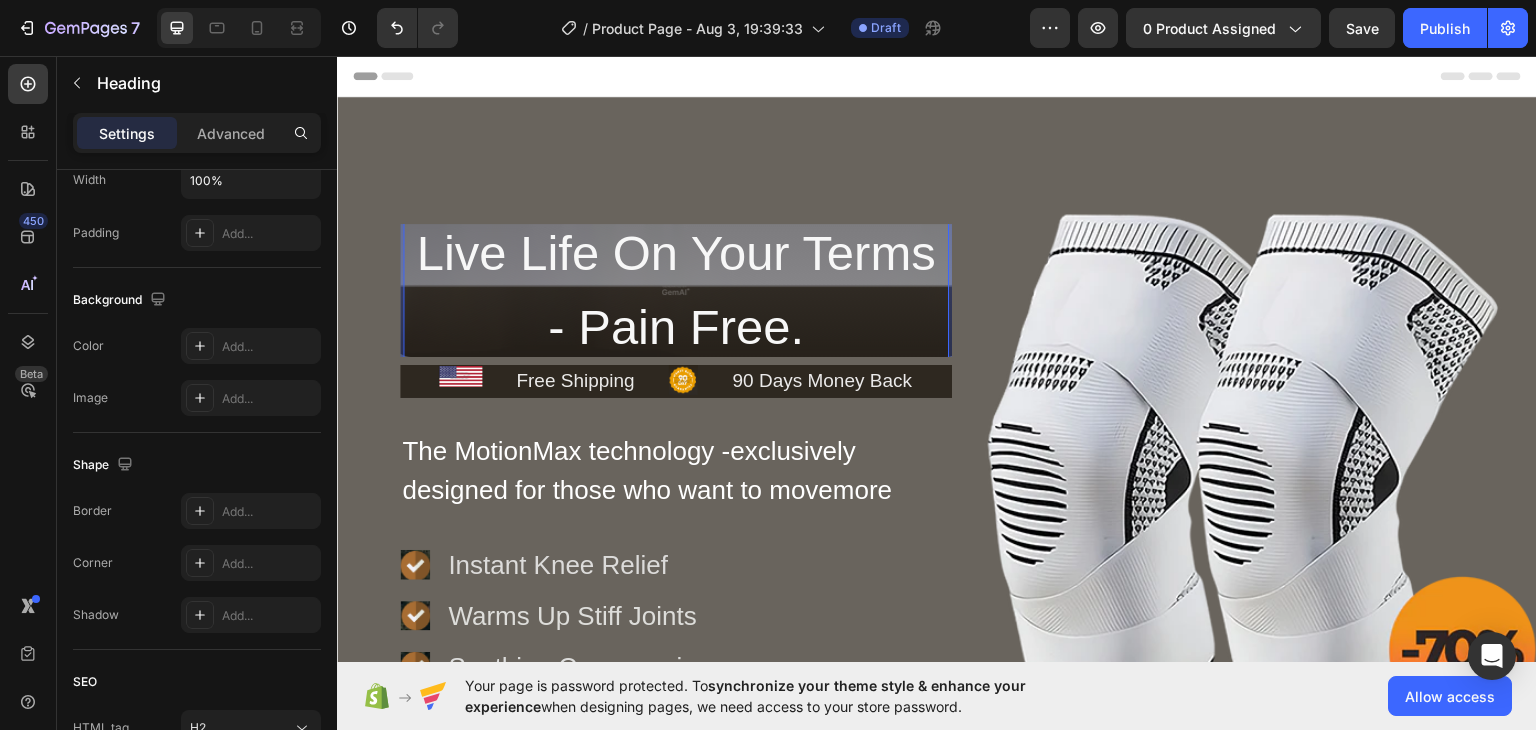 click on "Live Life On Your Terms - Pain Free." at bounding box center (676, 289) 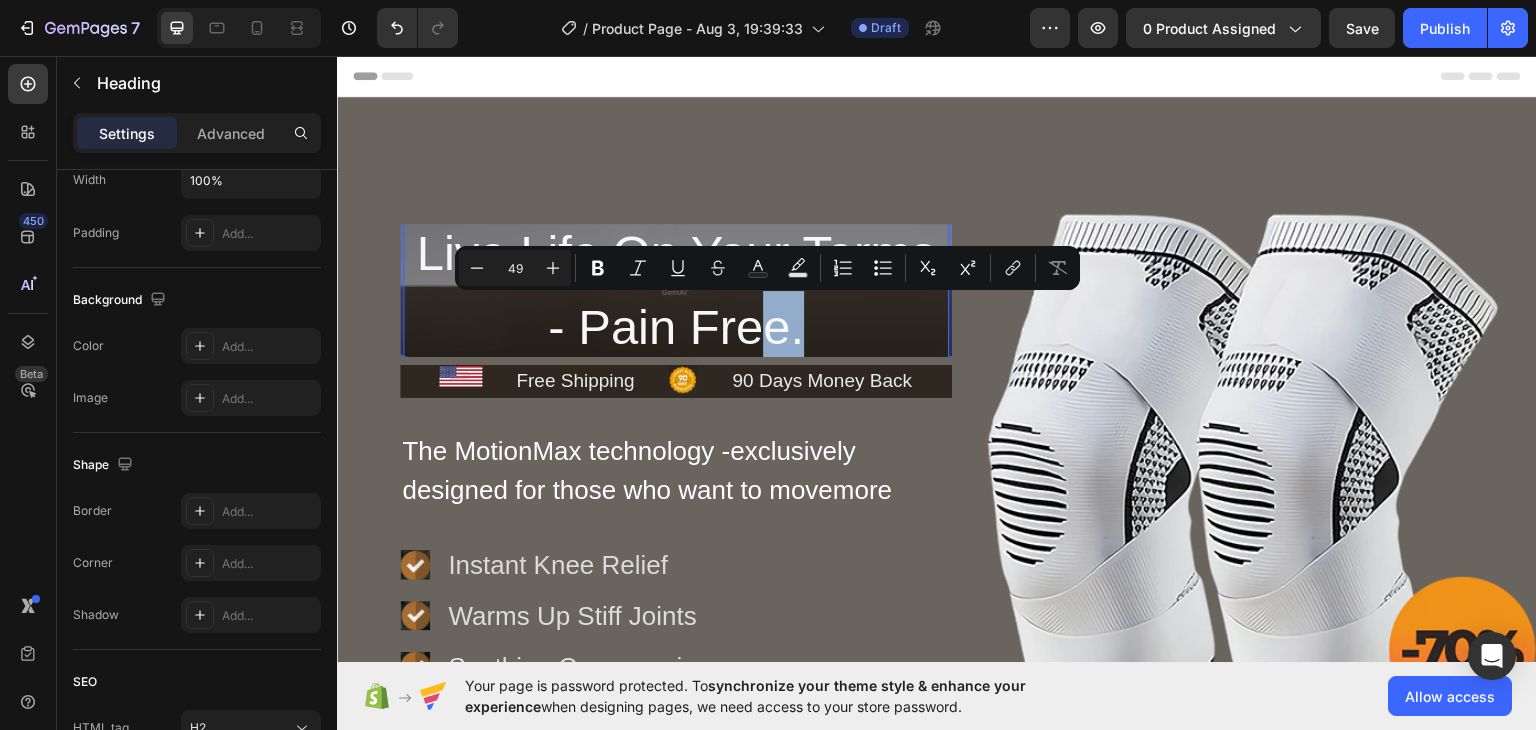 click on "Live Life On Your Terms - Pain Free." at bounding box center [676, 289] 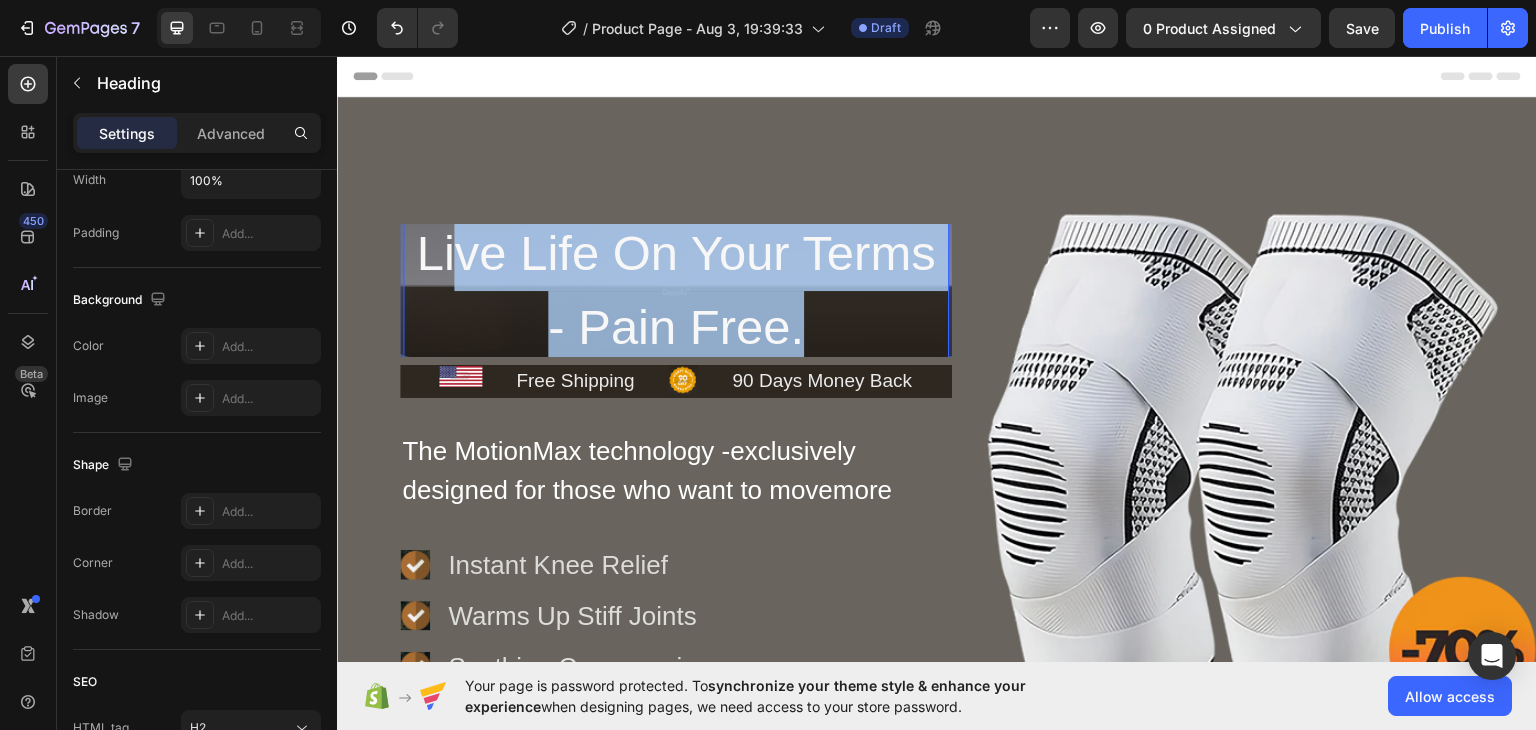 drag, startPoint x: 846, startPoint y: 324, endPoint x: 440, endPoint y: 248, distance: 413.05206 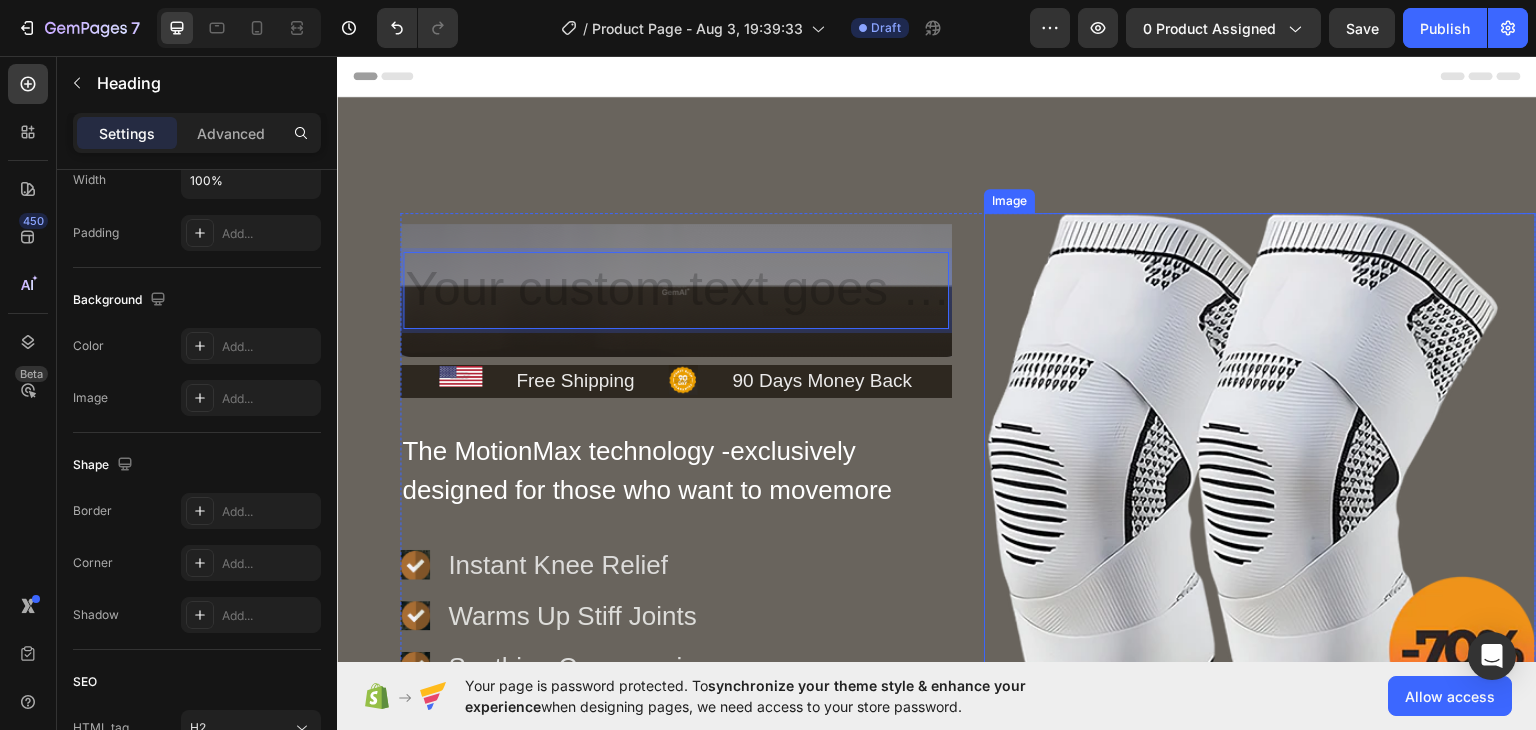 click on "Image" at bounding box center [1009, 200] 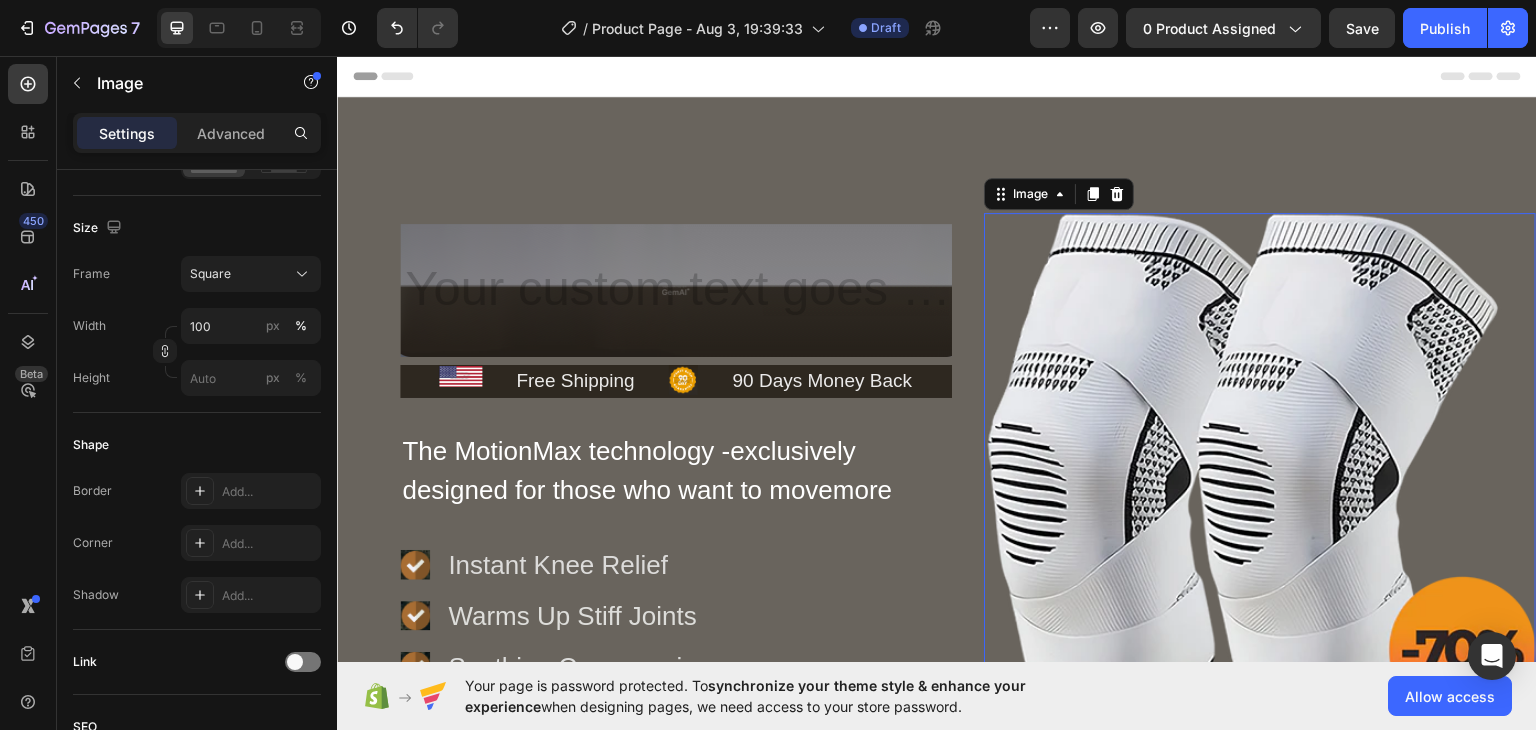 scroll, scrollTop: 0, scrollLeft: 0, axis: both 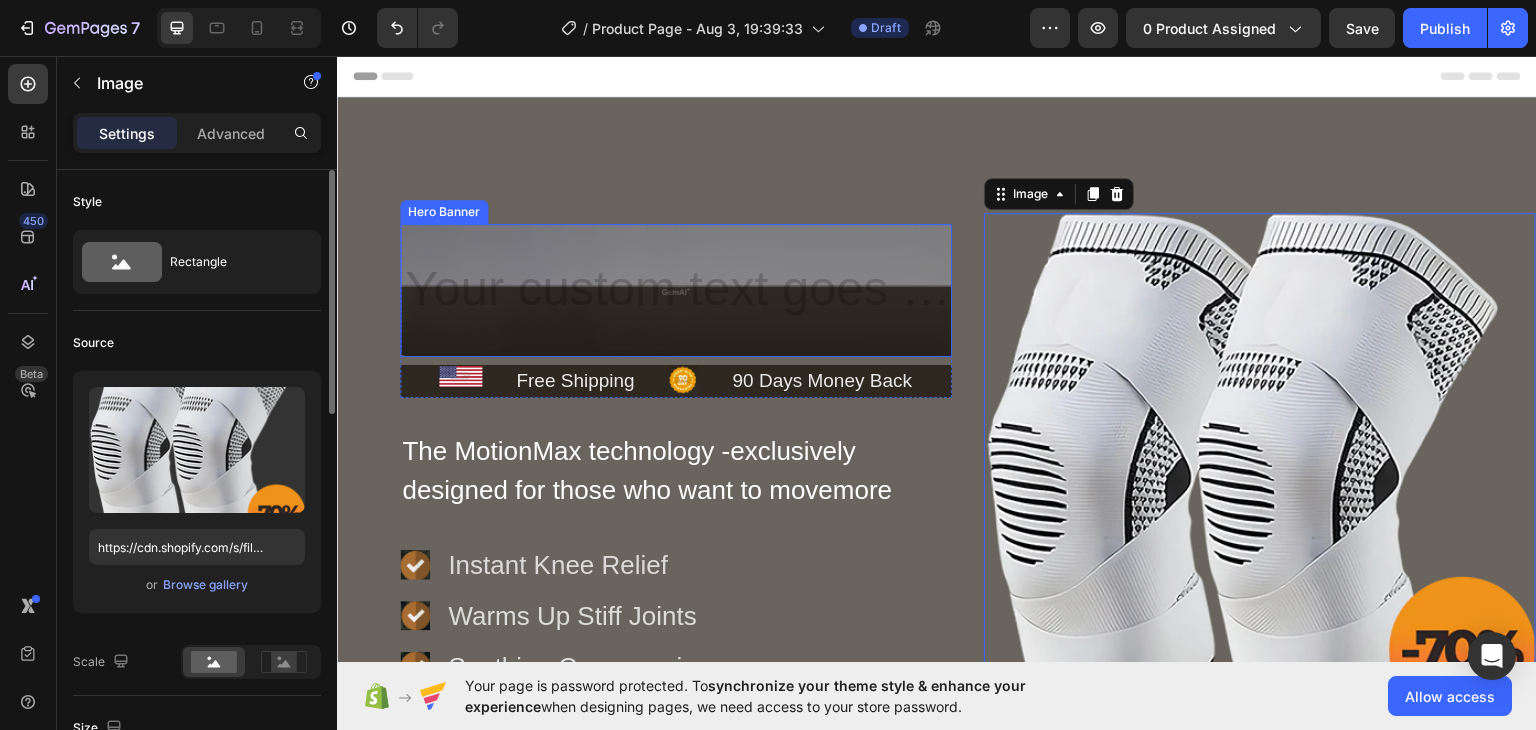 click on "Heading Row" at bounding box center (676, 289) 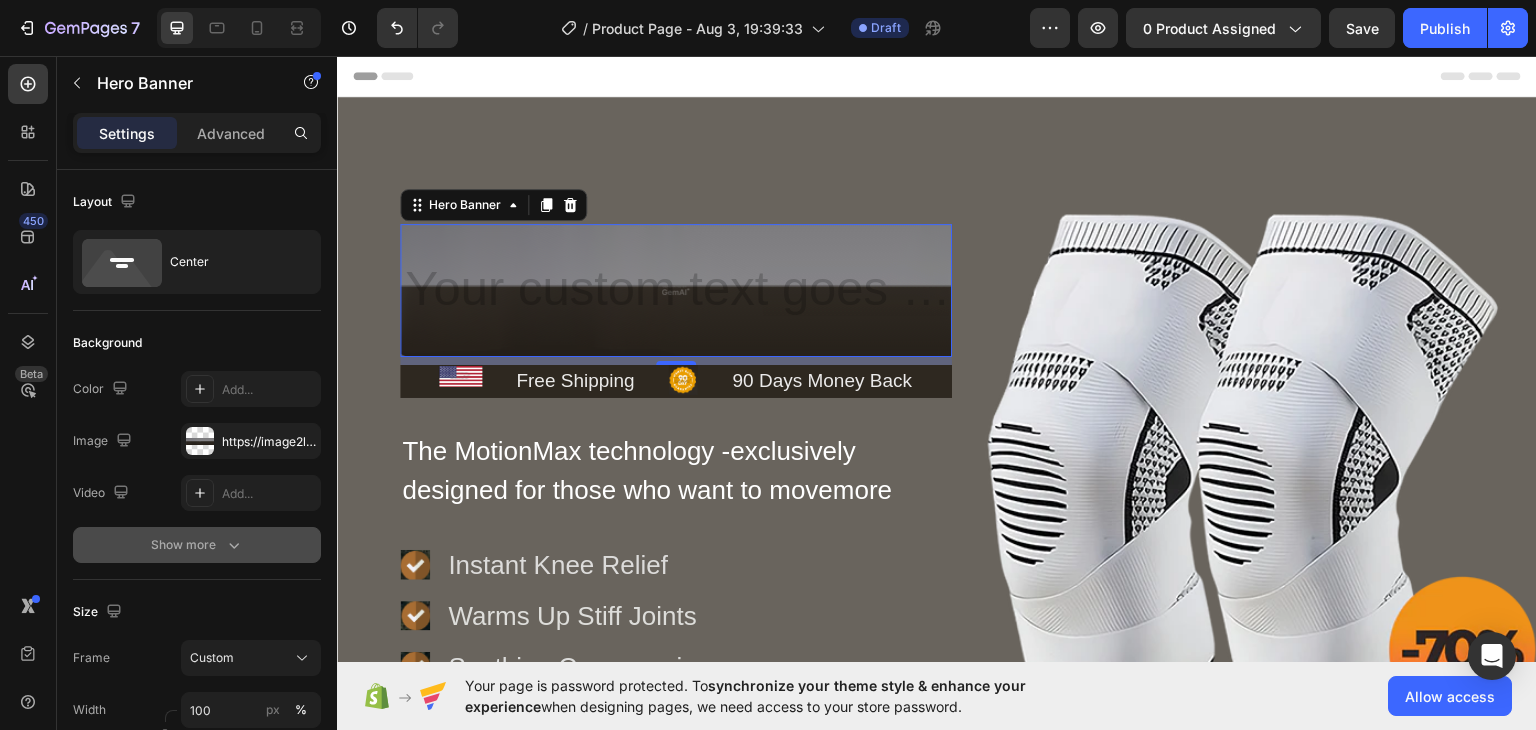scroll, scrollTop: 200, scrollLeft: 0, axis: vertical 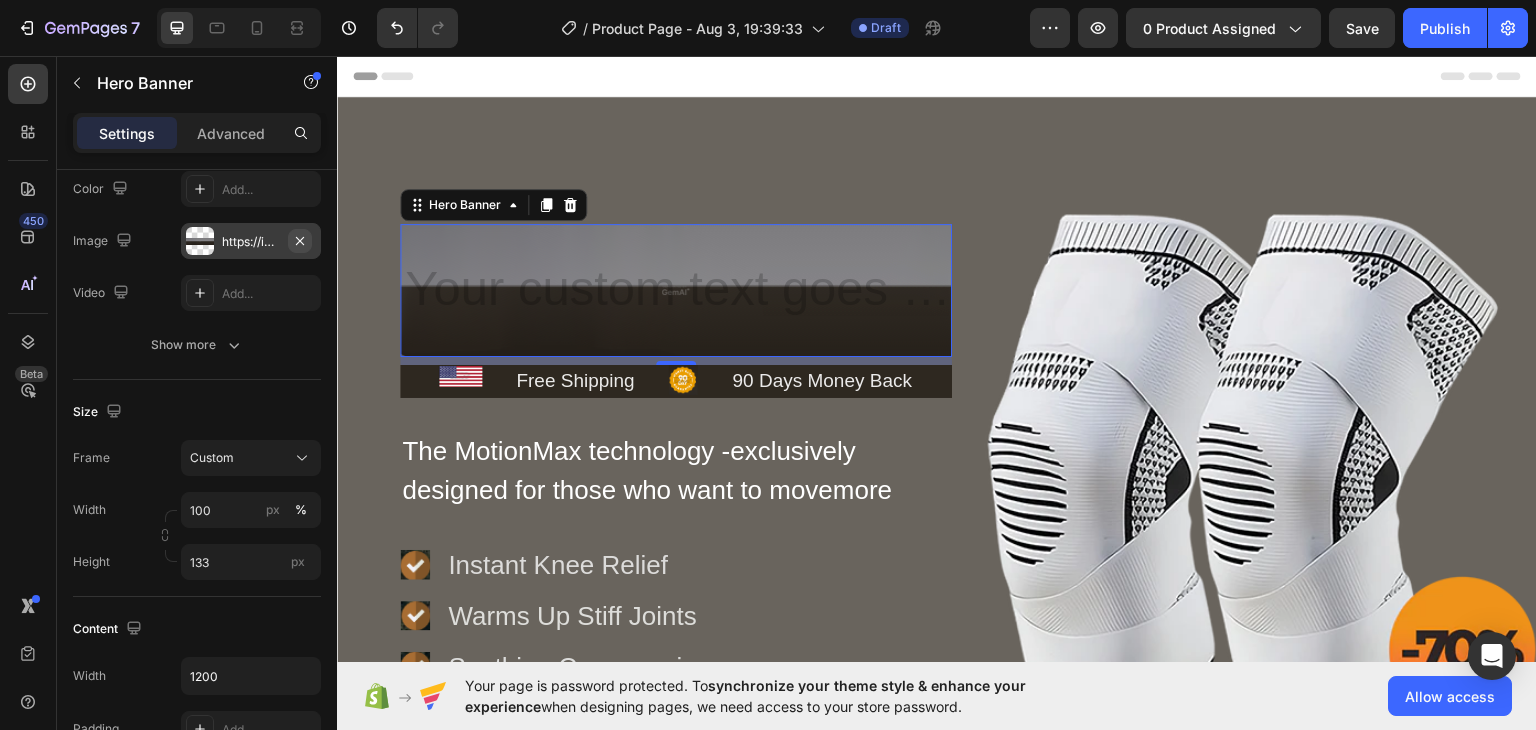 click 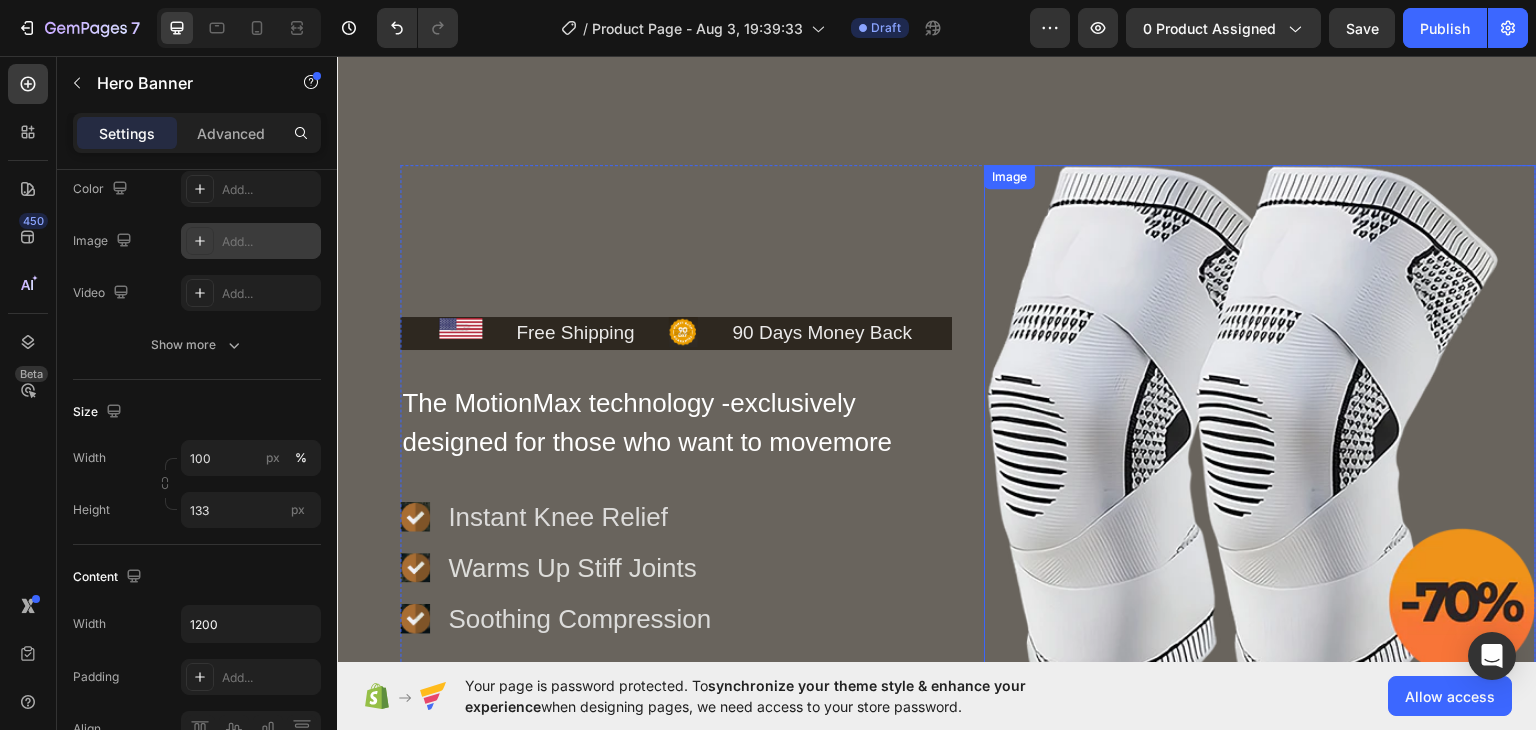 scroll, scrollTop: 0, scrollLeft: 0, axis: both 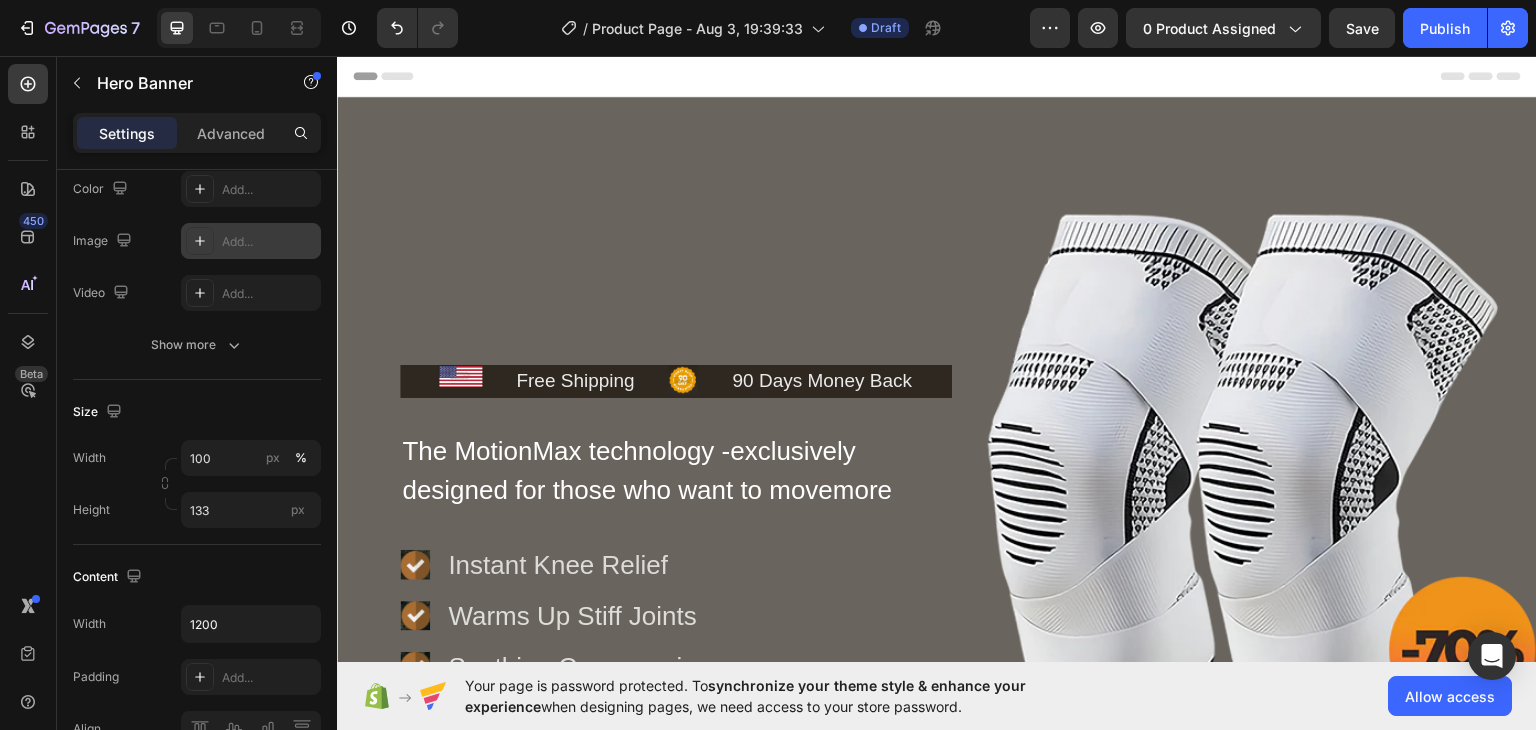 click at bounding box center (676, 289) 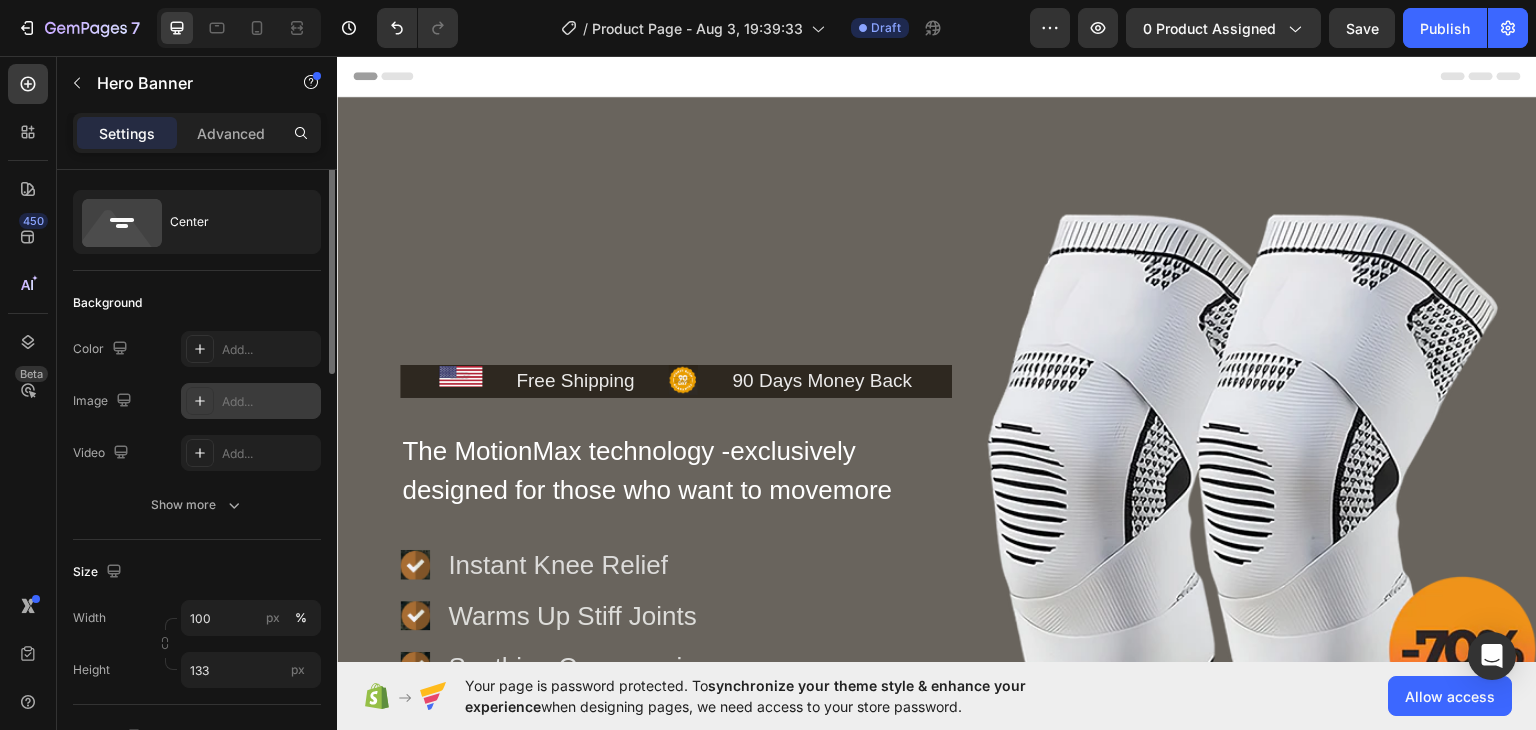 scroll, scrollTop: 0, scrollLeft: 0, axis: both 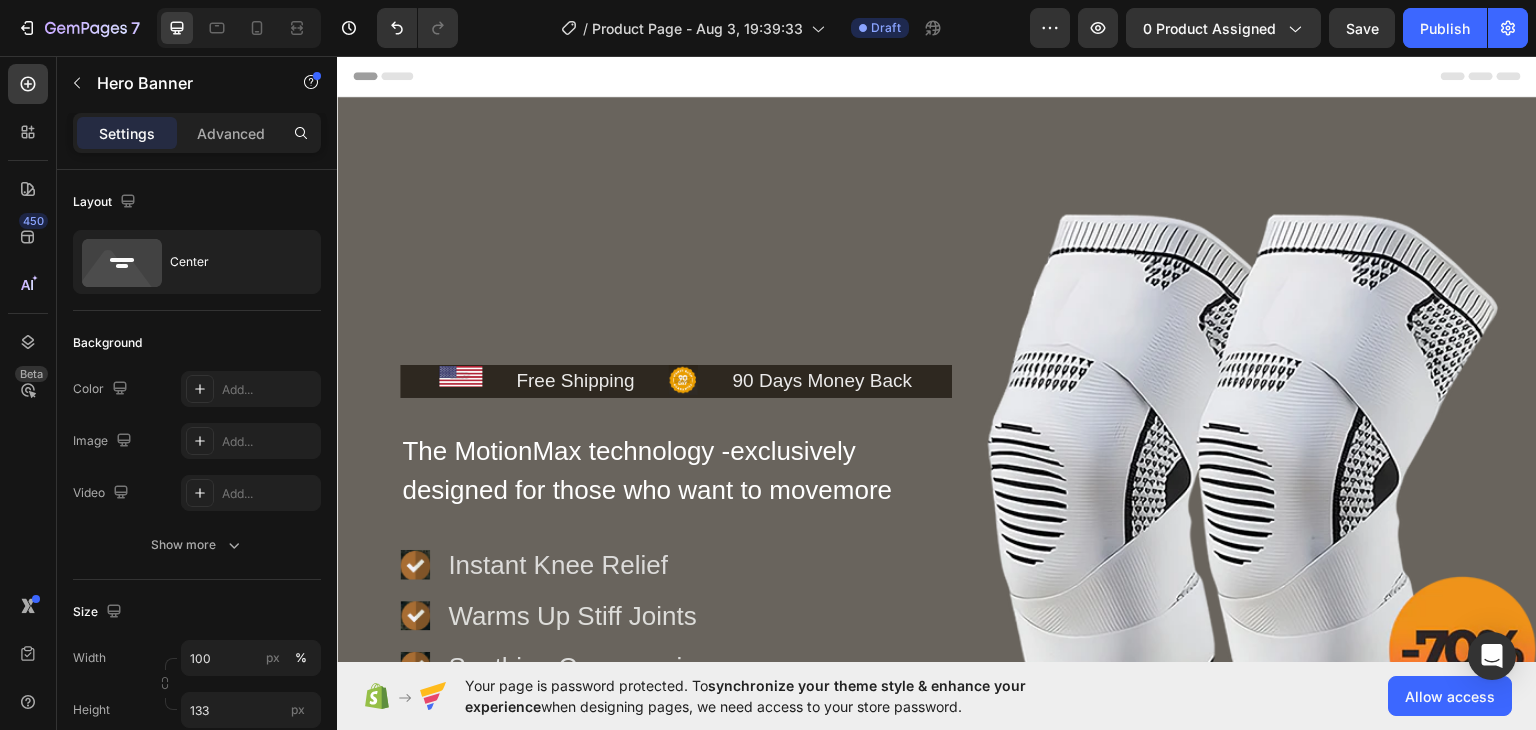 click at bounding box center (676, 289) 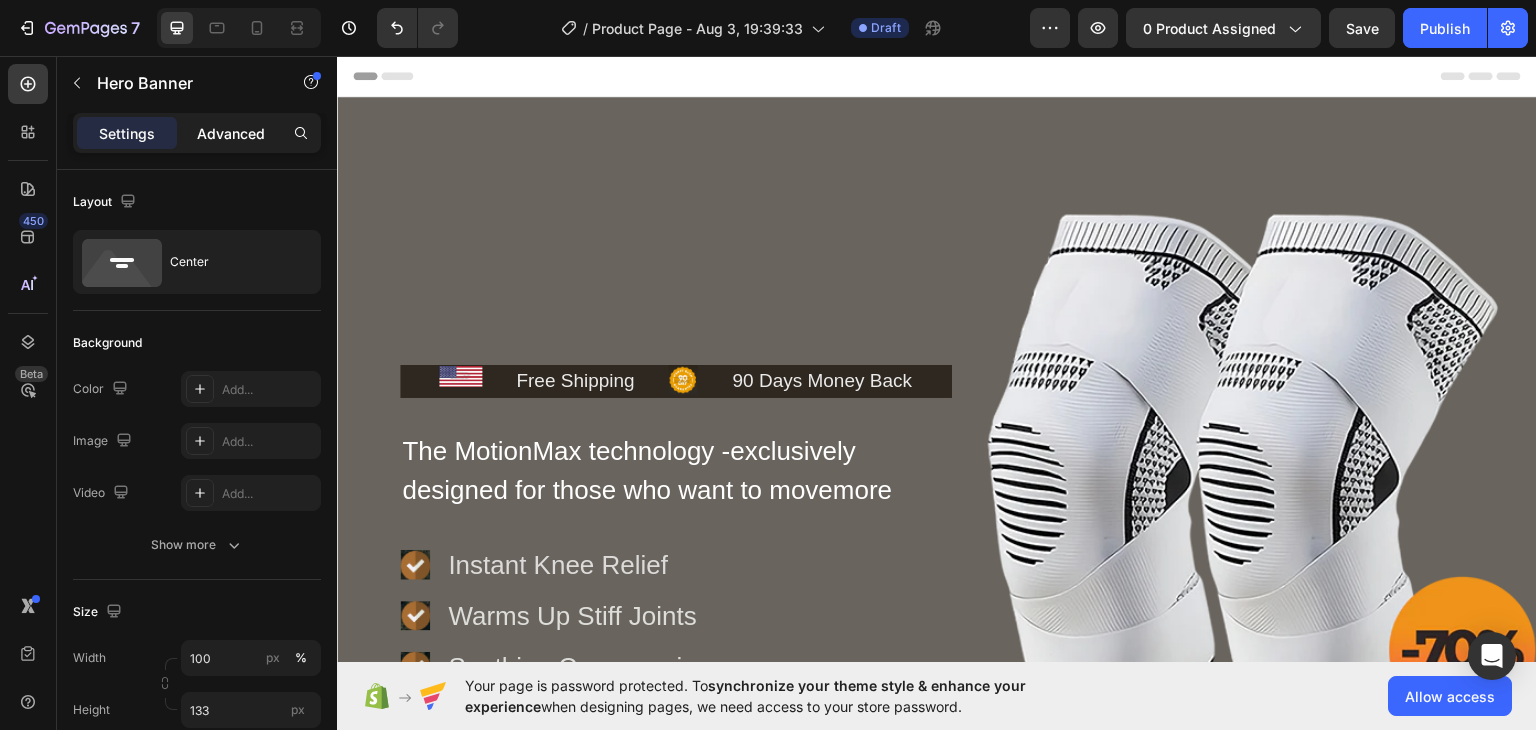 click on "Advanced" at bounding box center (231, 133) 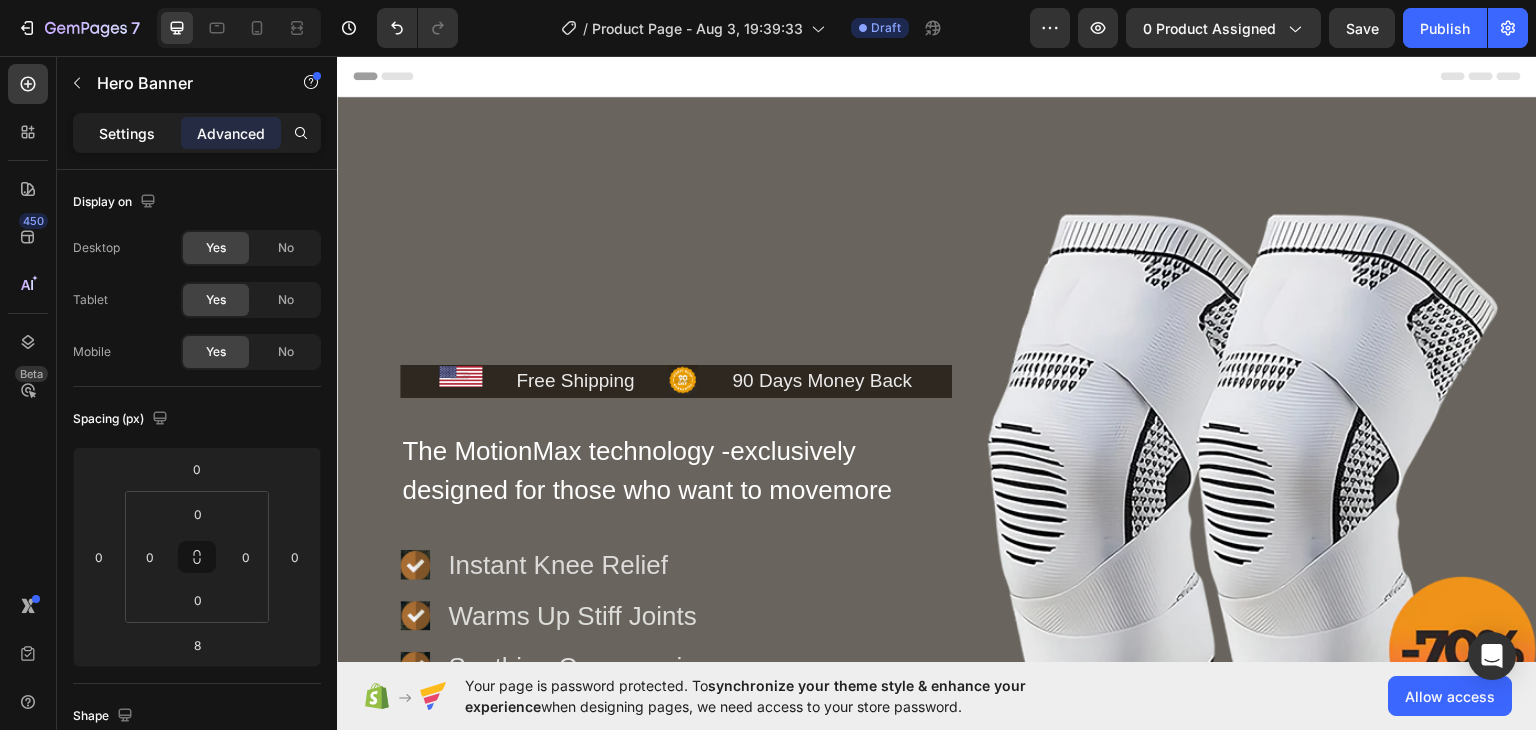 click on "Settings" at bounding box center [127, 133] 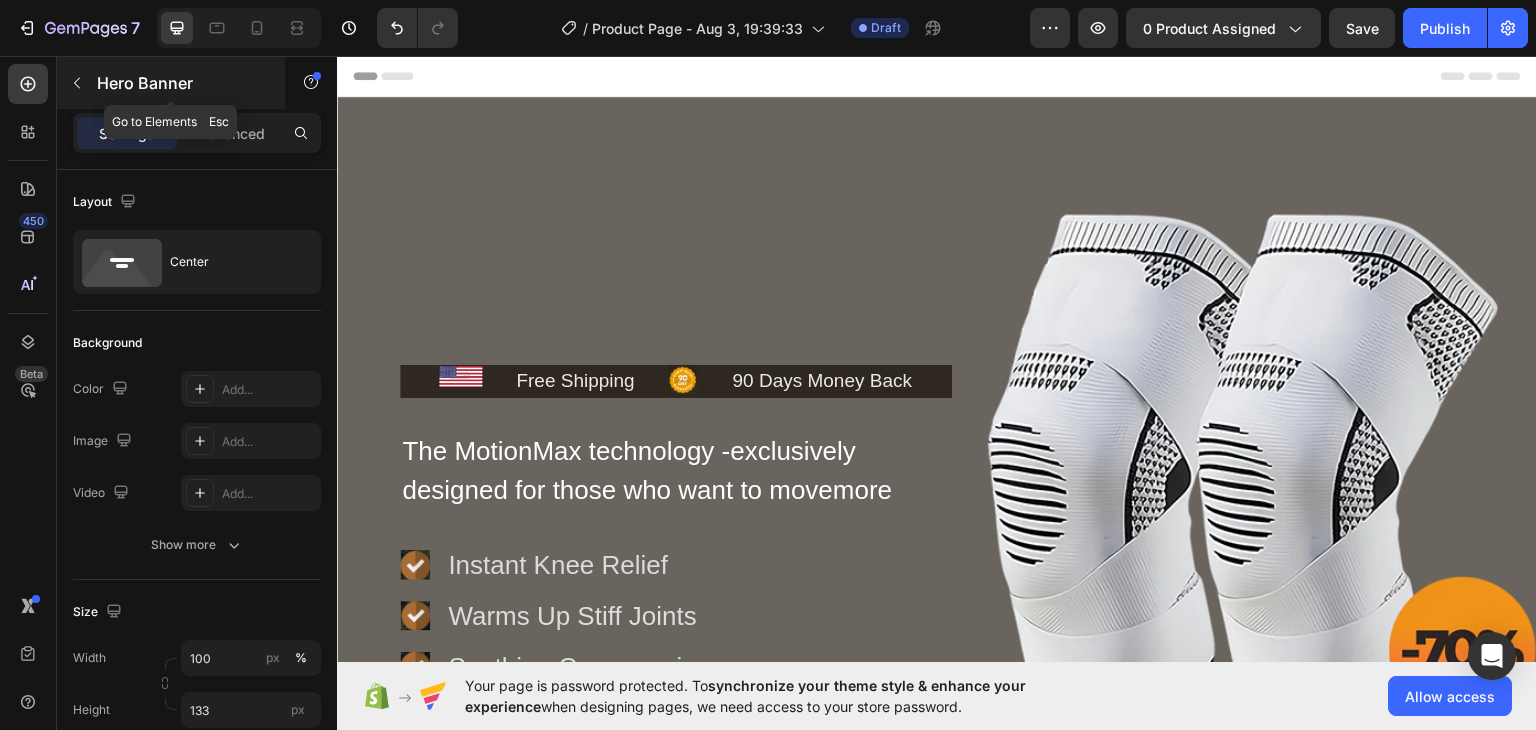 click 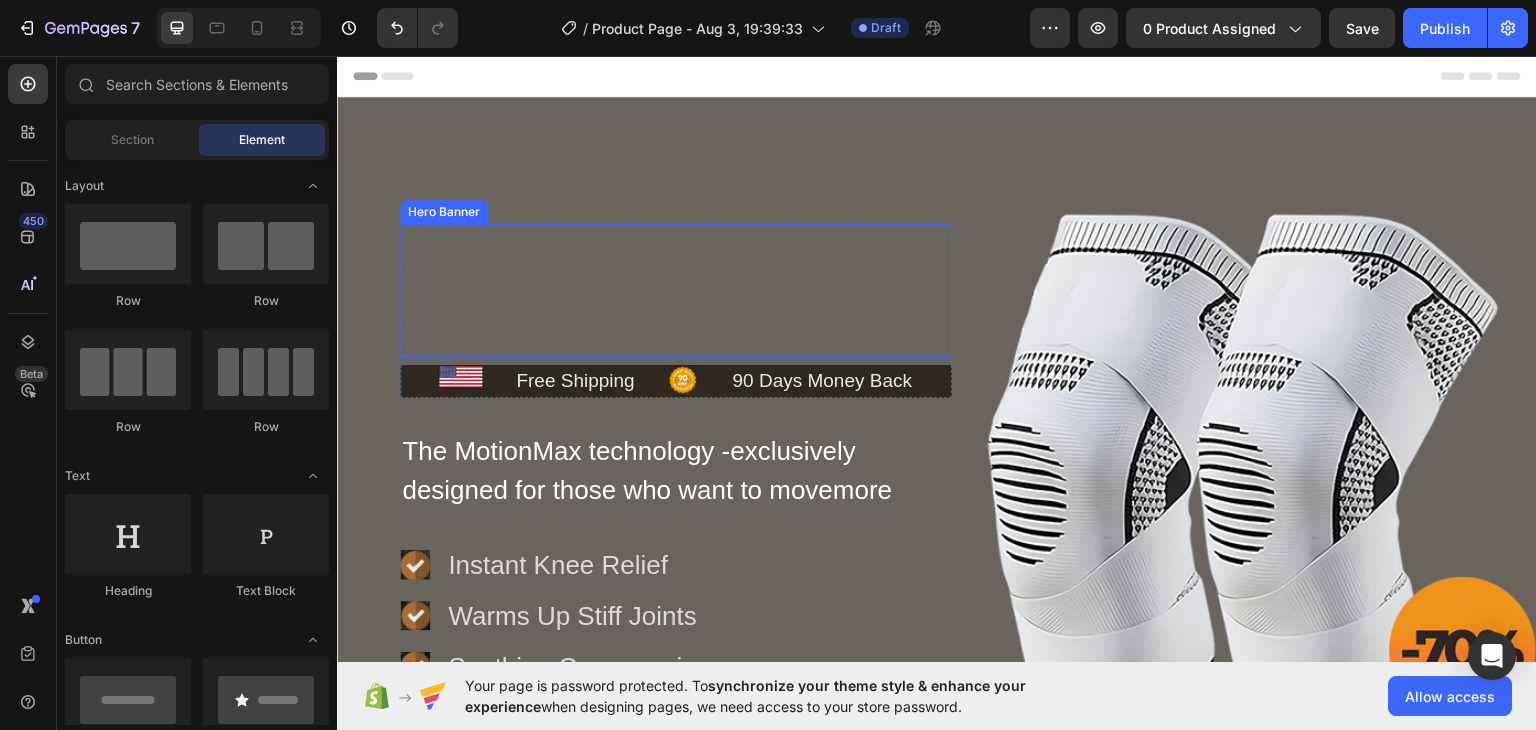 click at bounding box center [676, 289] 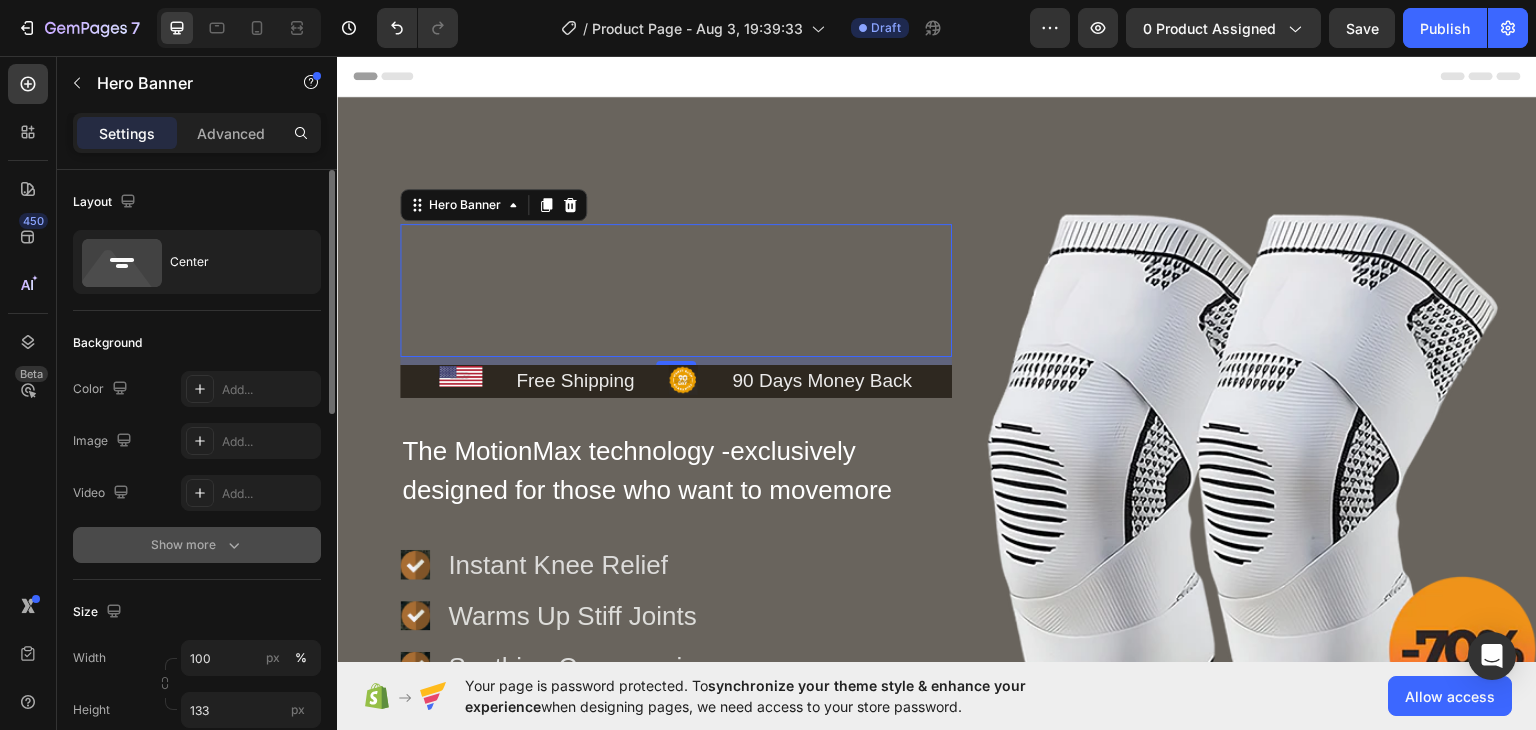 click 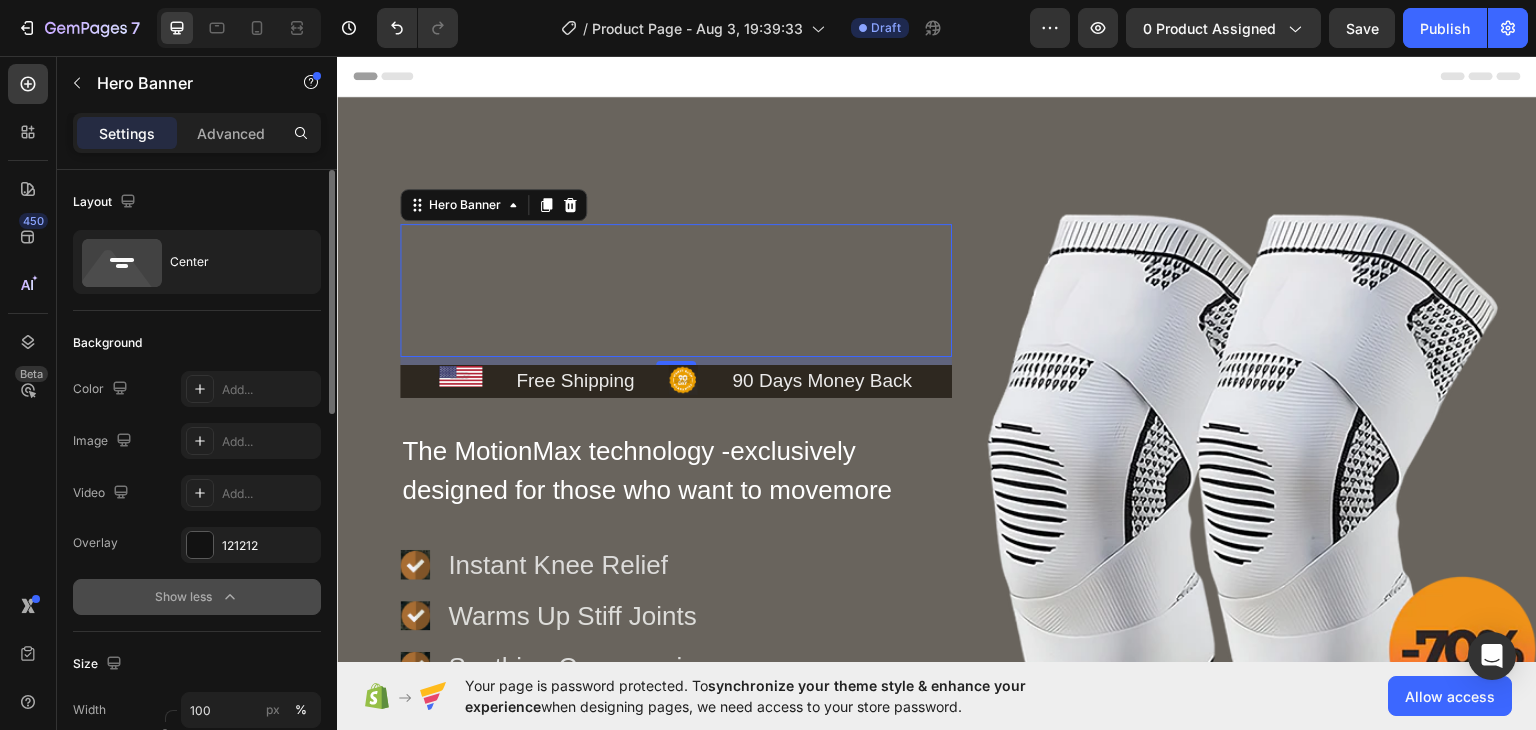 click 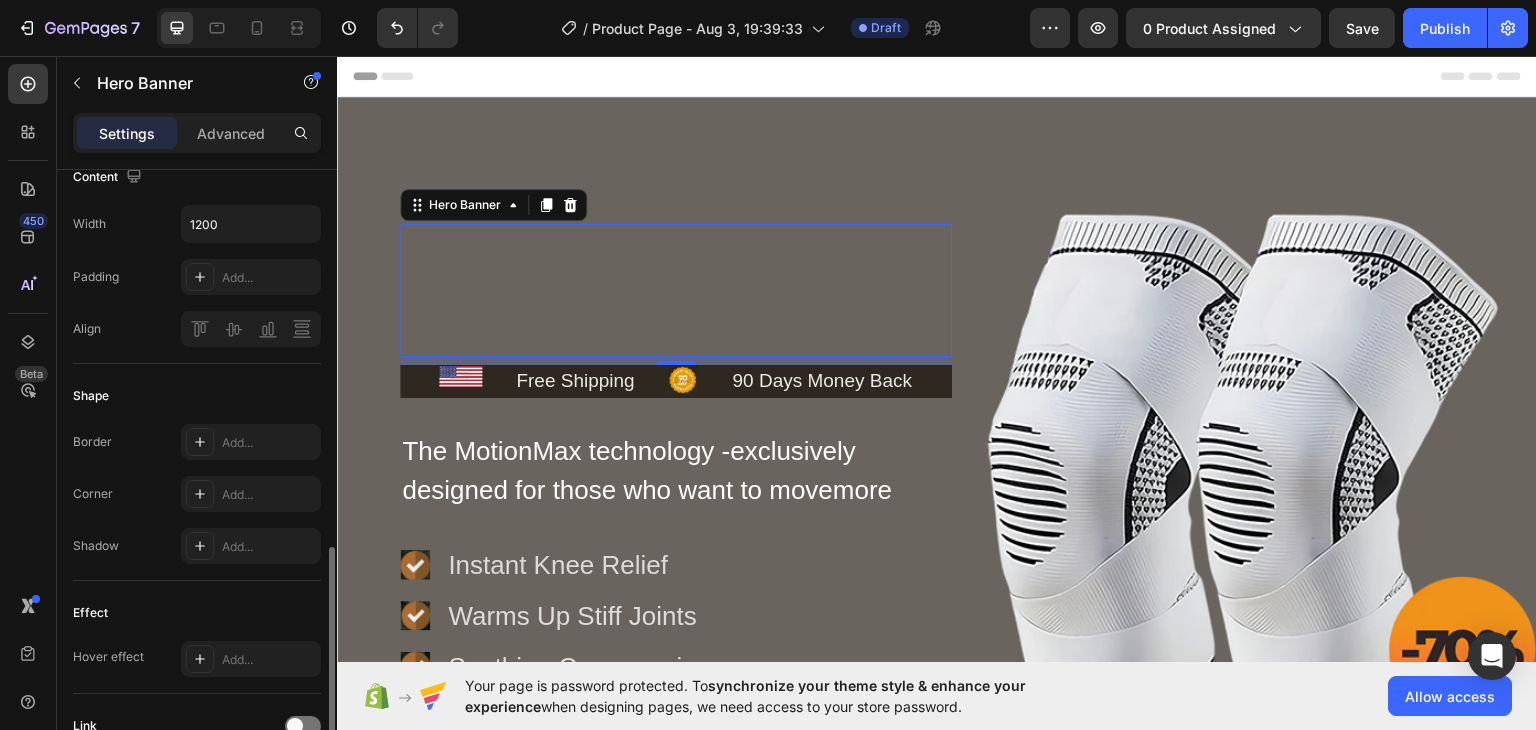 scroll, scrollTop: 800, scrollLeft: 0, axis: vertical 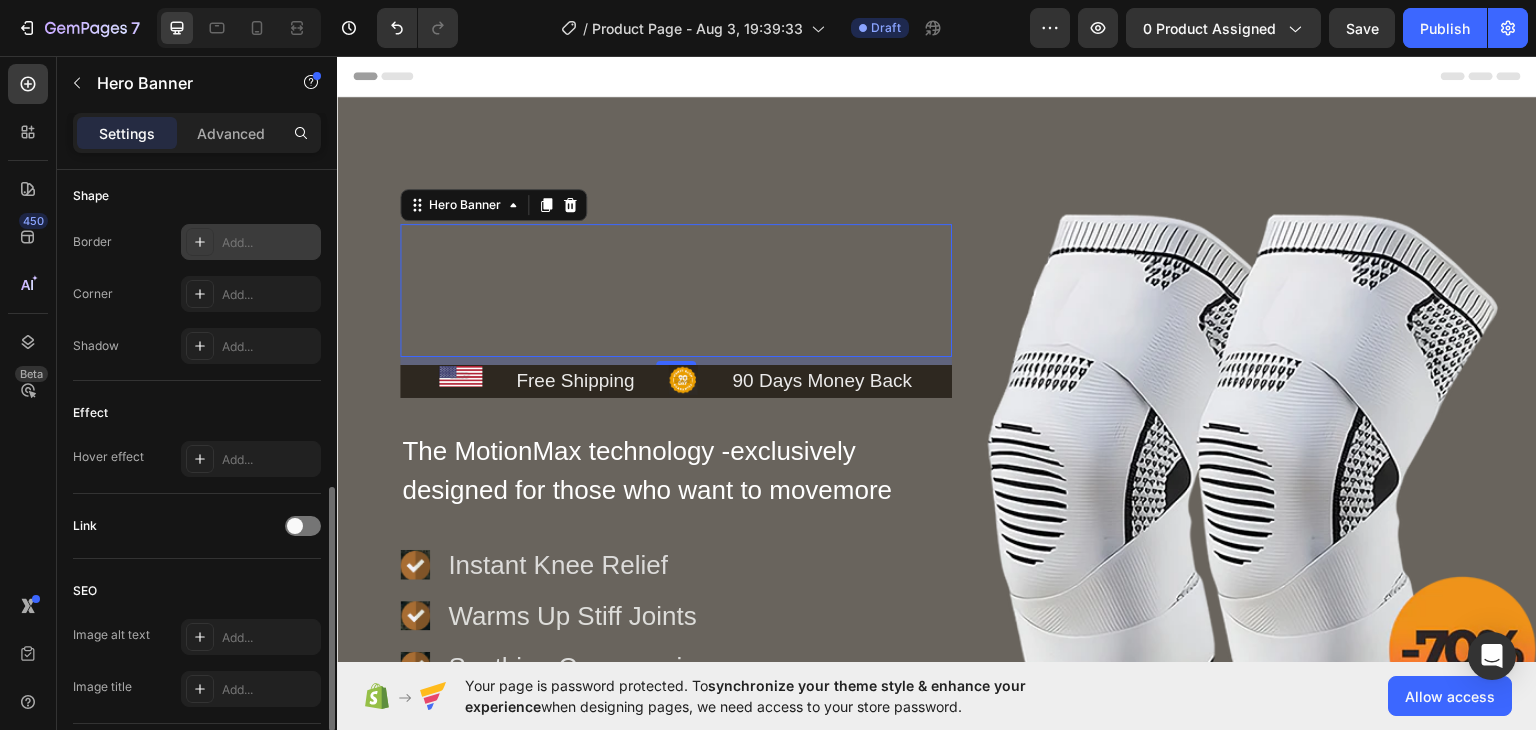 click on "Add..." at bounding box center (269, 243) 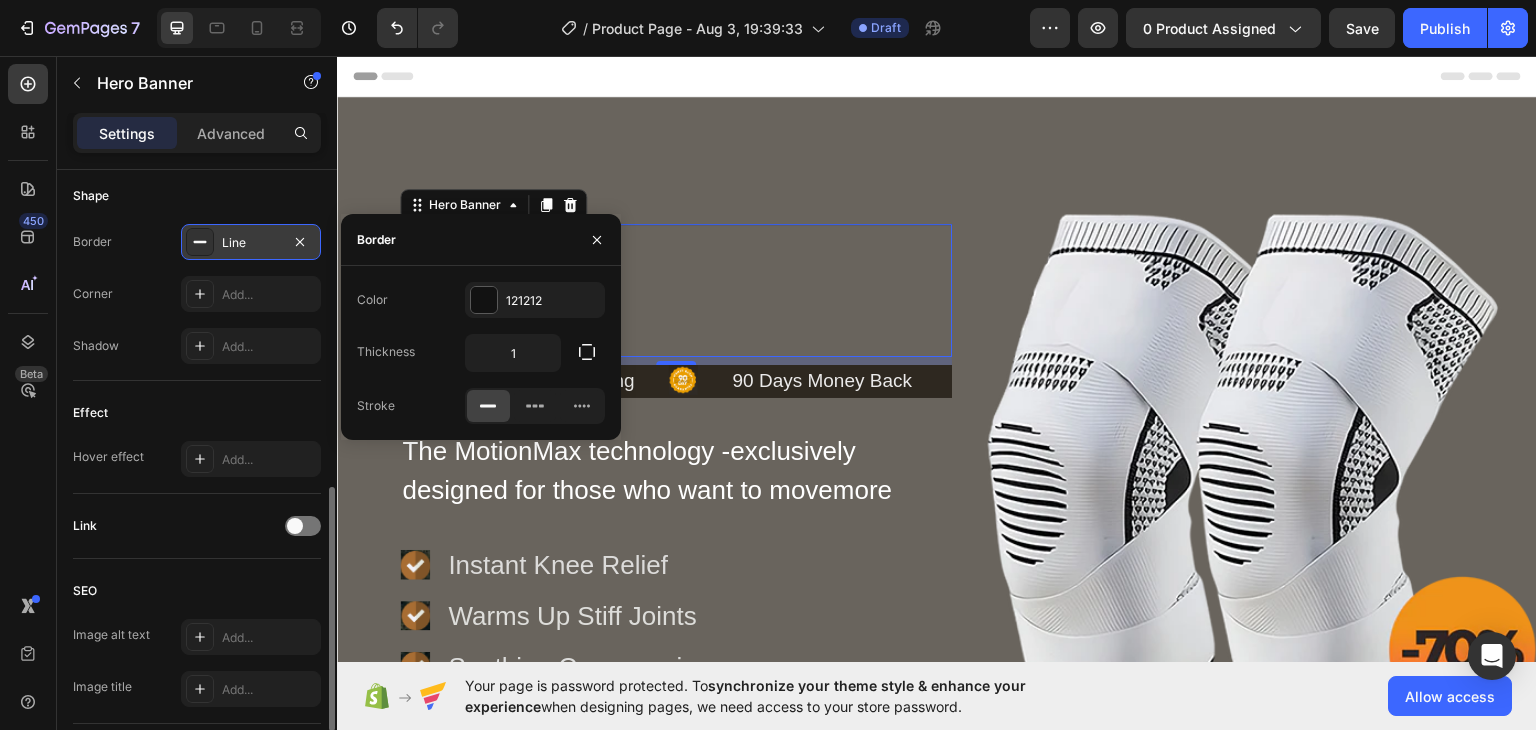 click 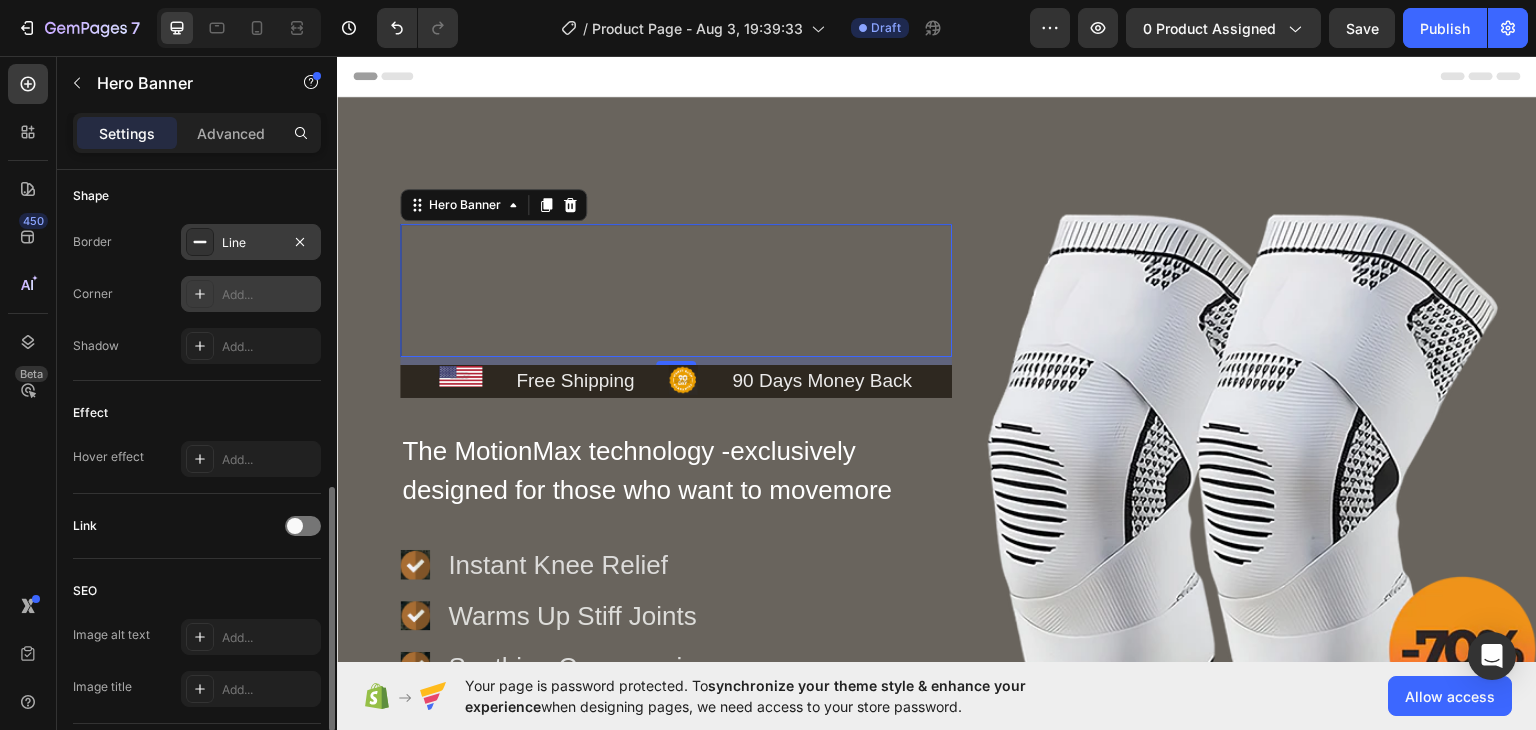 click on "Add..." at bounding box center (269, 295) 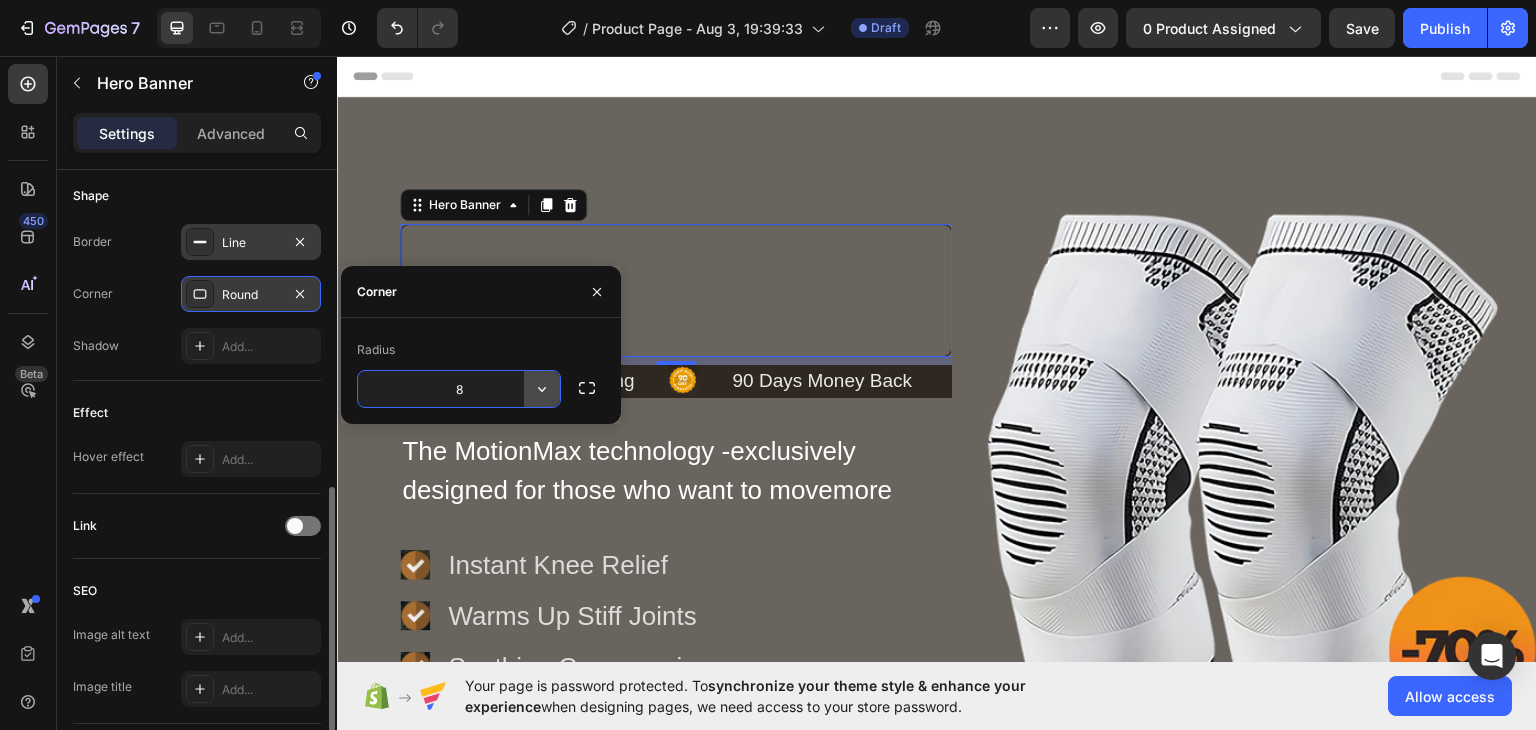 click 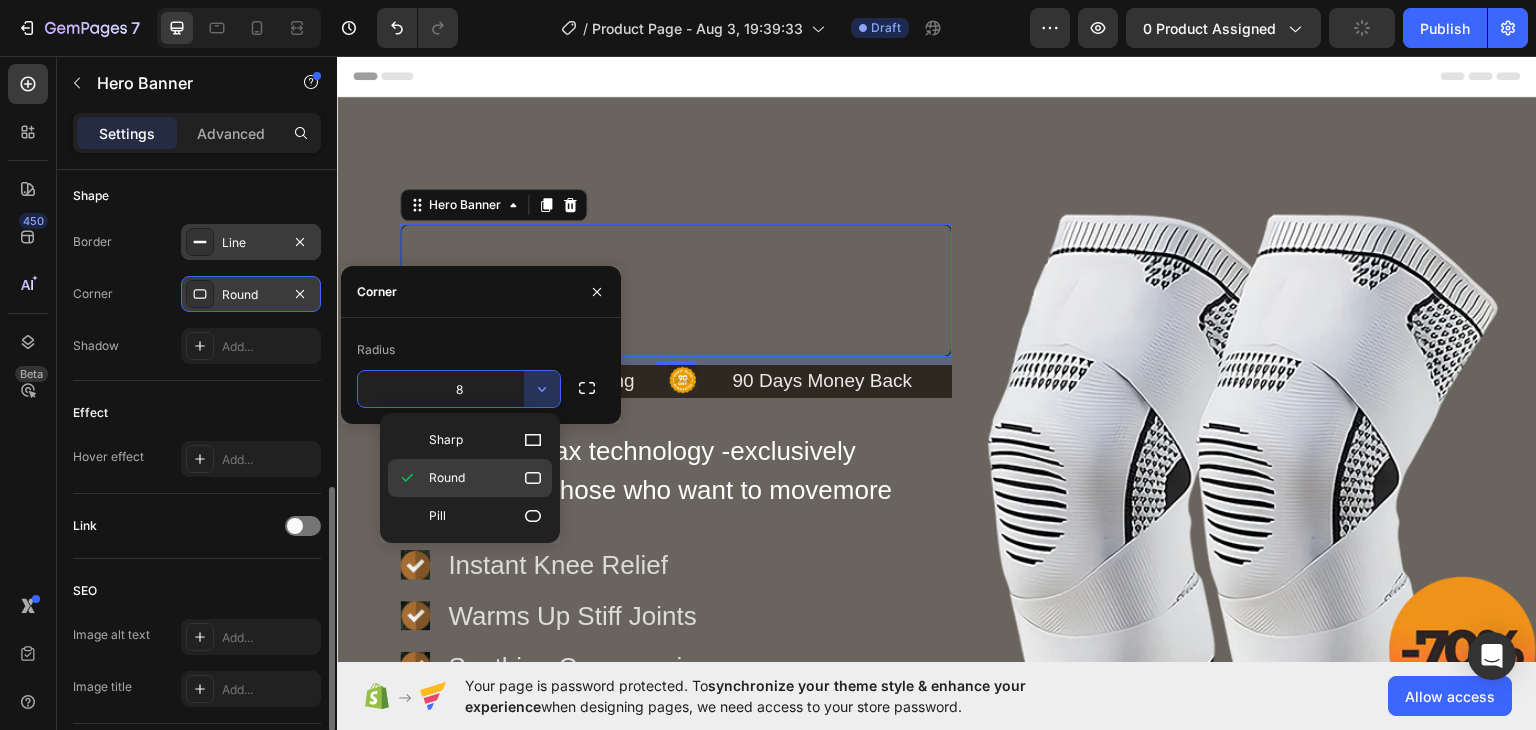 drag, startPoint x: 520, startPoint y: 478, endPoint x: 133, endPoint y: 396, distance: 395.59195 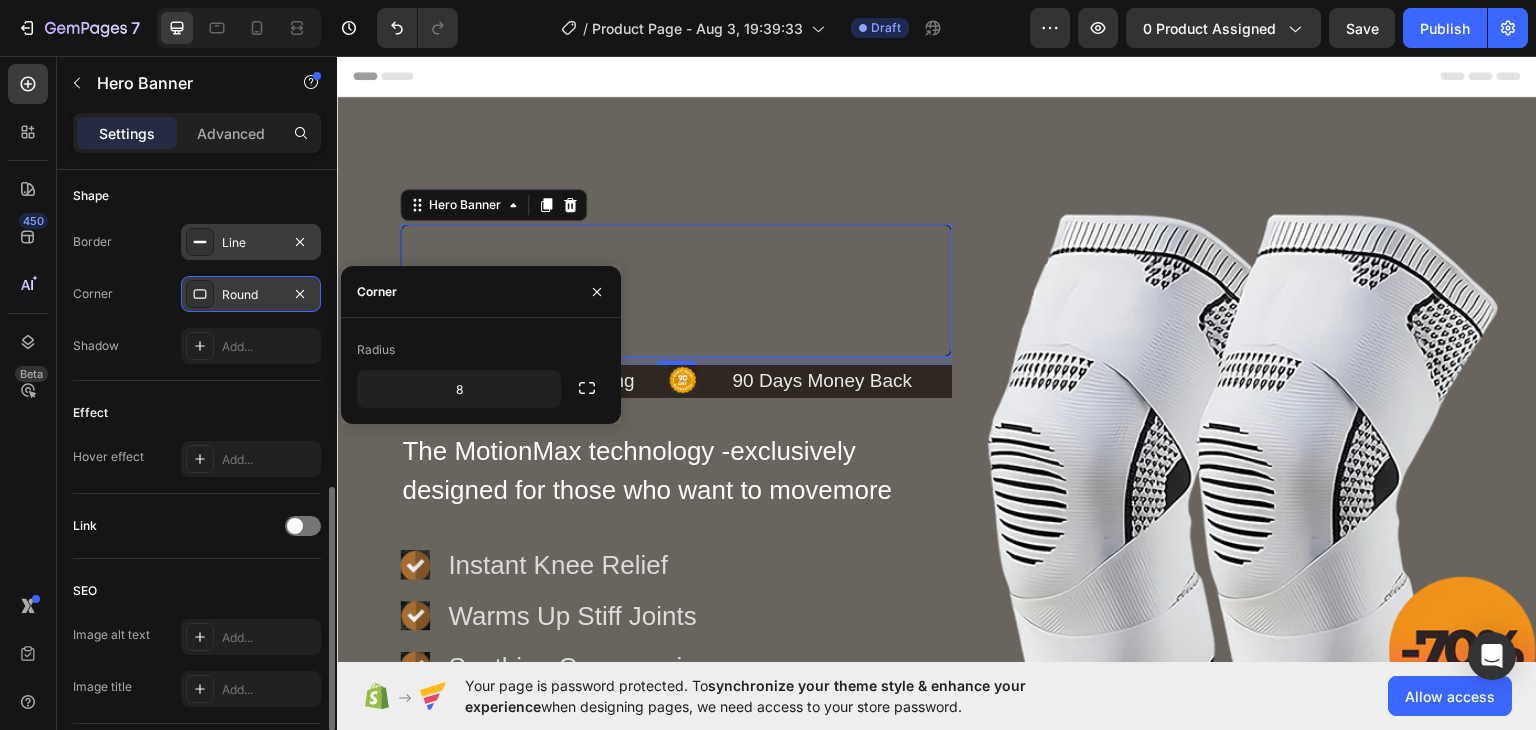click on "Shape" at bounding box center (197, 196) 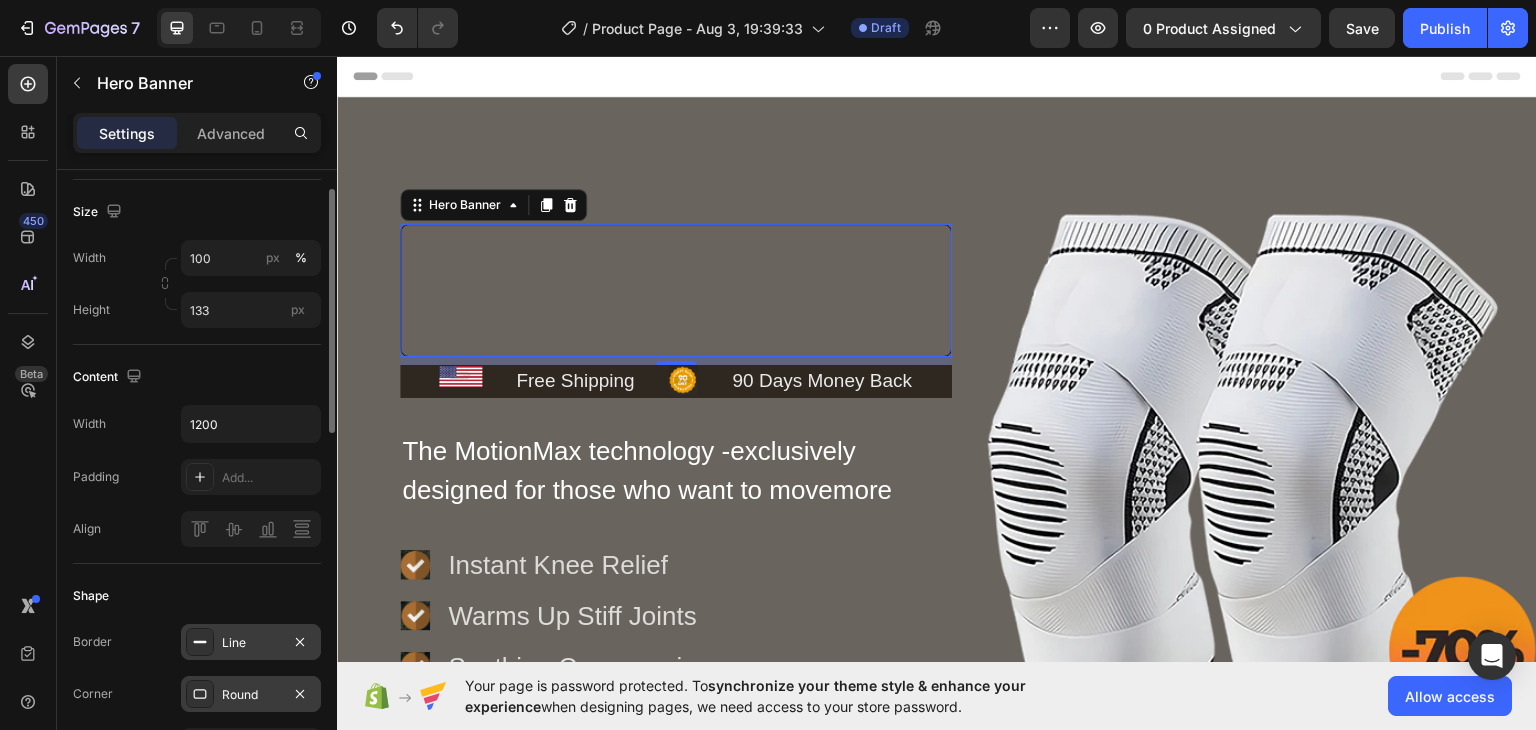 scroll, scrollTop: 300, scrollLeft: 0, axis: vertical 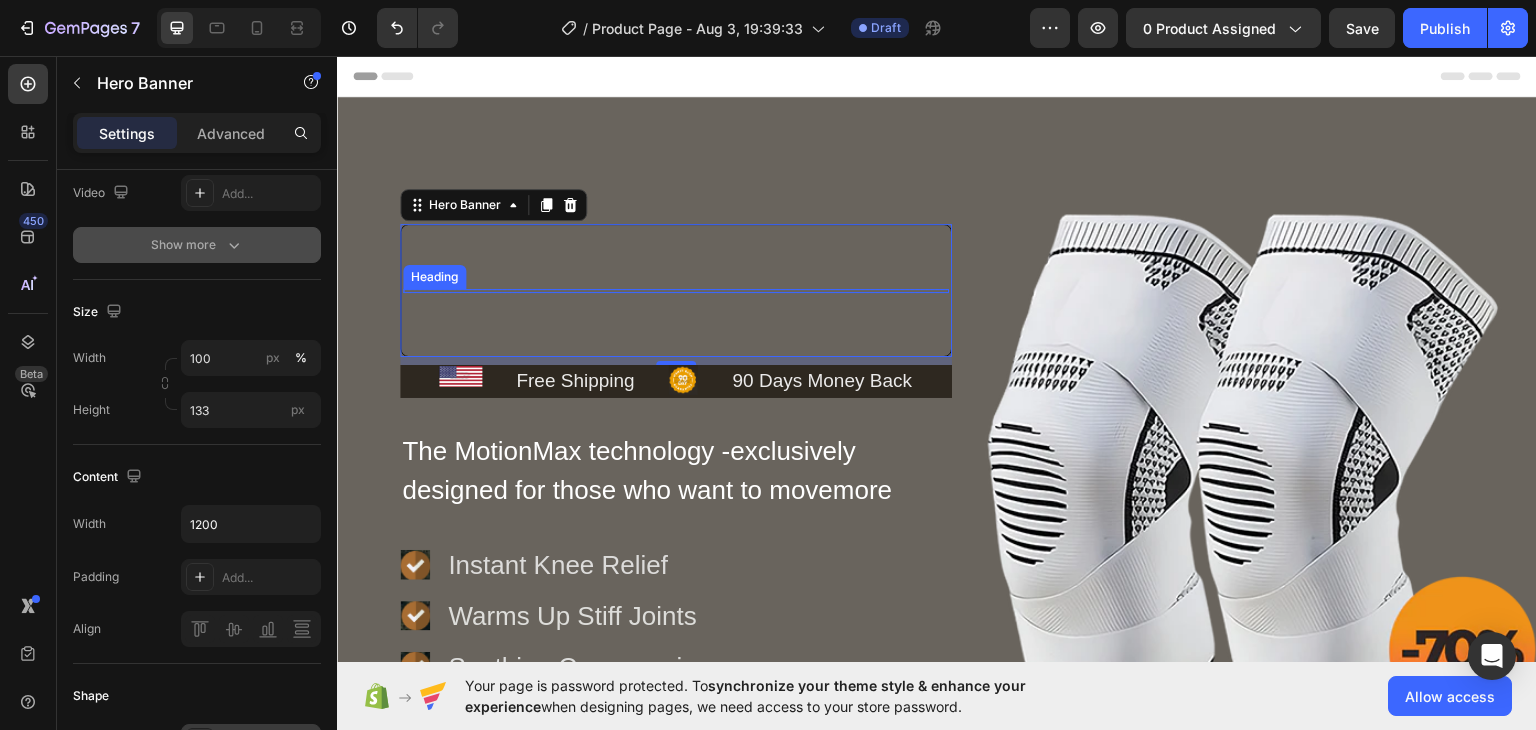 click at bounding box center (676, 289) 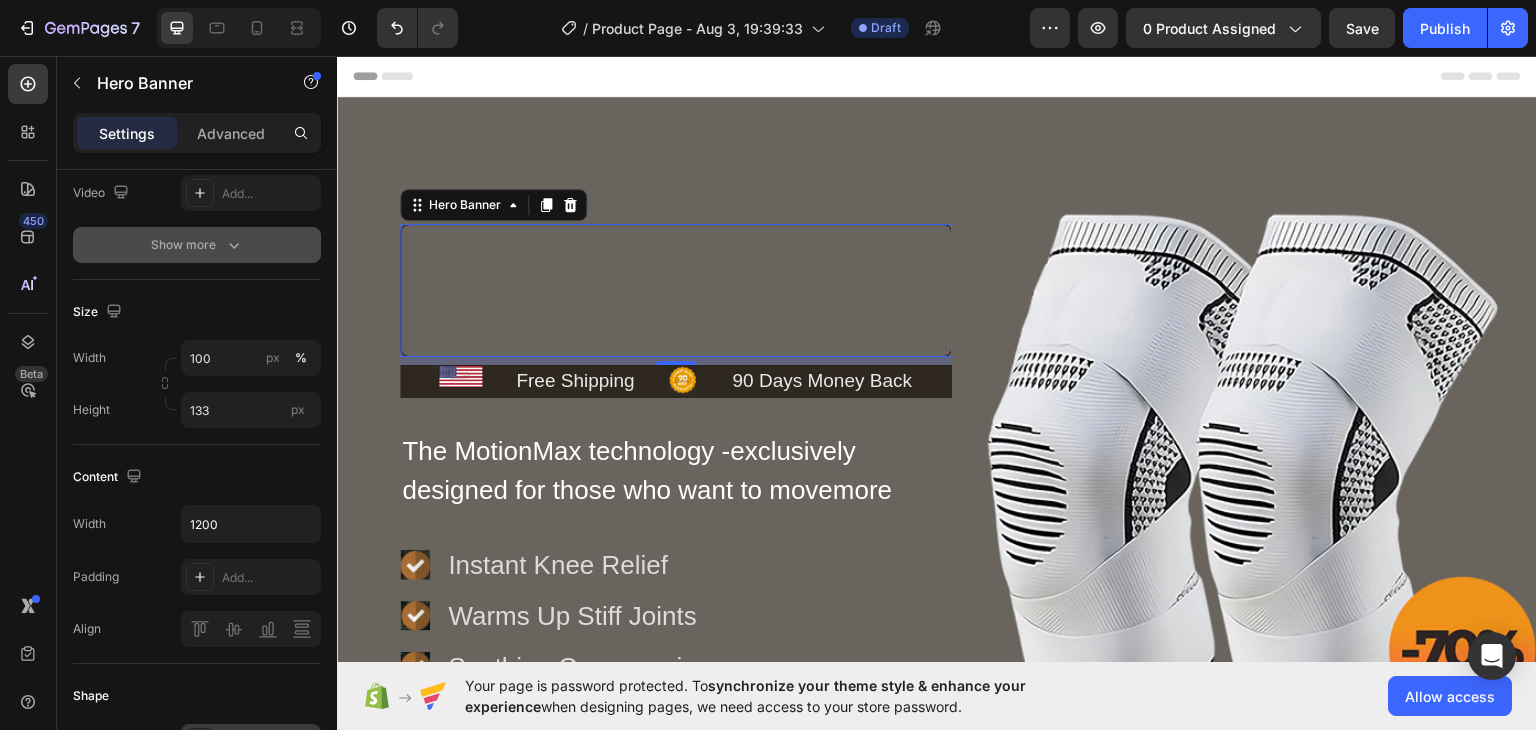 click at bounding box center [676, 289] 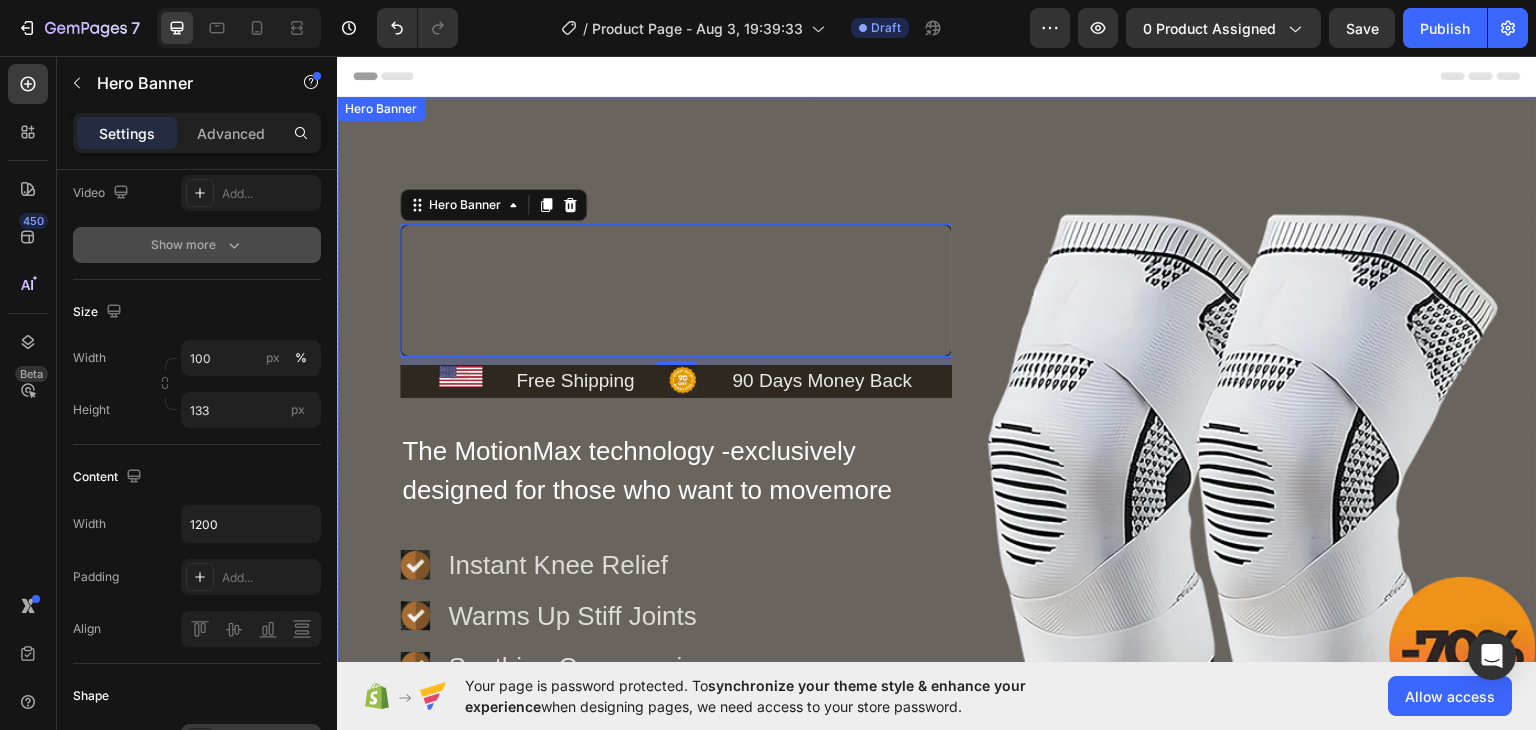 click on "Heading Row Hero Banner   8 Image Free Shipping Text Block     Icon 90 Days Money Back Text Block Row Row The MotionMax technology -exclusively designed for those who want to movemore Text Block Row     Icon Instant Knee Relief Text Block     Icon Warms Up Stiff Joints Text Block     Icon Soothing Compression Text Block Advanced list Row Check Availability Button Row Image Row Row" at bounding box center (937, 430) 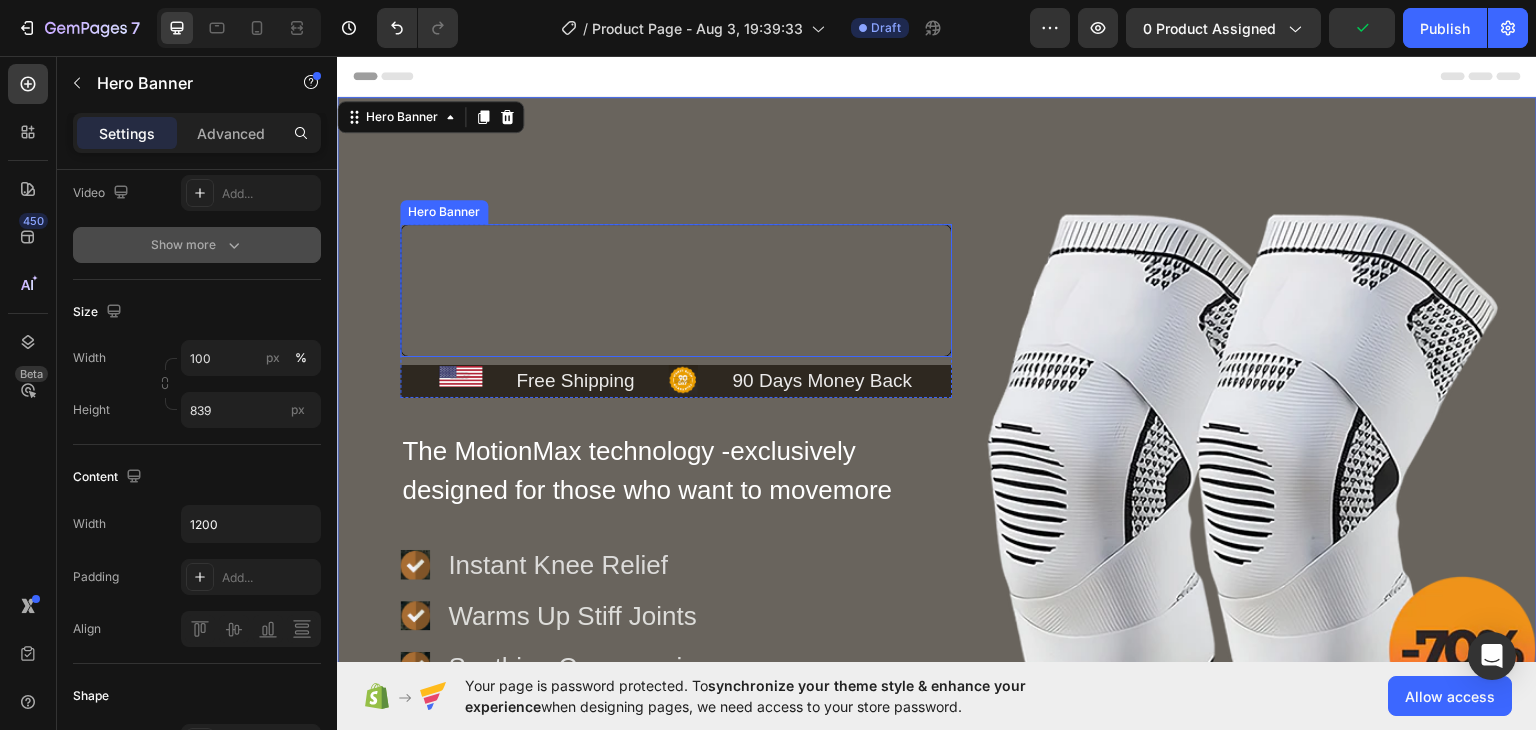 click at bounding box center [676, 289] 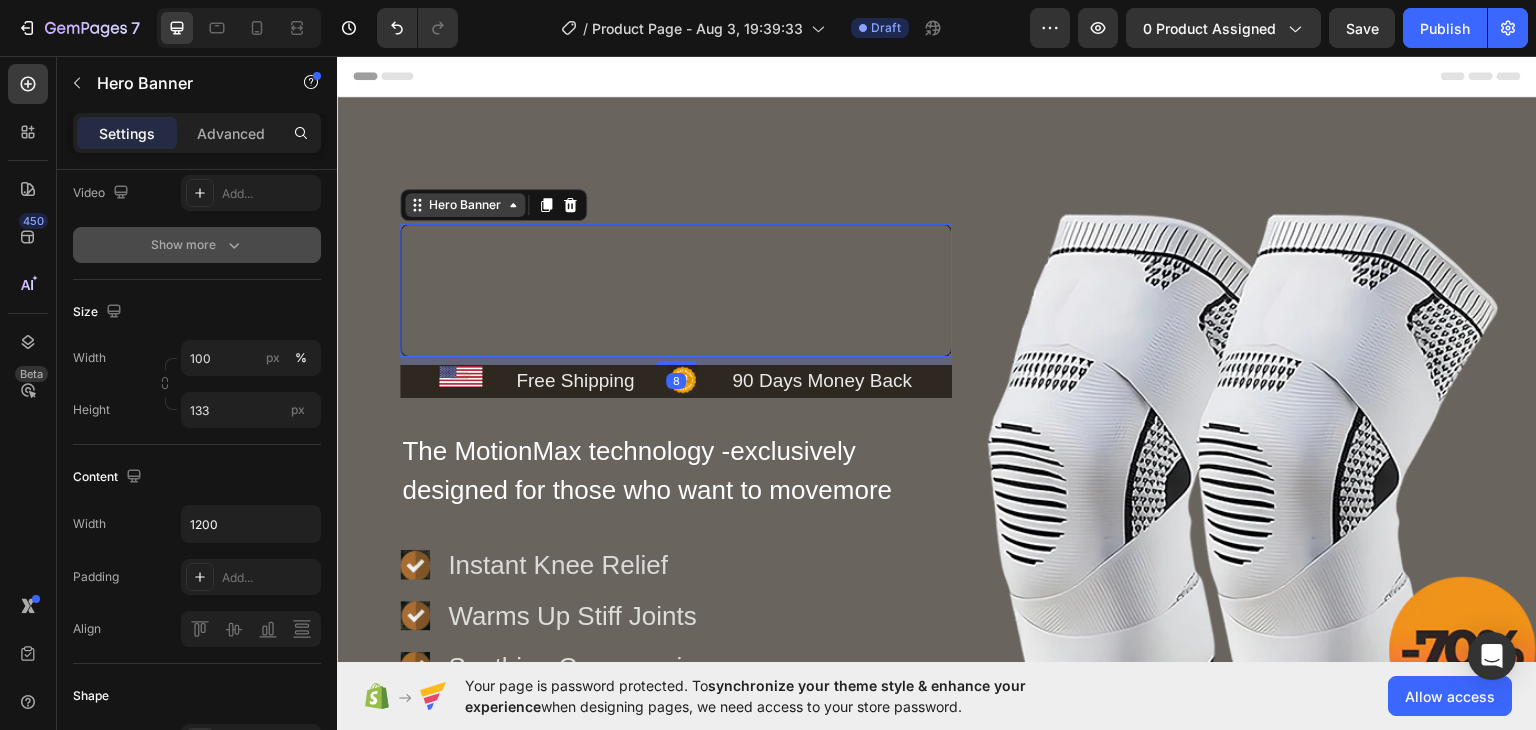 click 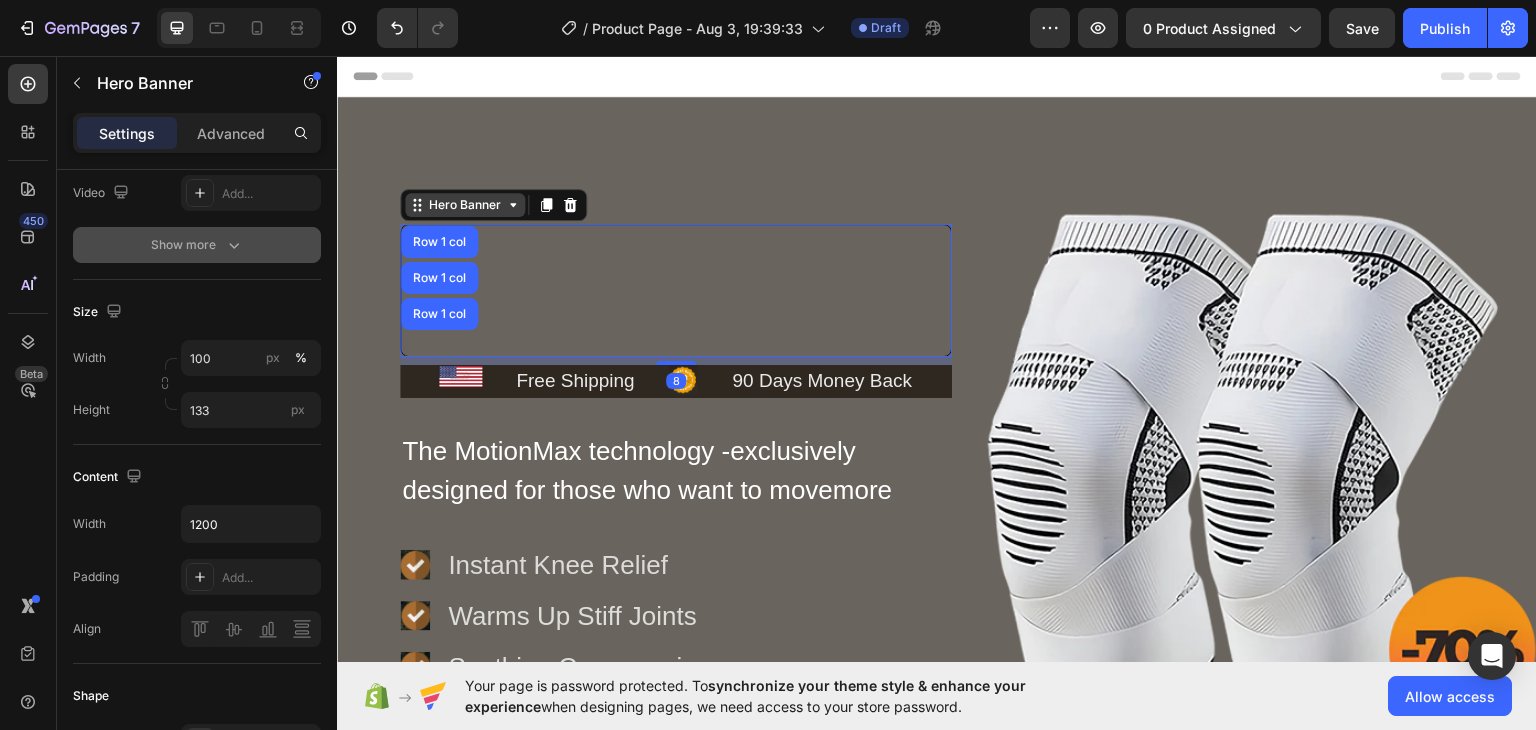 click 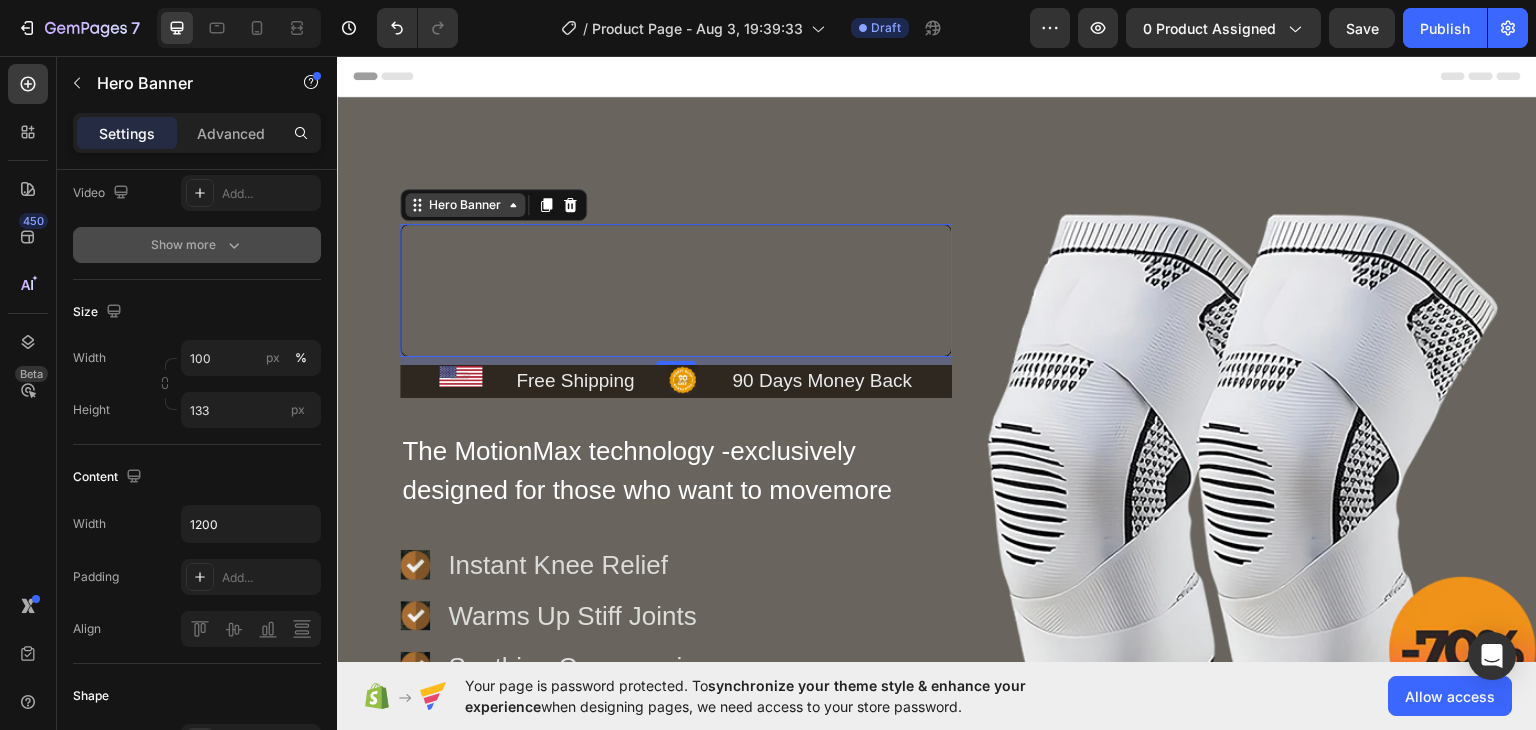 click on "Hero Banner" at bounding box center [465, 204] 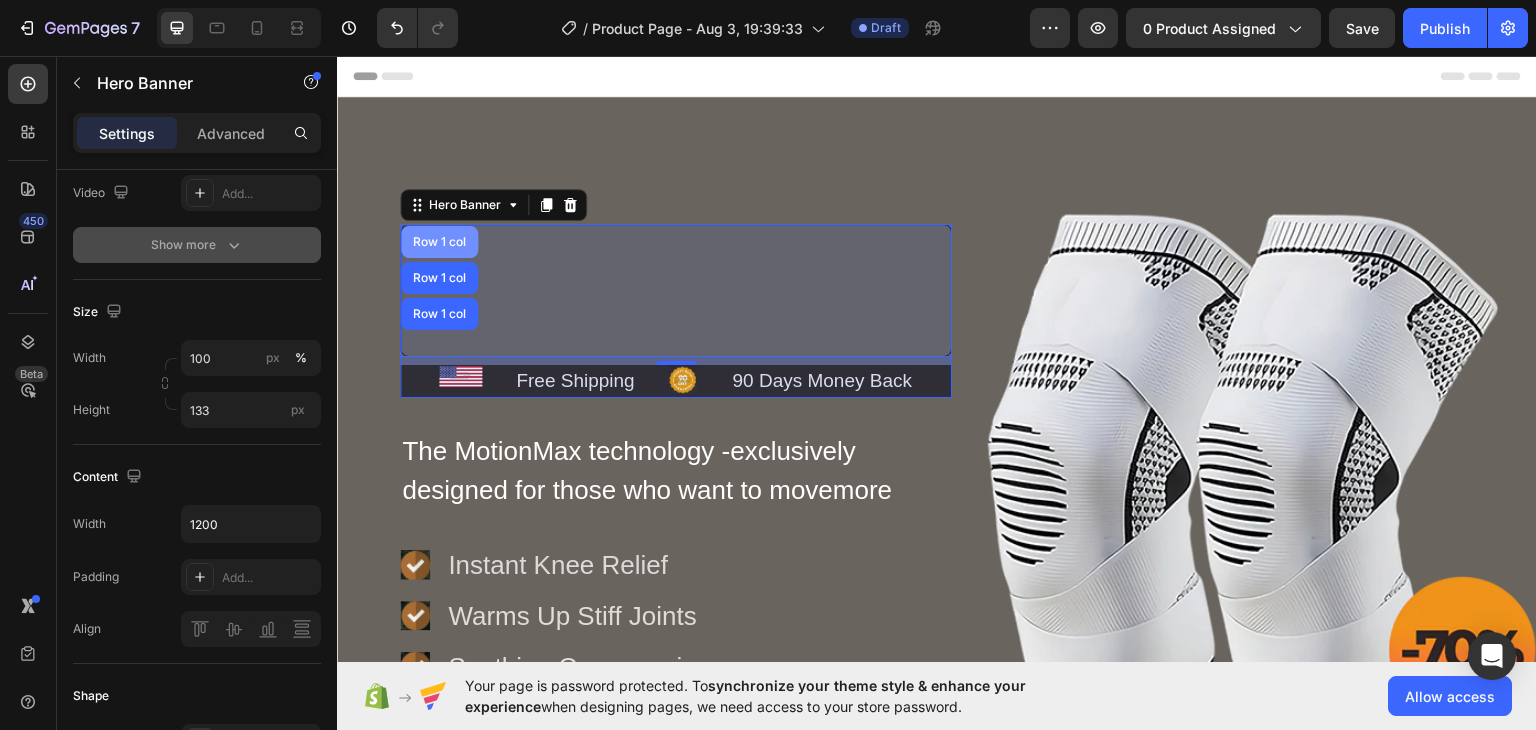 click on "Row 1 col" at bounding box center [439, 241] 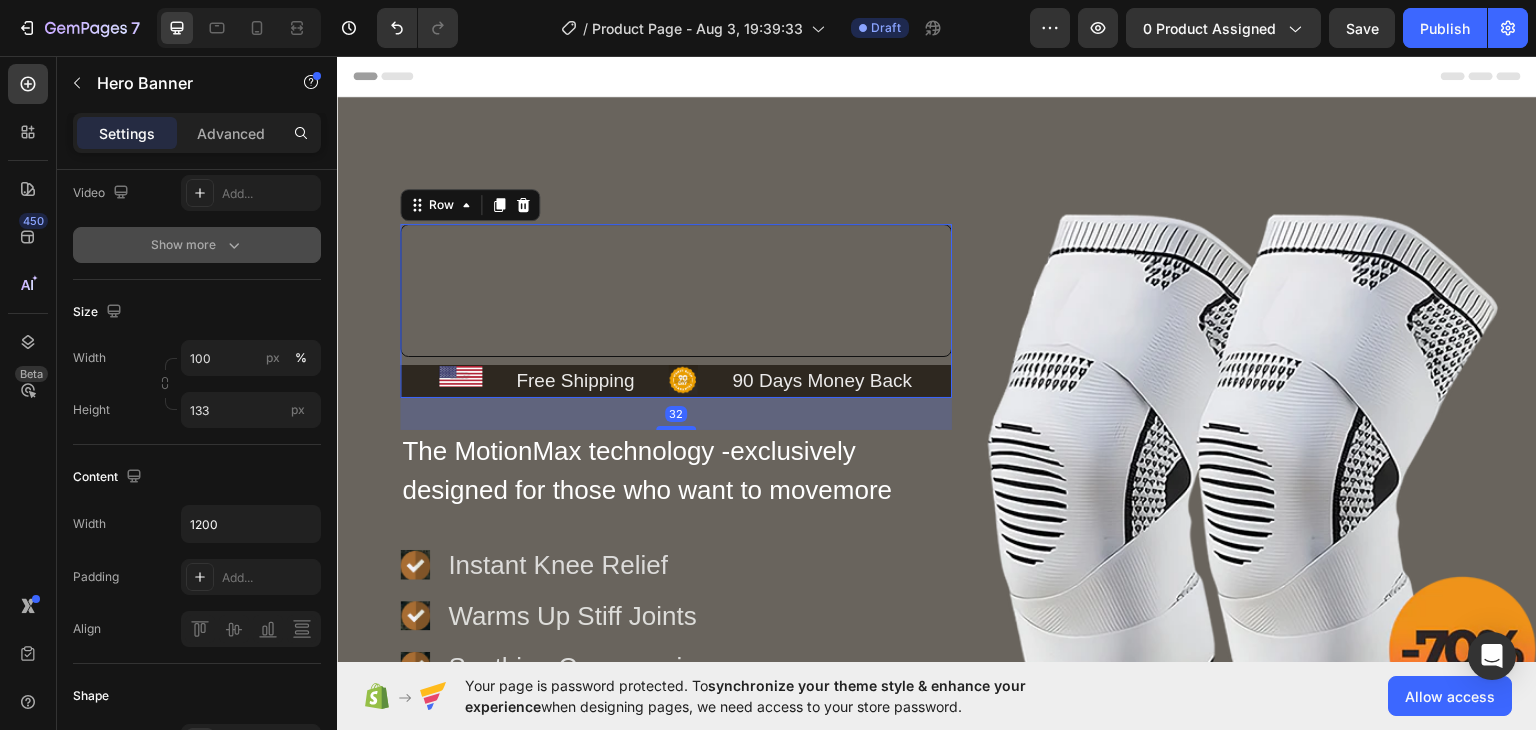 scroll, scrollTop: 0, scrollLeft: 0, axis: both 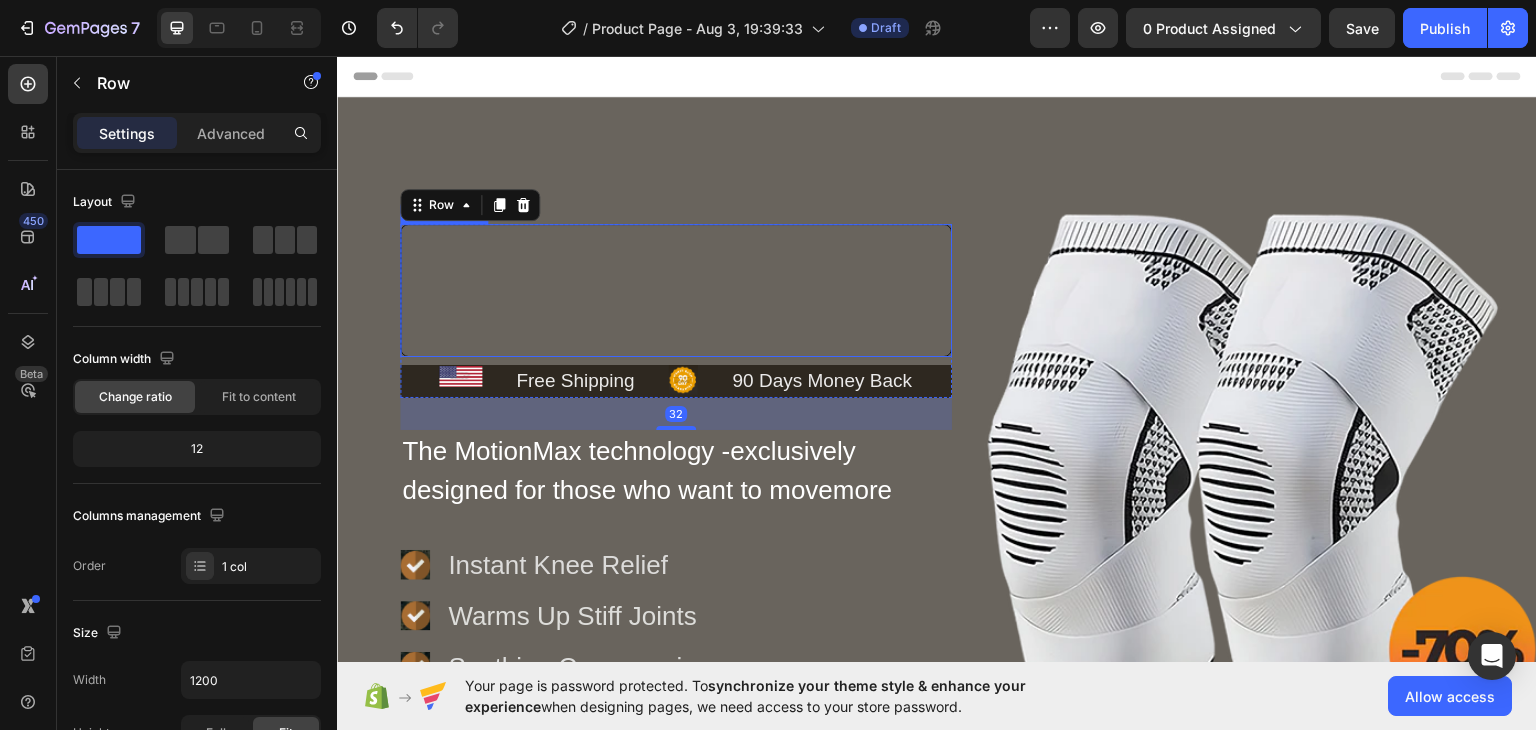 click at bounding box center [676, 289] 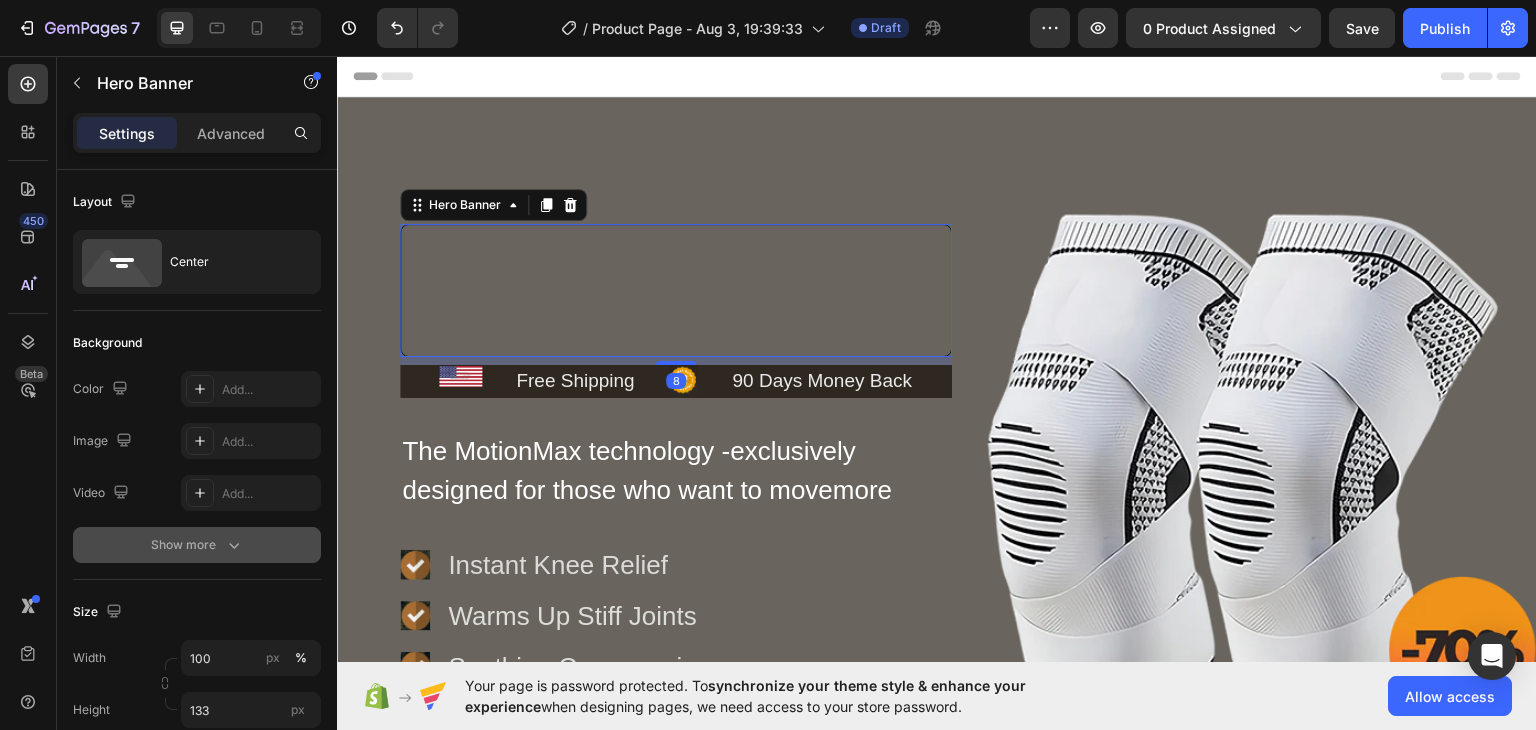 scroll, scrollTop: 200, scrollLeft: 0, axis: vertical 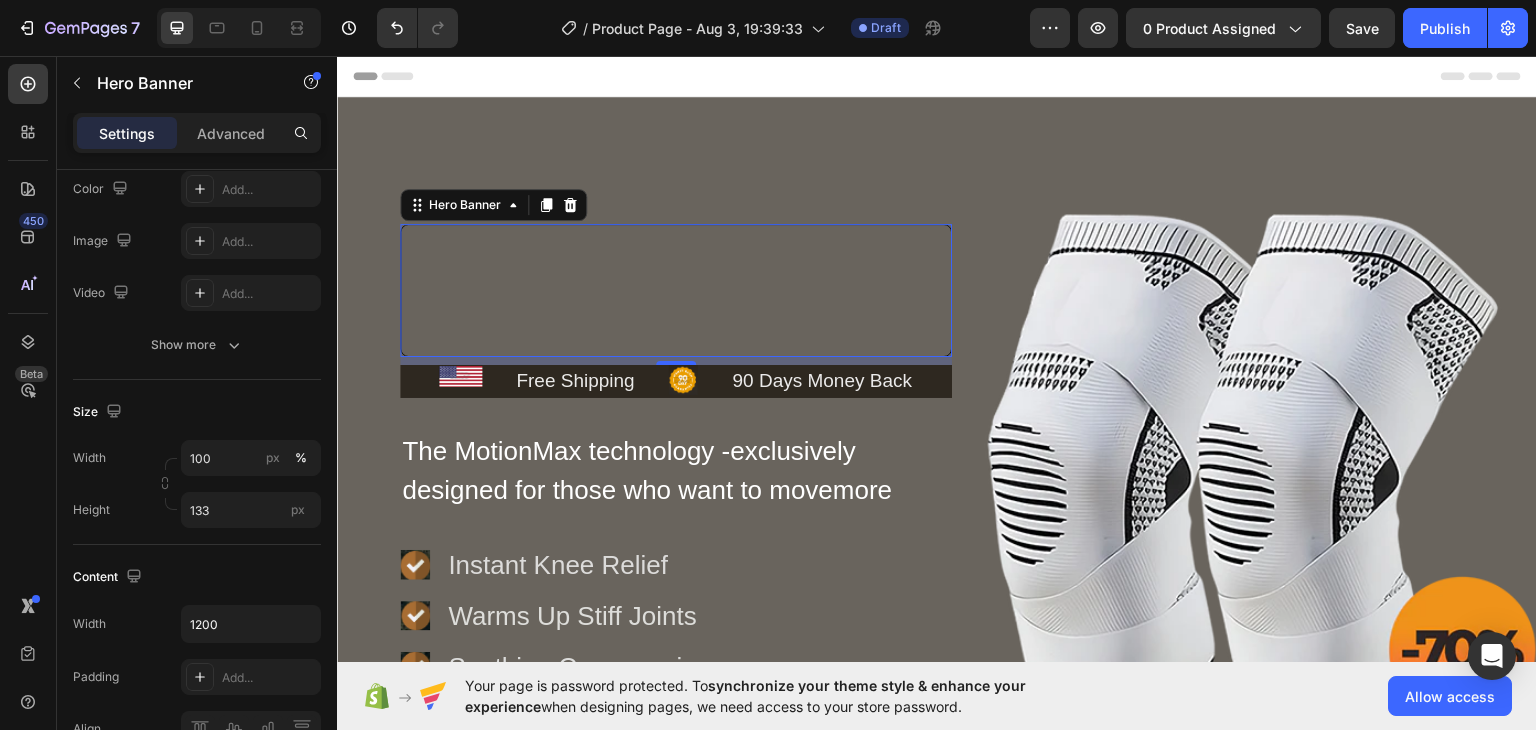 click at bounding box center [676, 289] 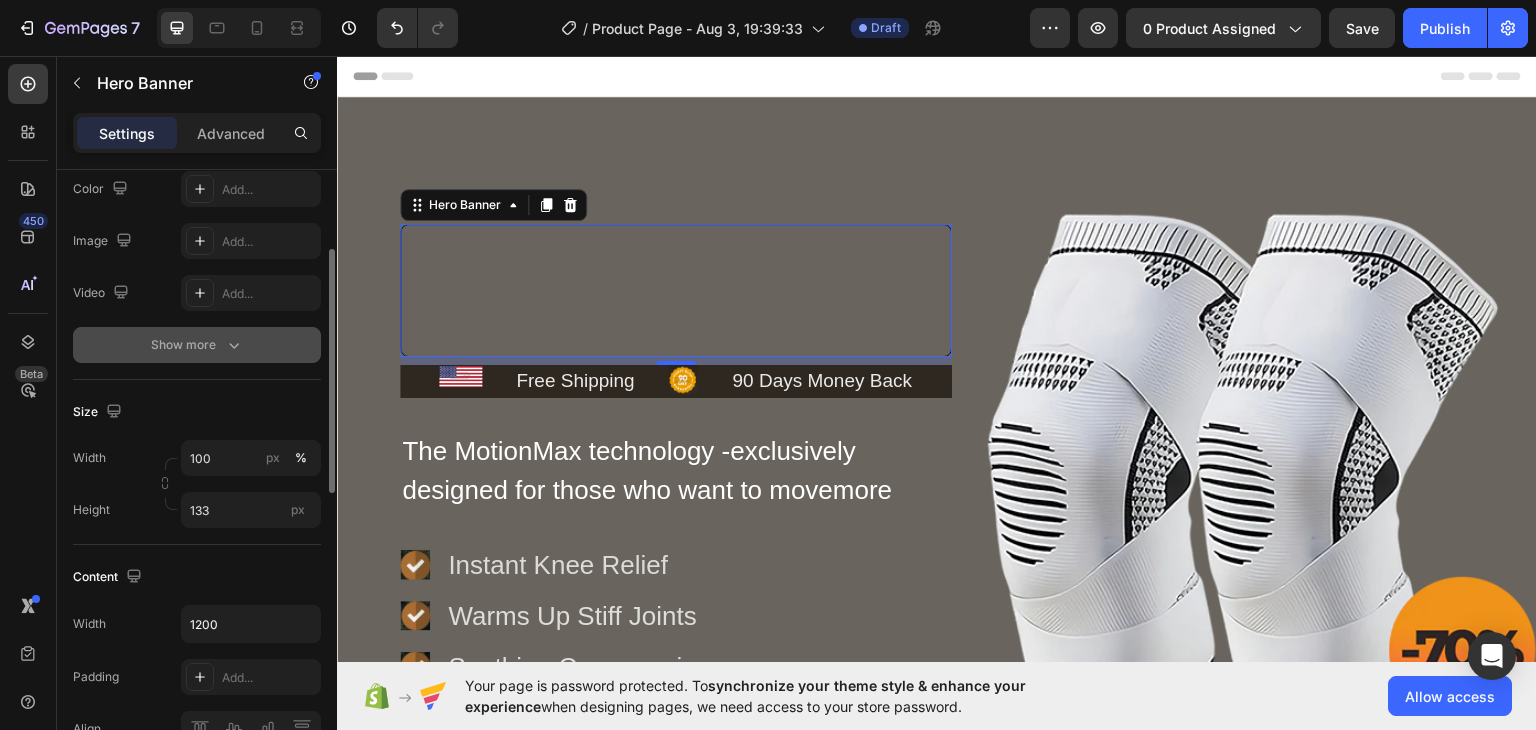 click on "Show more" at bounding box center [197, 345] 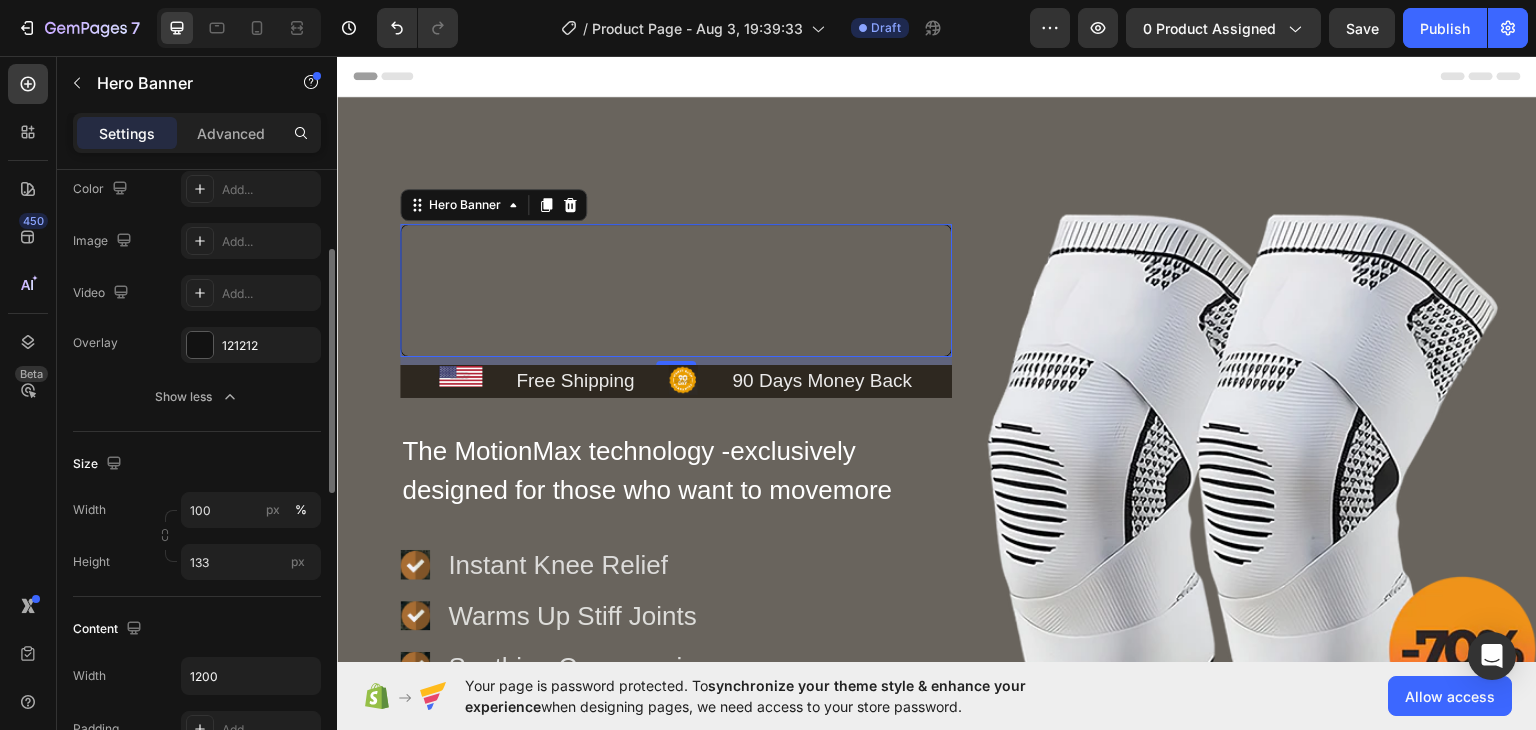 click on "Show less" at bounding box center (197, 397) 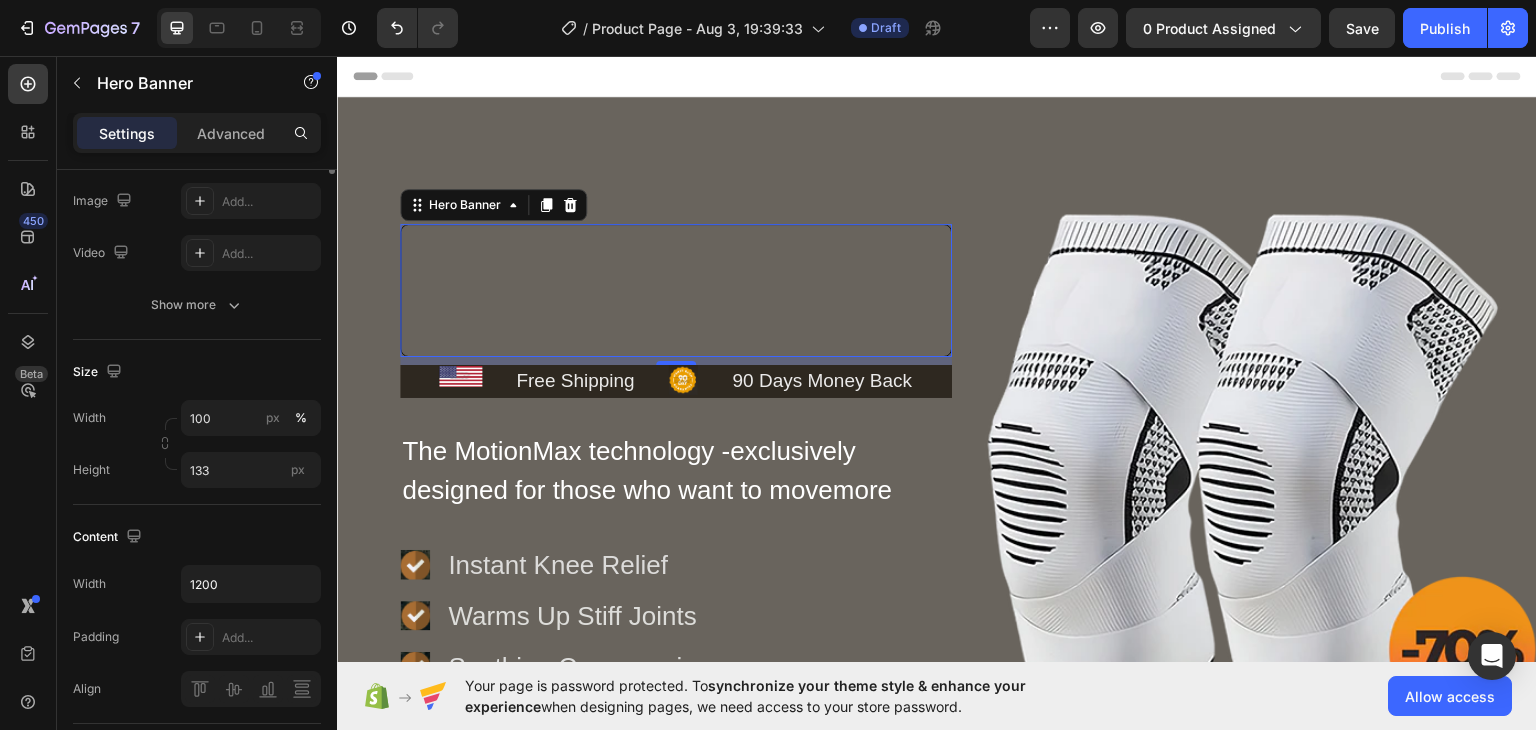 scroll, scrollTop: 0, scrollLeft: 0, axis: both 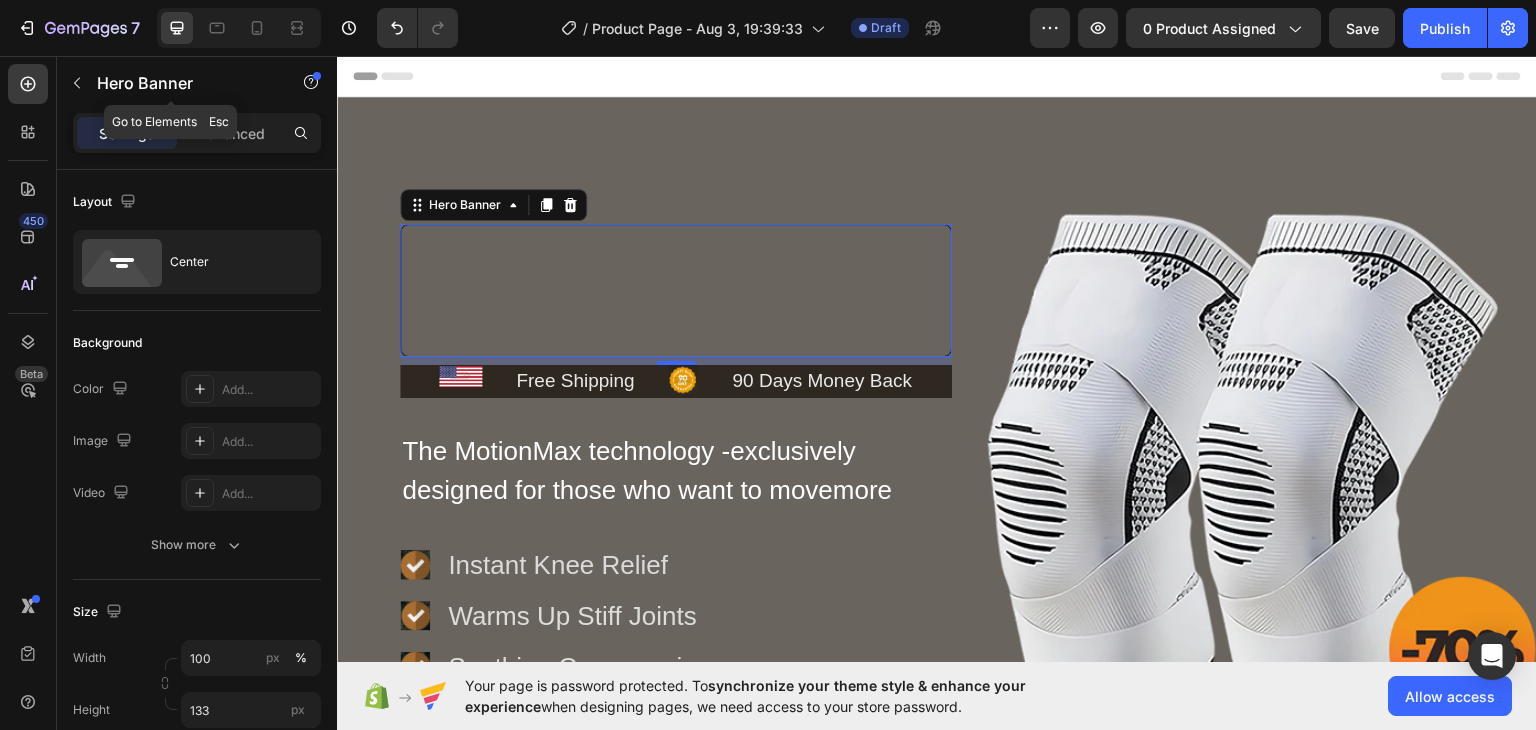 click at bounding box center (77, 83) 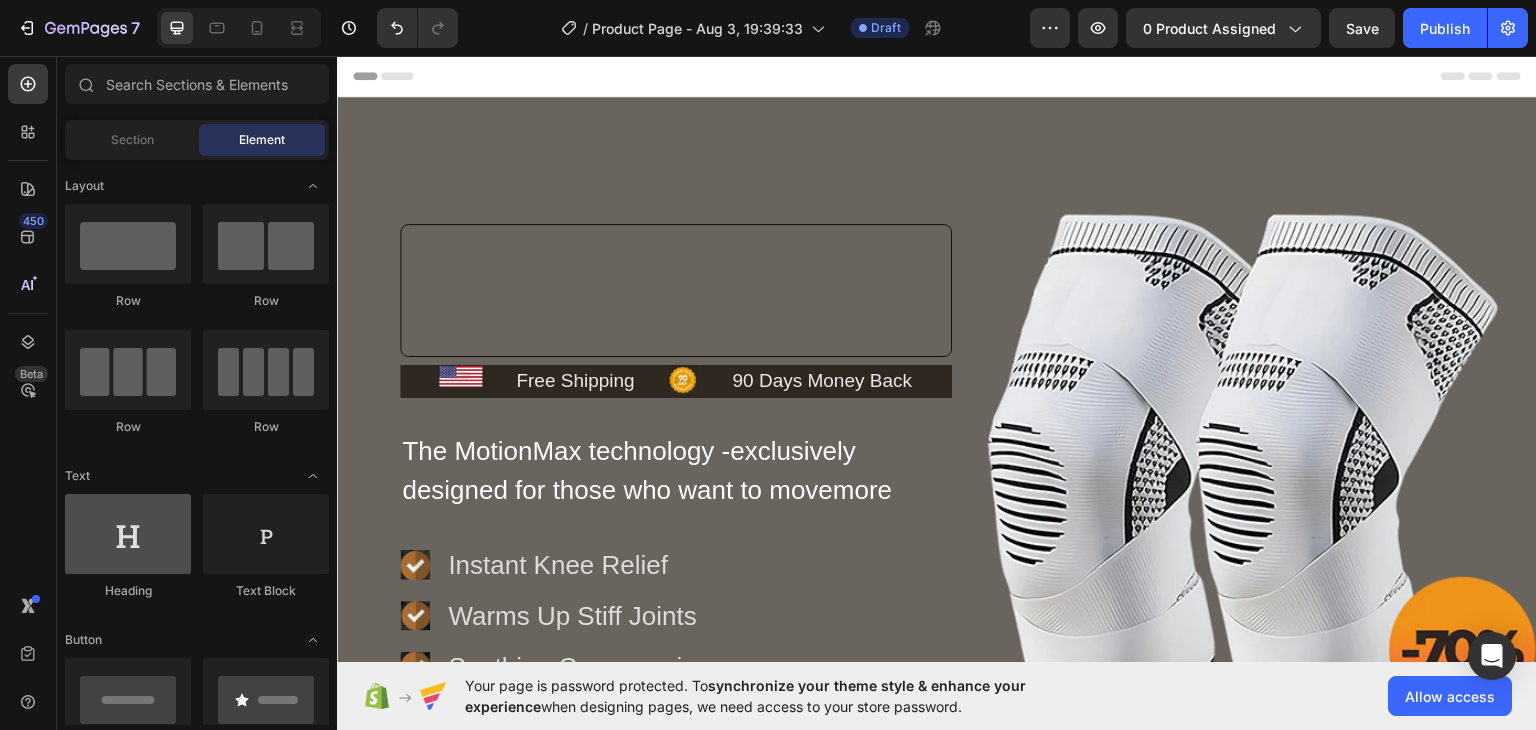 click at bounding box center (128, 534) 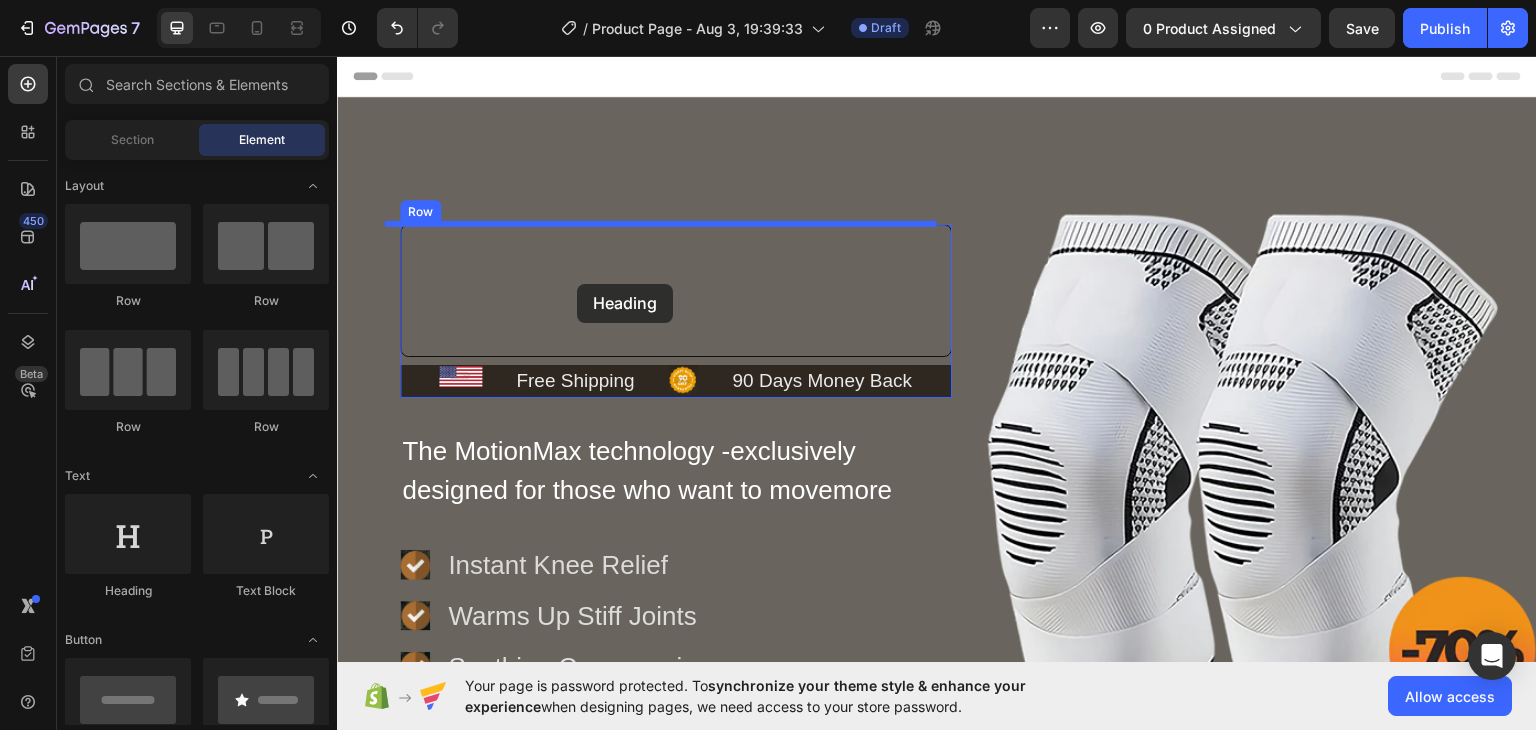 drag, startPoint x: 466, startPoint y: 592, endPoint x: 577, endPoint y: 283, distance: 328.33215 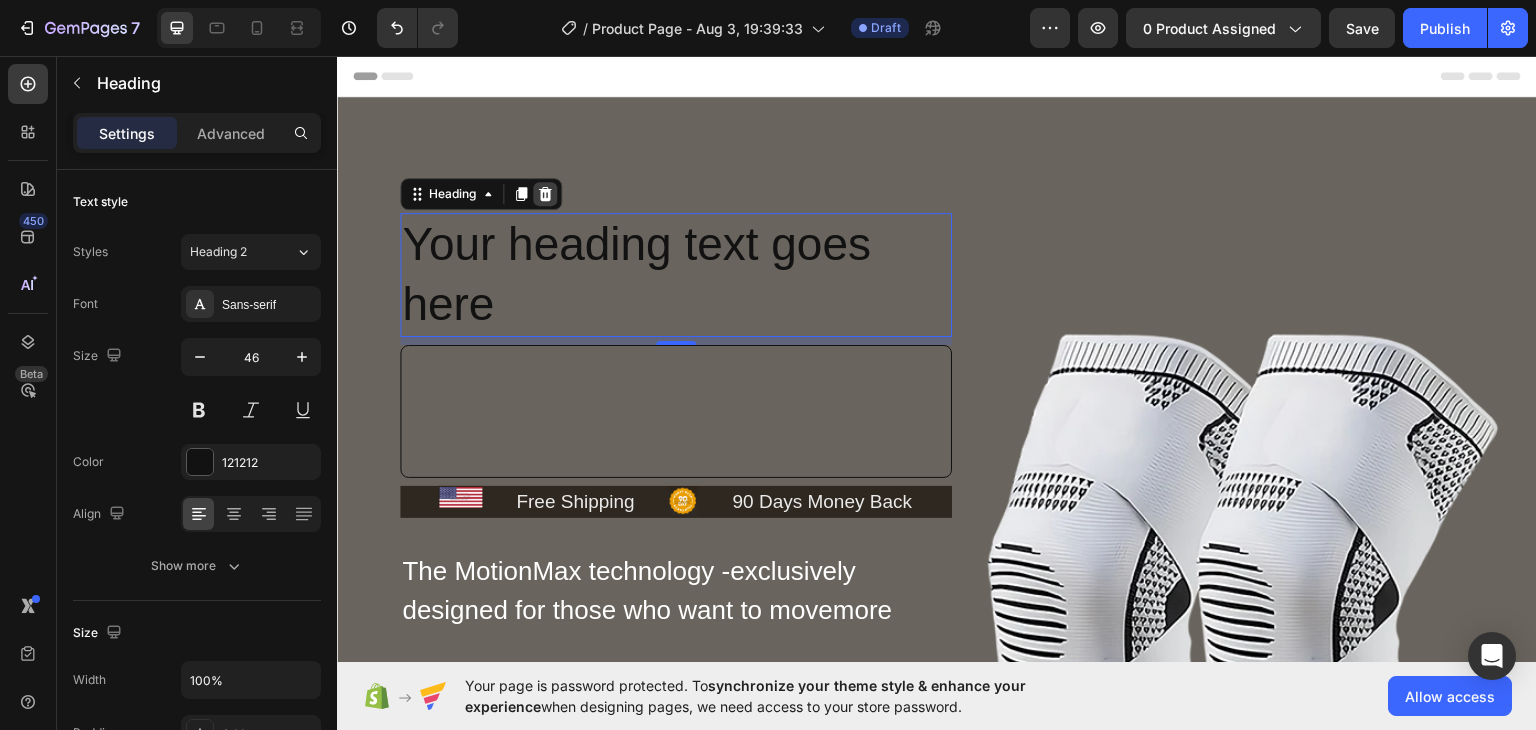 click 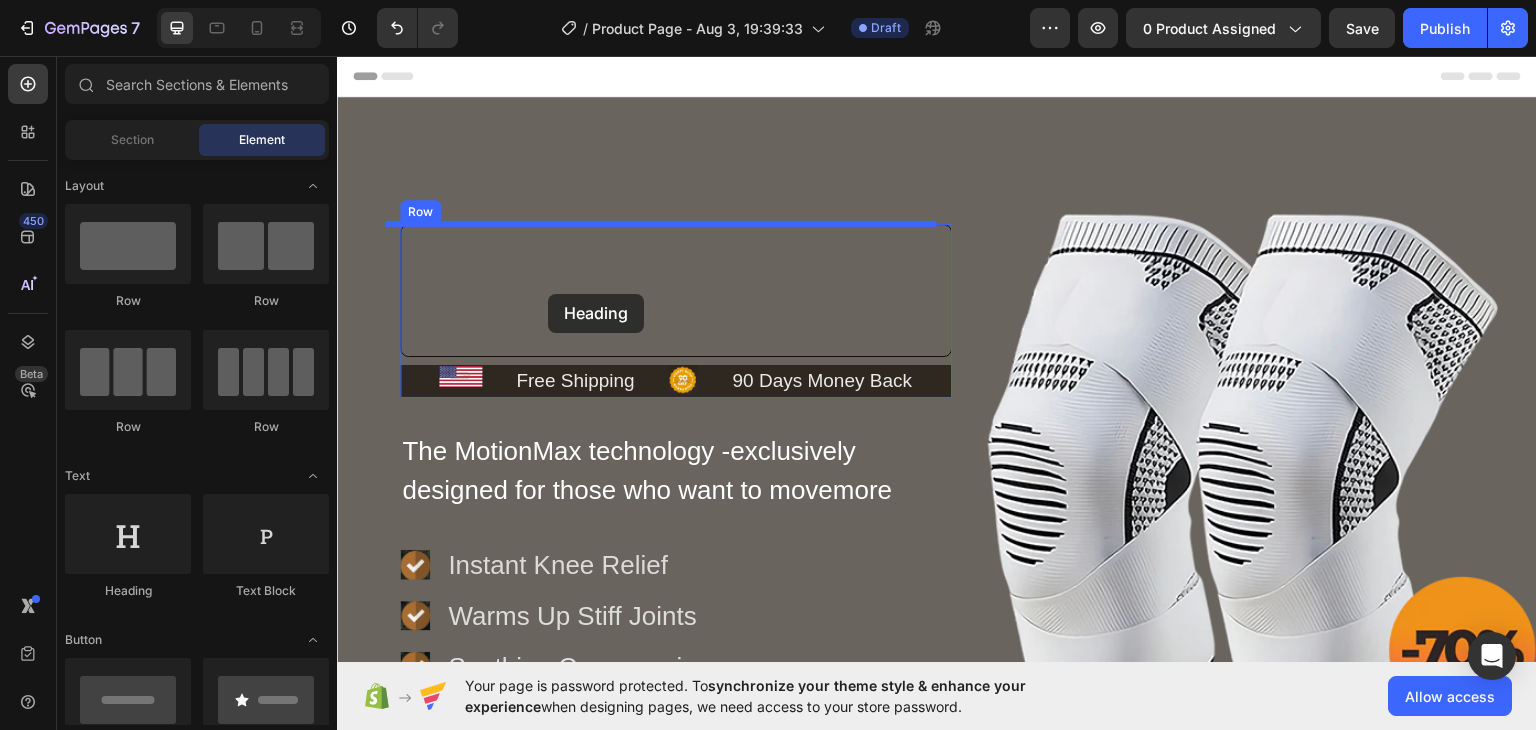 drag, startPoint x: 472, startPoint y: 613, endPoint x: 548, endPoint y: 293, distance: 328.9012 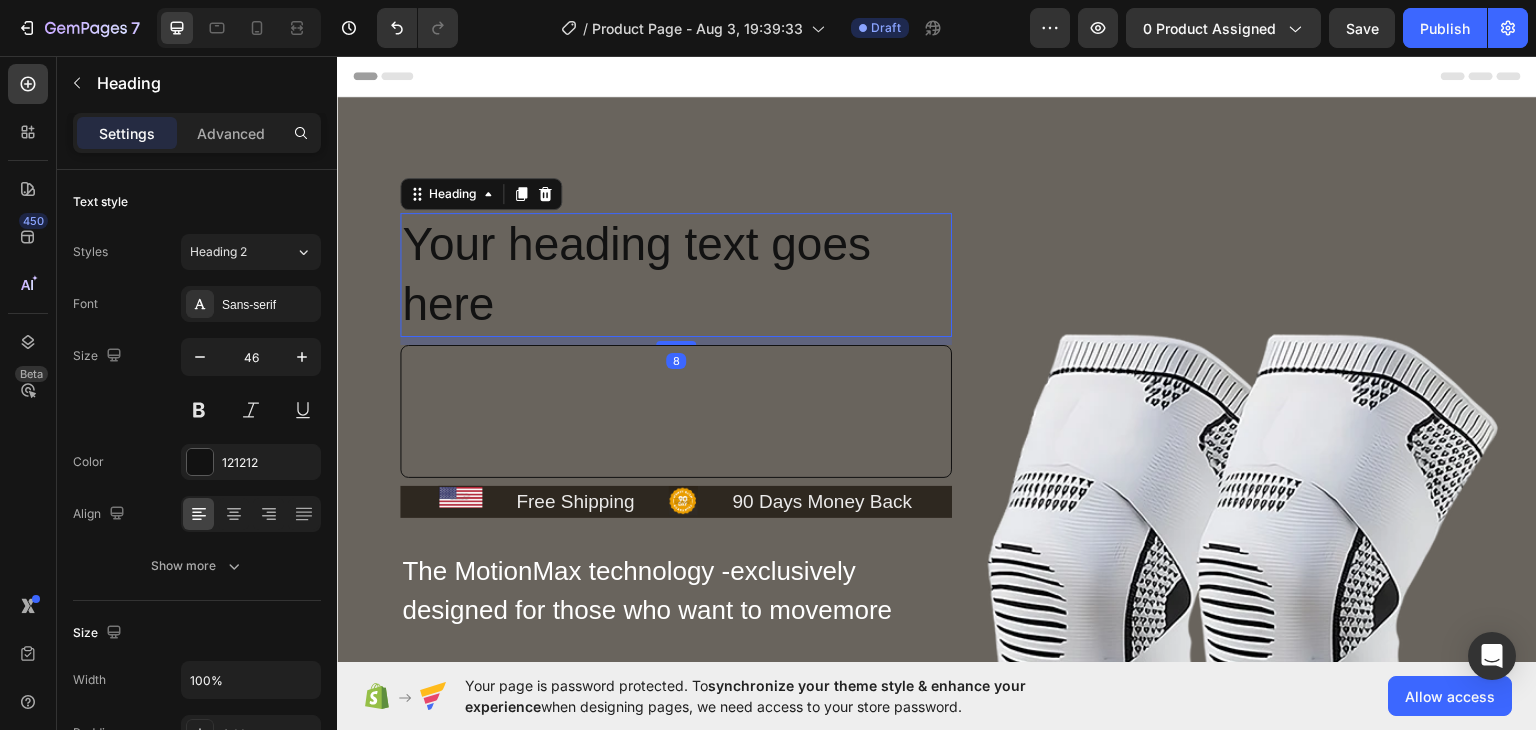 click on "Your heading text goes here" at bounding box center (676, 274) 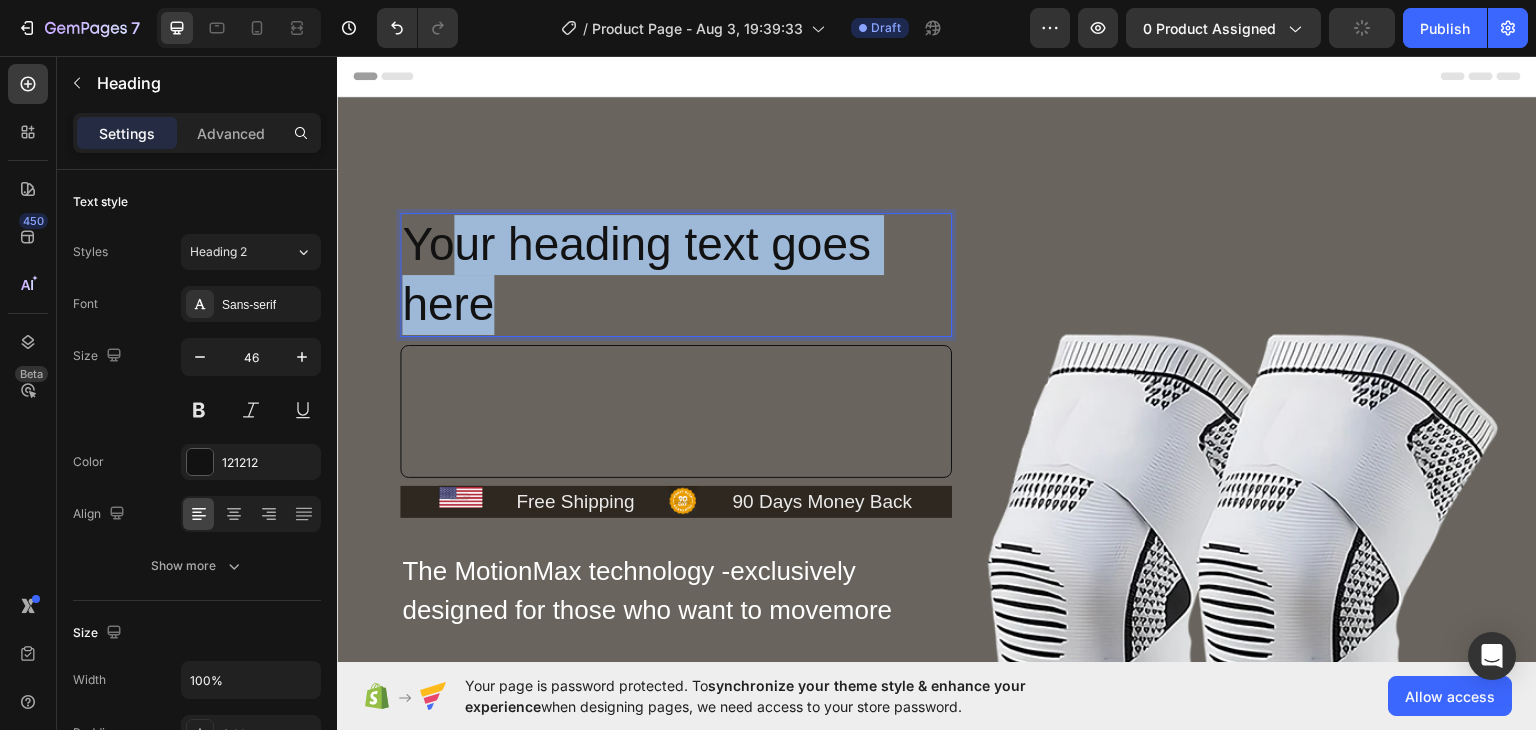 drag, startPoint x: 487, startPoint y: 295, endPoint x: 416, endPoint y: 240, distance: 89.81091 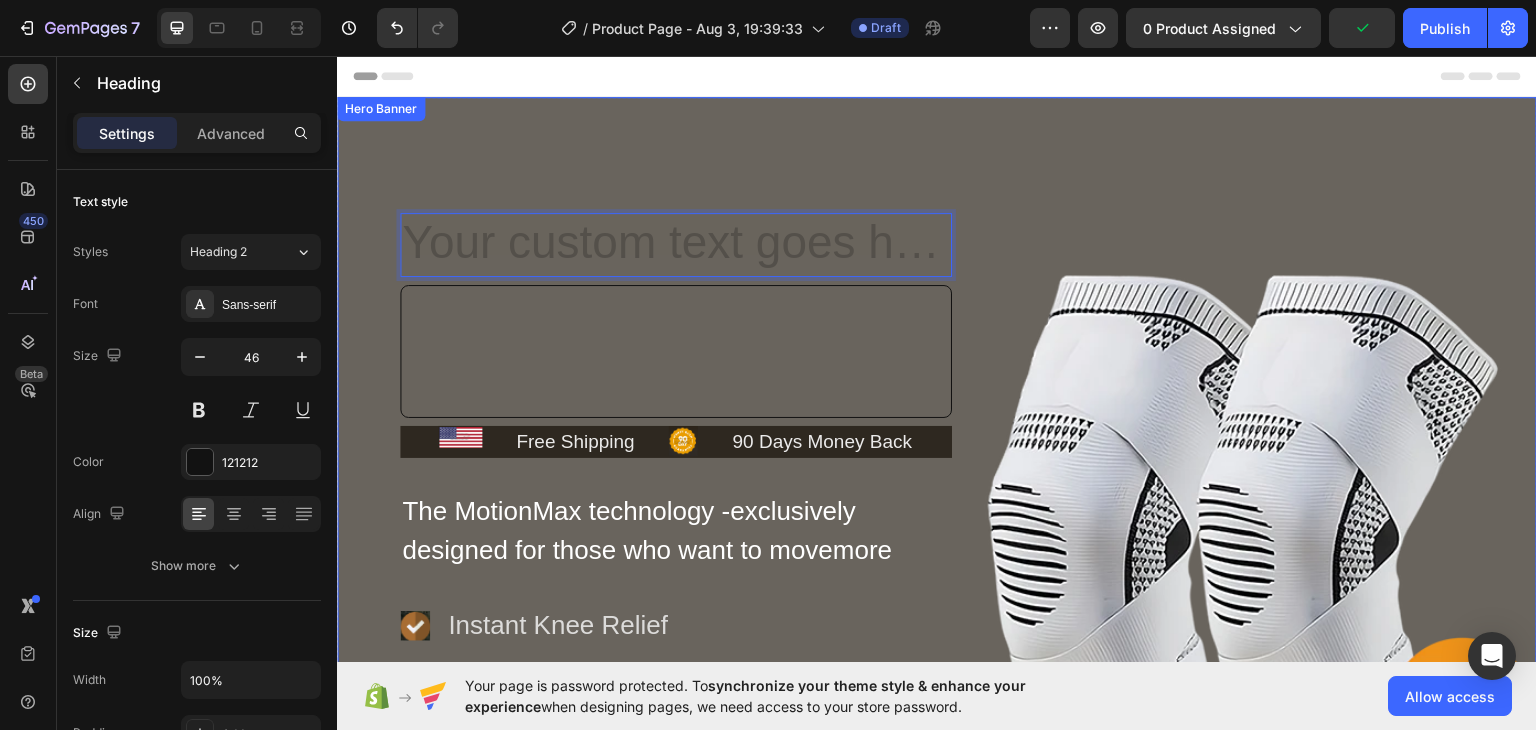 click on "Heading   8 Heading Row Hero Banner Image Free Shipping Text Block     Icon 90 Days Money Back Text Block Row Row The MotionMax technology -exclusively designed for those who want to movemore Text Block Row     Icon Instant Knee Relief Text Block     Icon Warms Up Stiff Joints Text Block     Icon Soothing Compression Text Block Advanced list Row Check Availability Button Row Image Row Row" at bounding box center [937, 460] 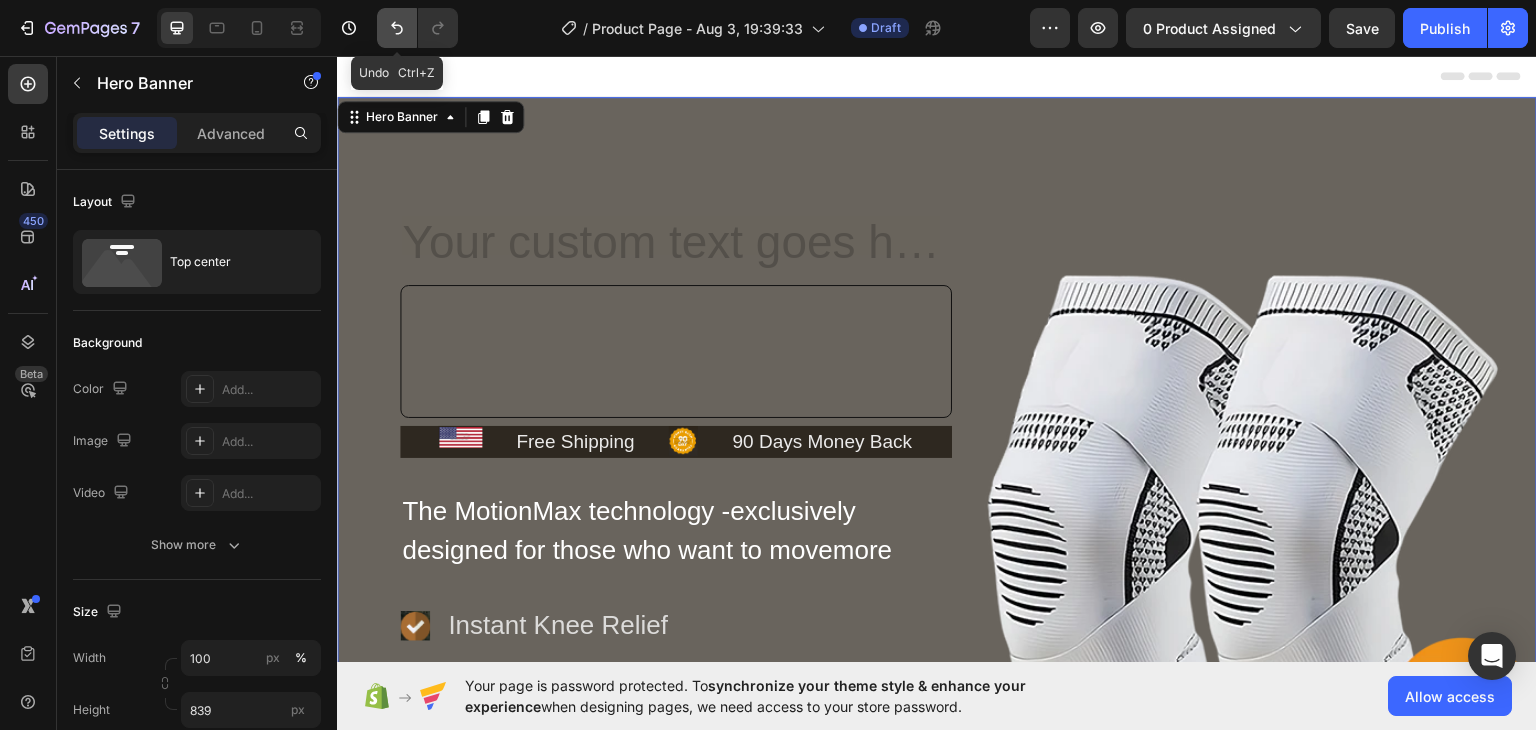 click 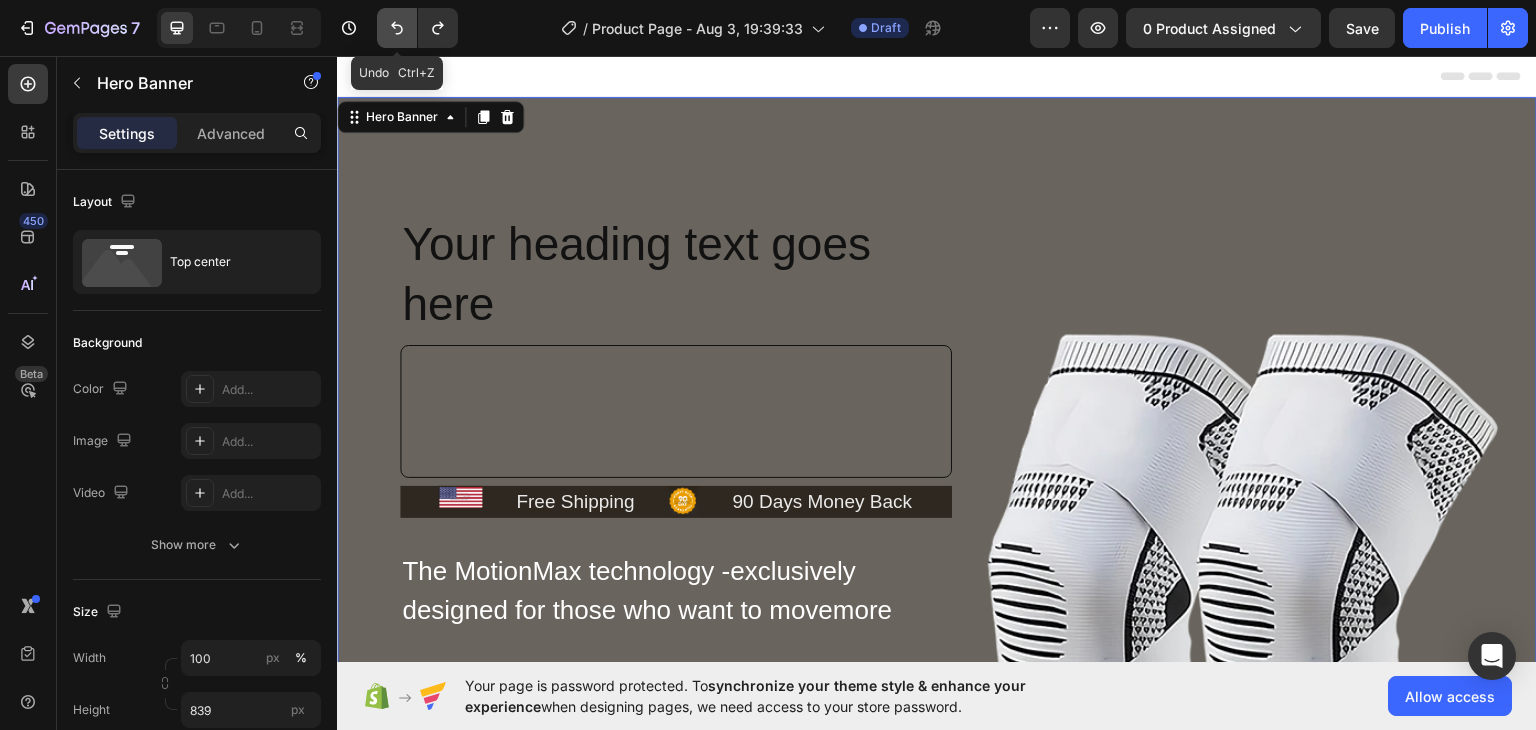 click 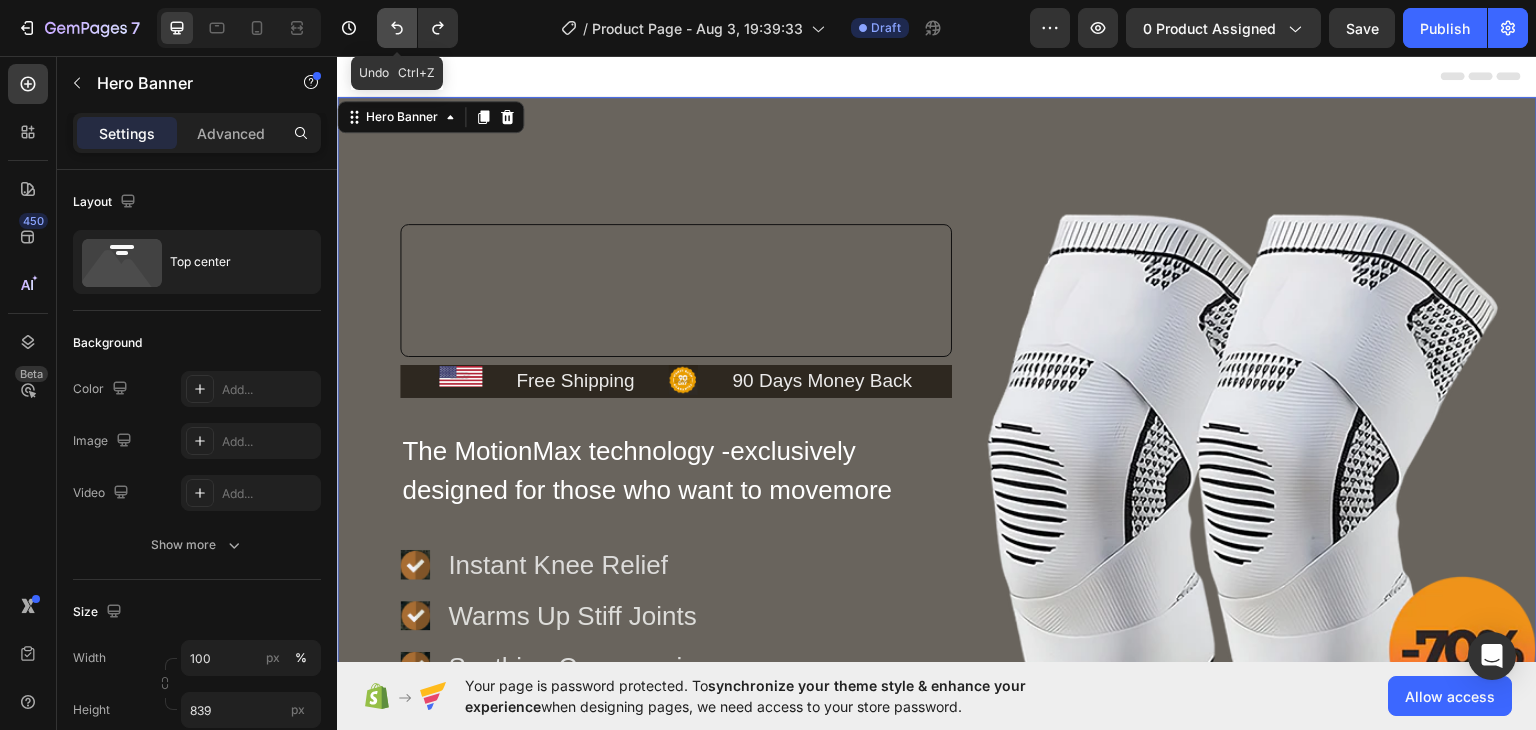 click 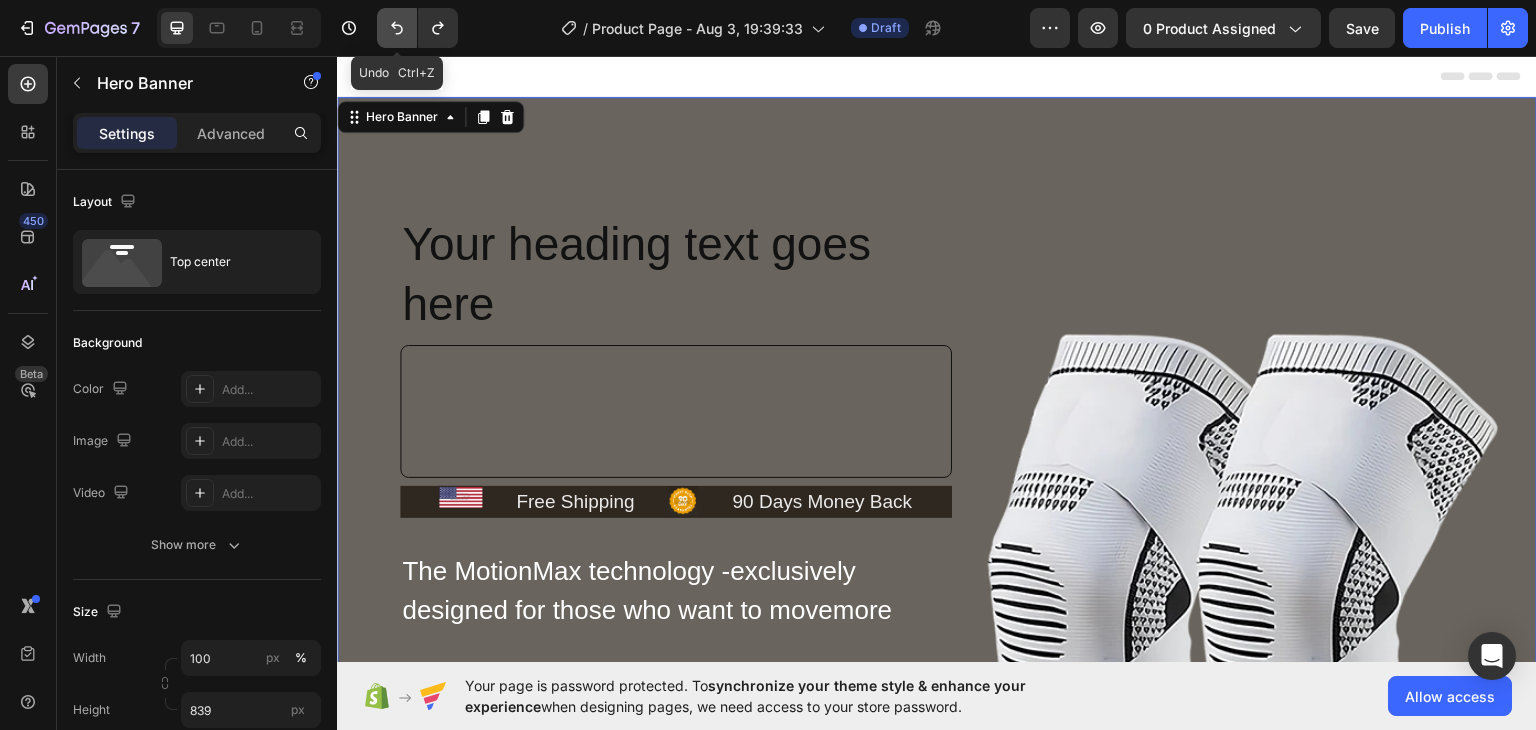 click 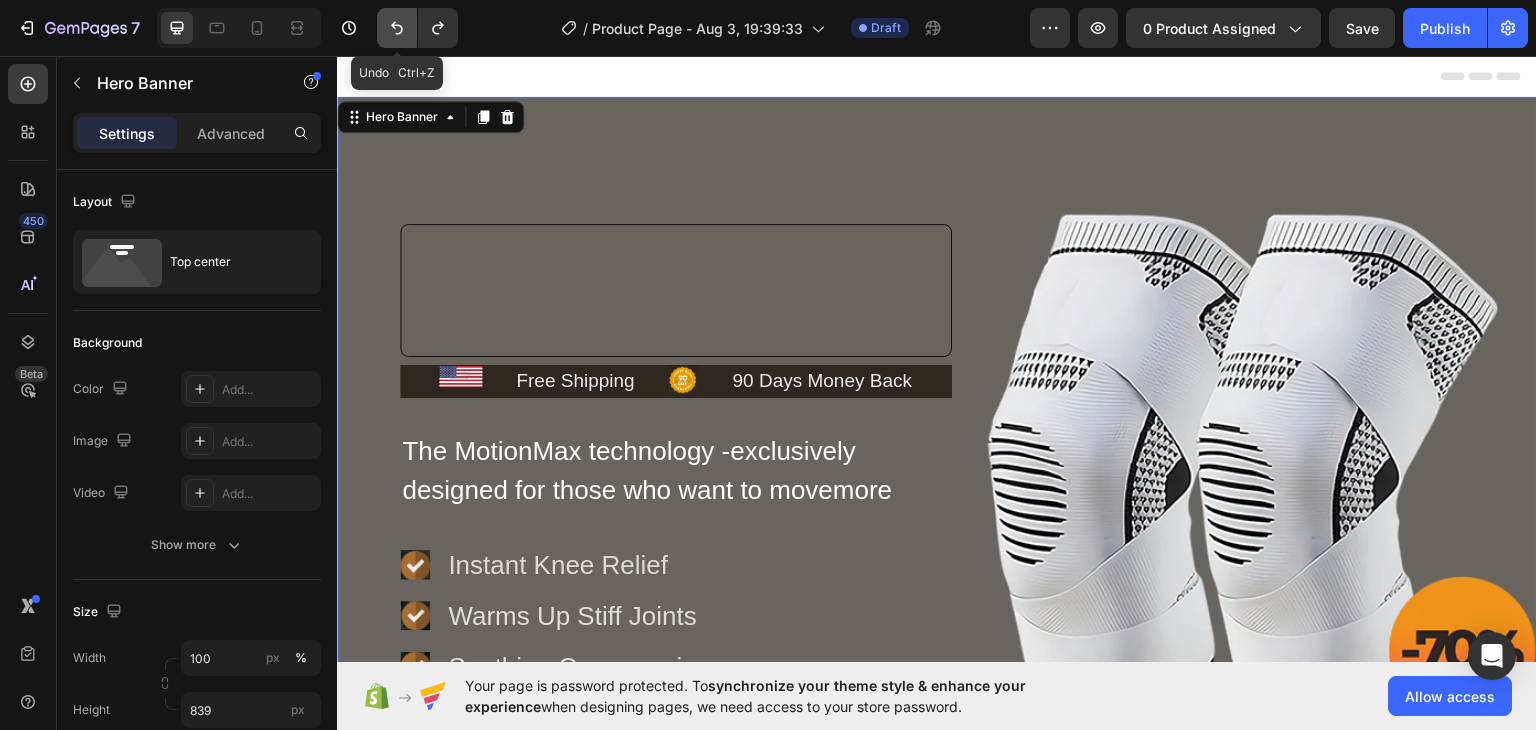 click 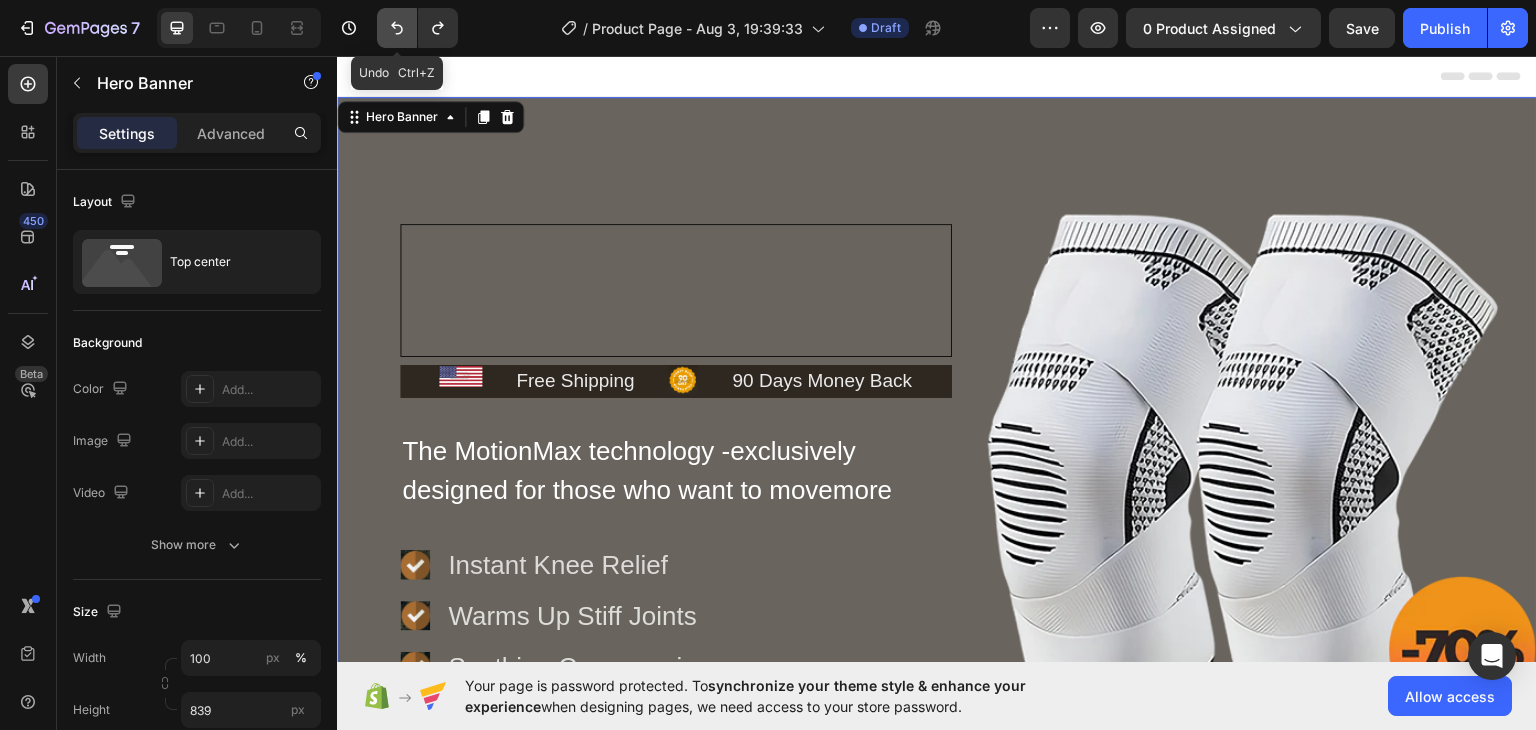 click 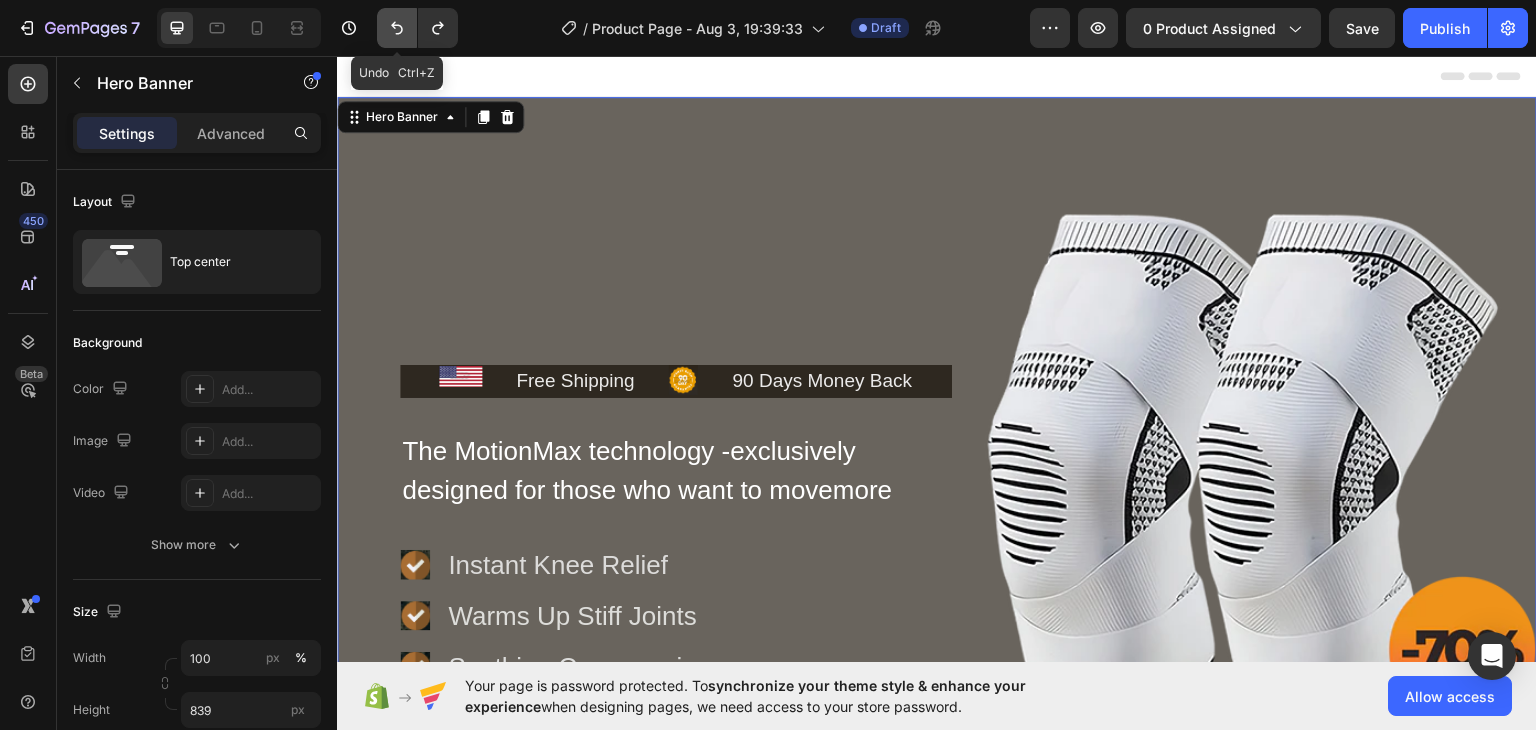 click 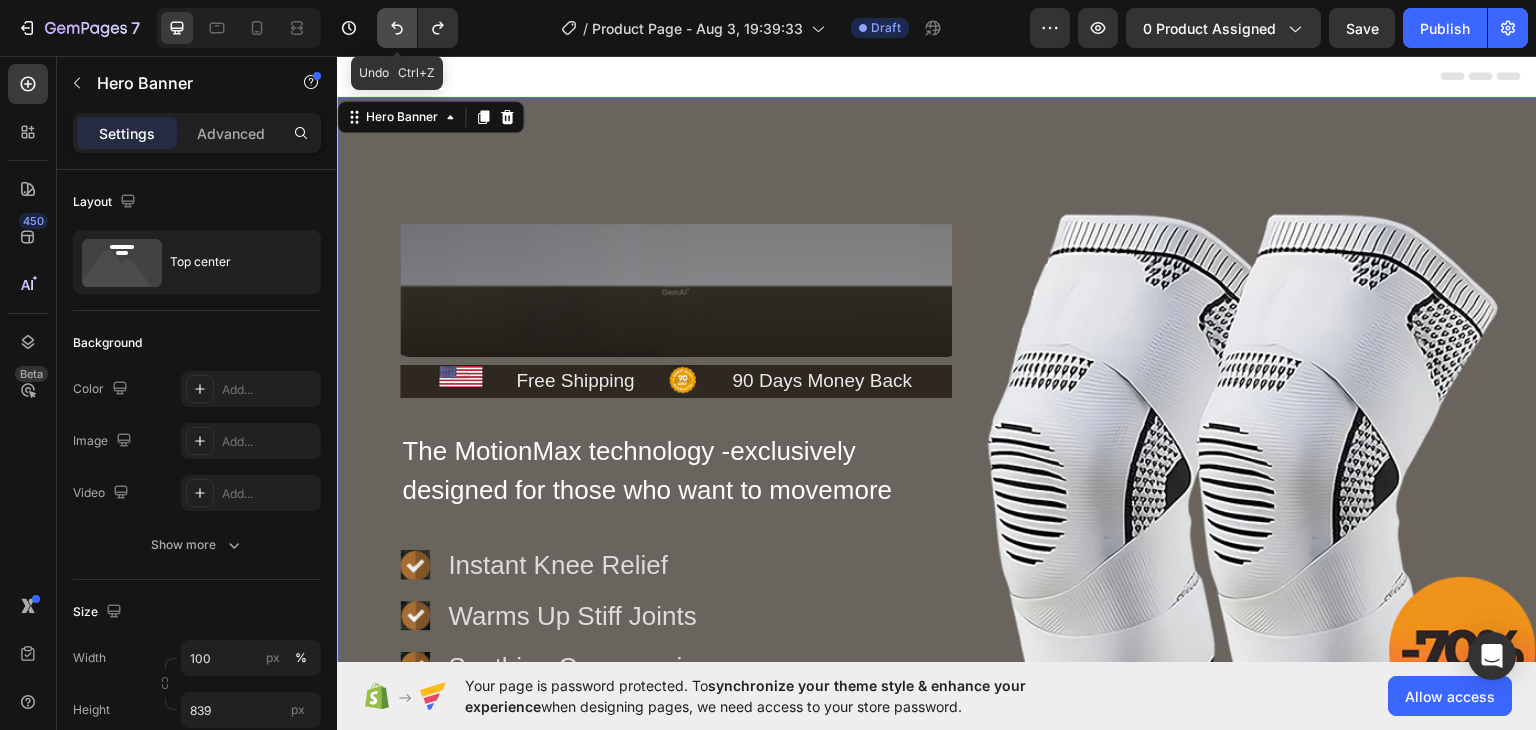 click 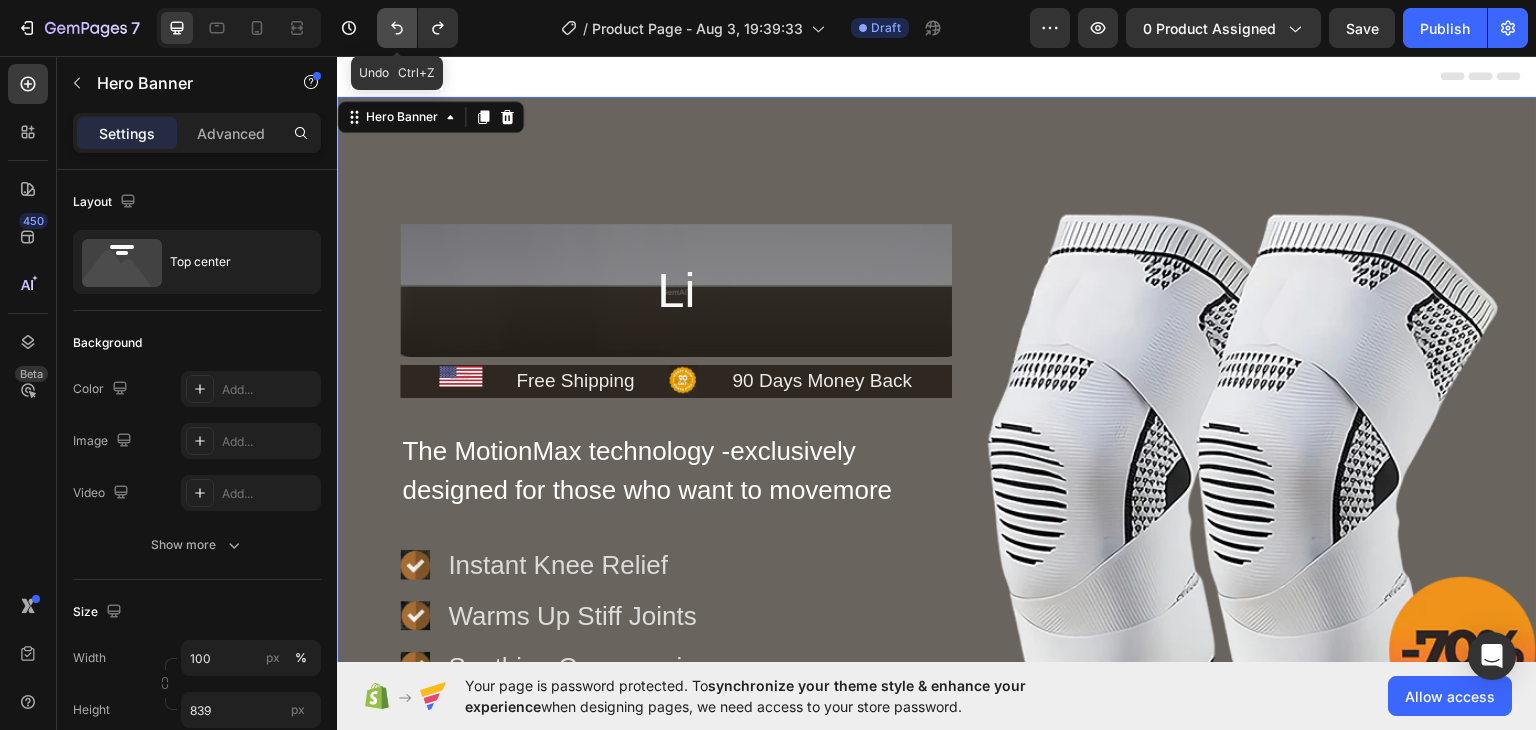 click 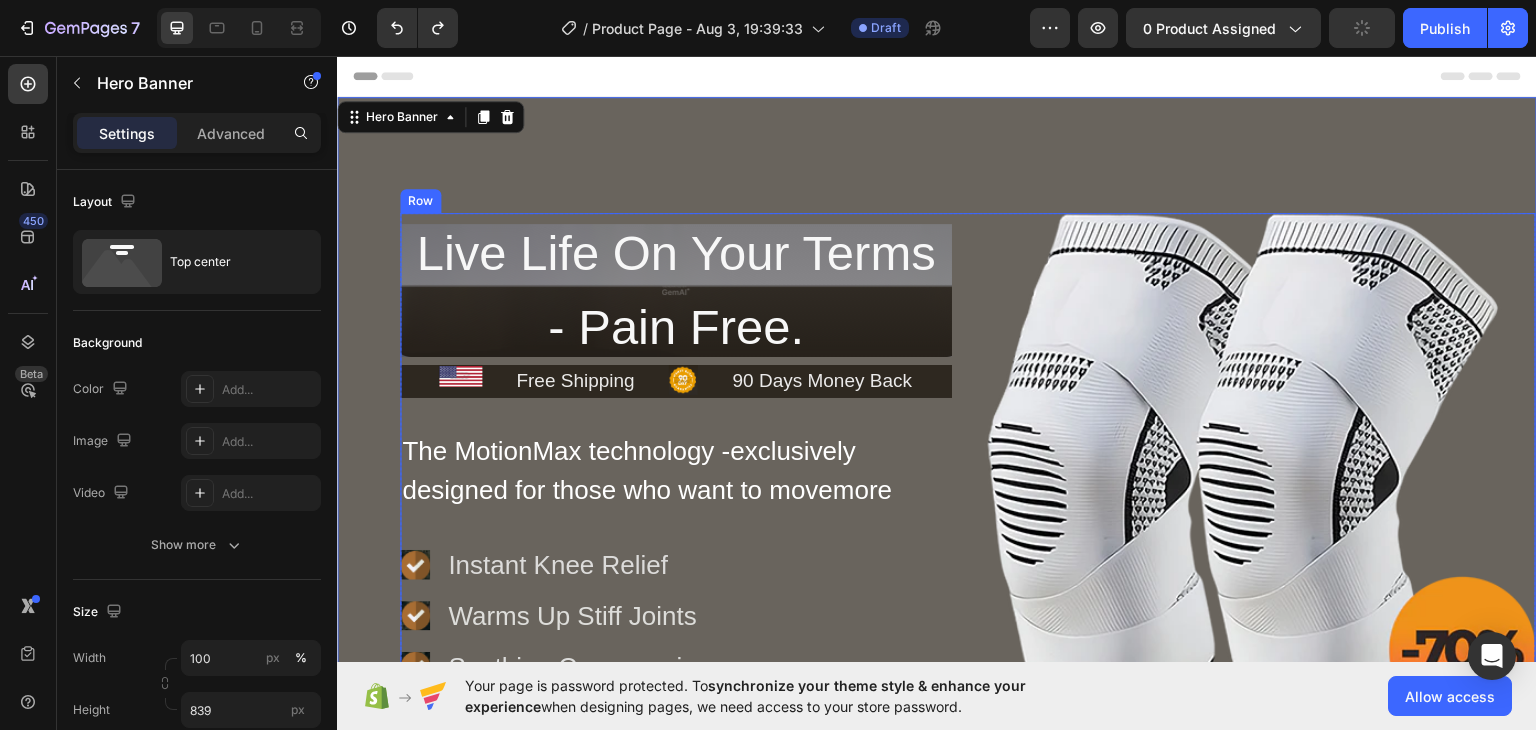 click on "Live Life On Your Terms - Pain Free." at bounding box center [676, 289] 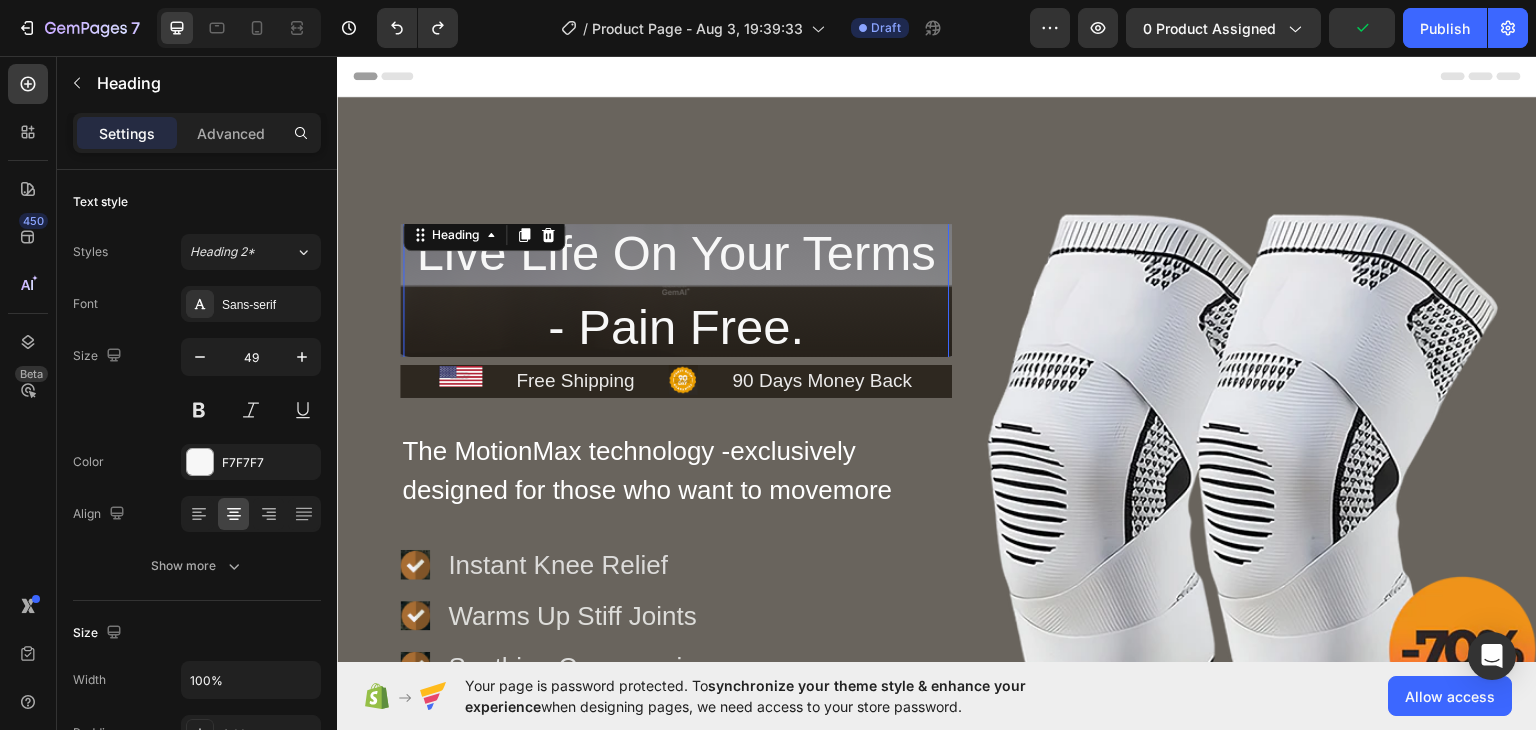 click on "Live Life On Your Terms - Pain Free." at bounding box center [676, 289] 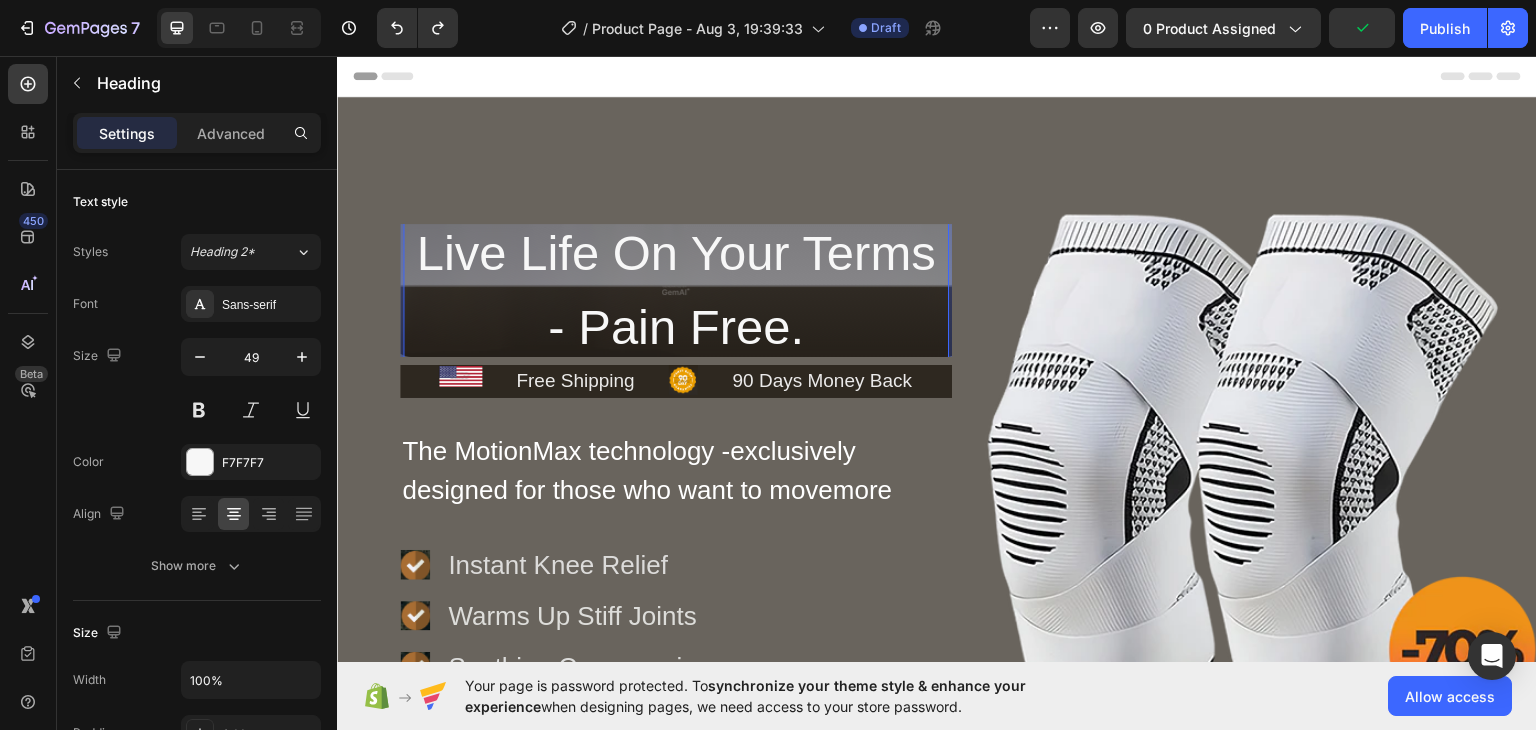 click on "Live Life On Your Terms - Pain Free." at bounding box center [676, 289] 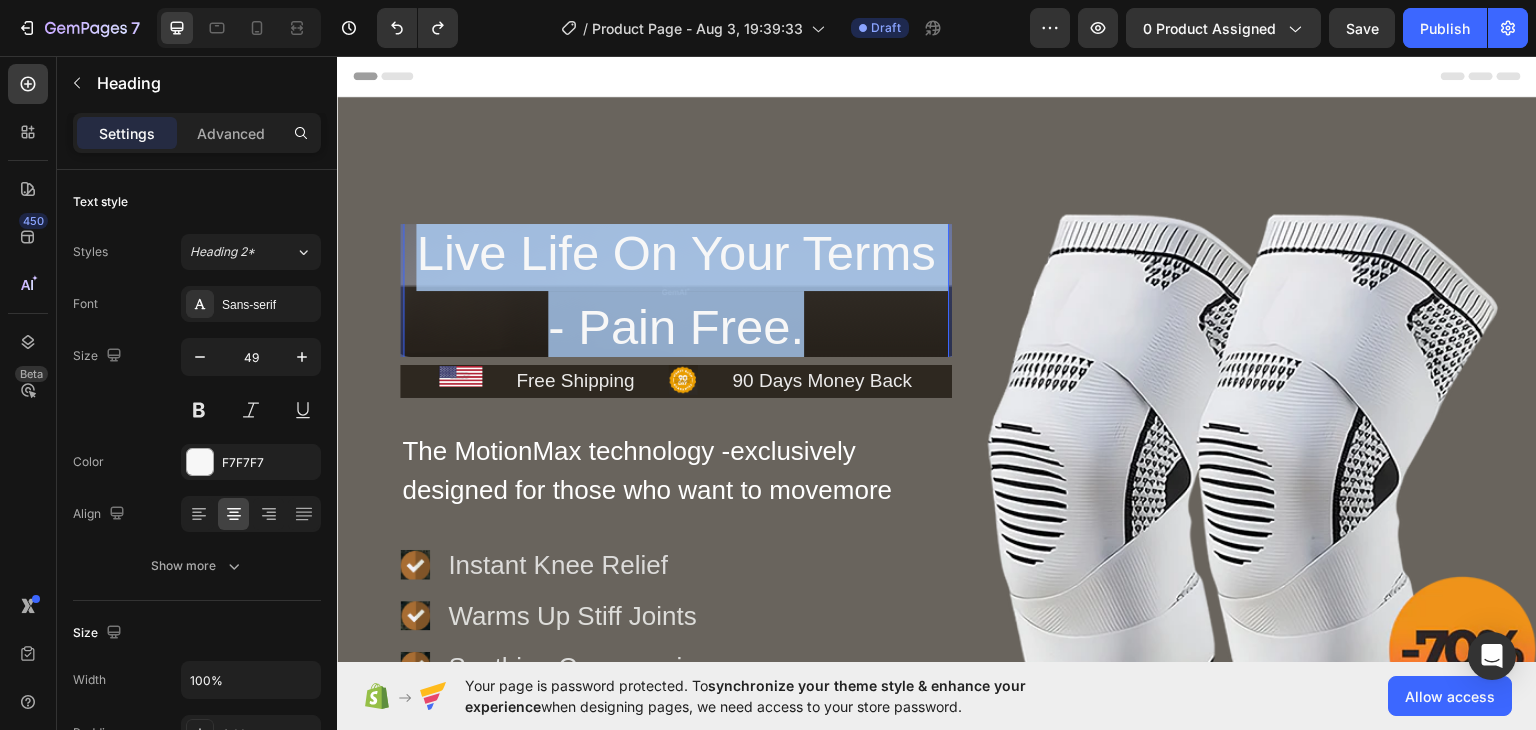 drag, startPoint x: 809, startPoint y: 327, endPoint x: 402, endPoint y: 260, distance: 412.47787 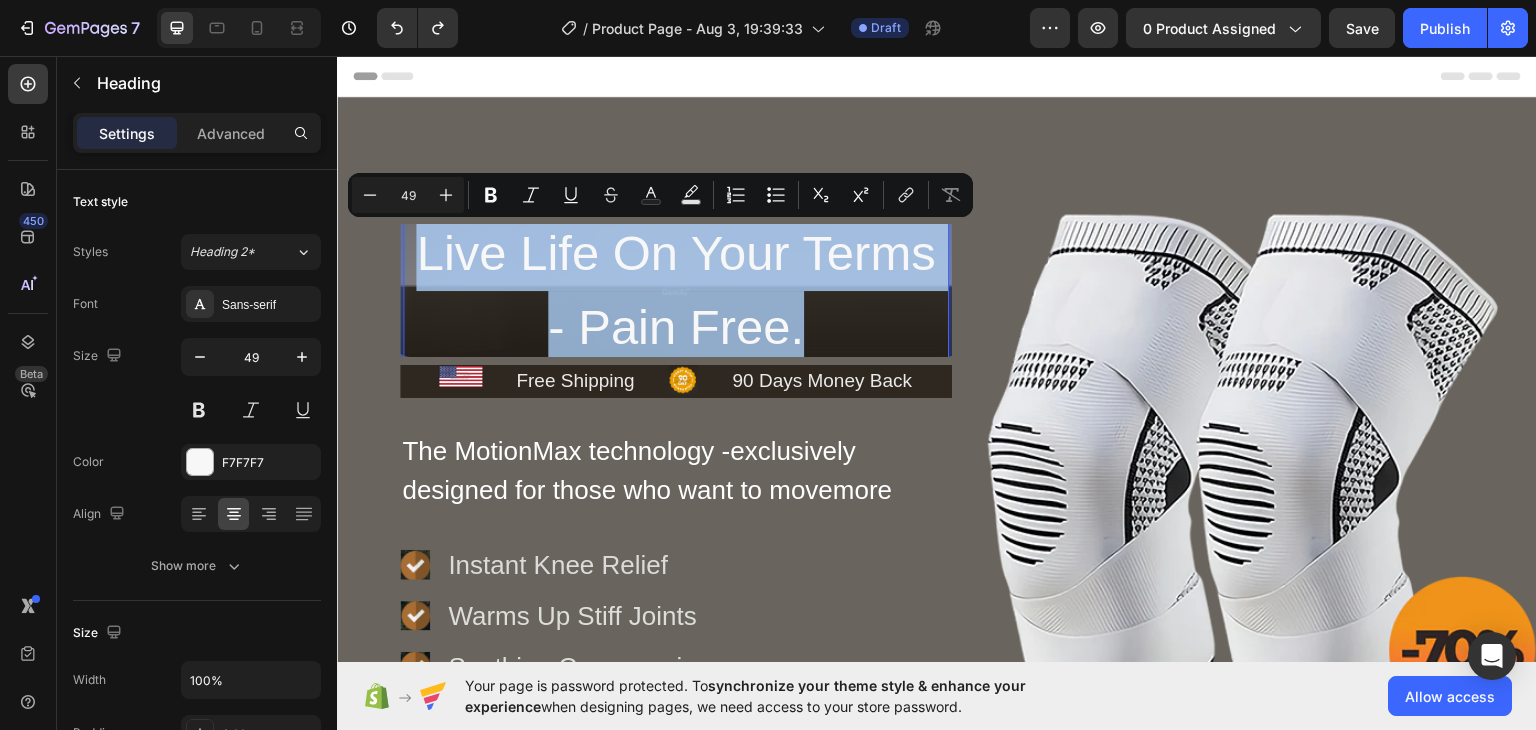 copy on "Live Life On Your Terms - Pain Free." 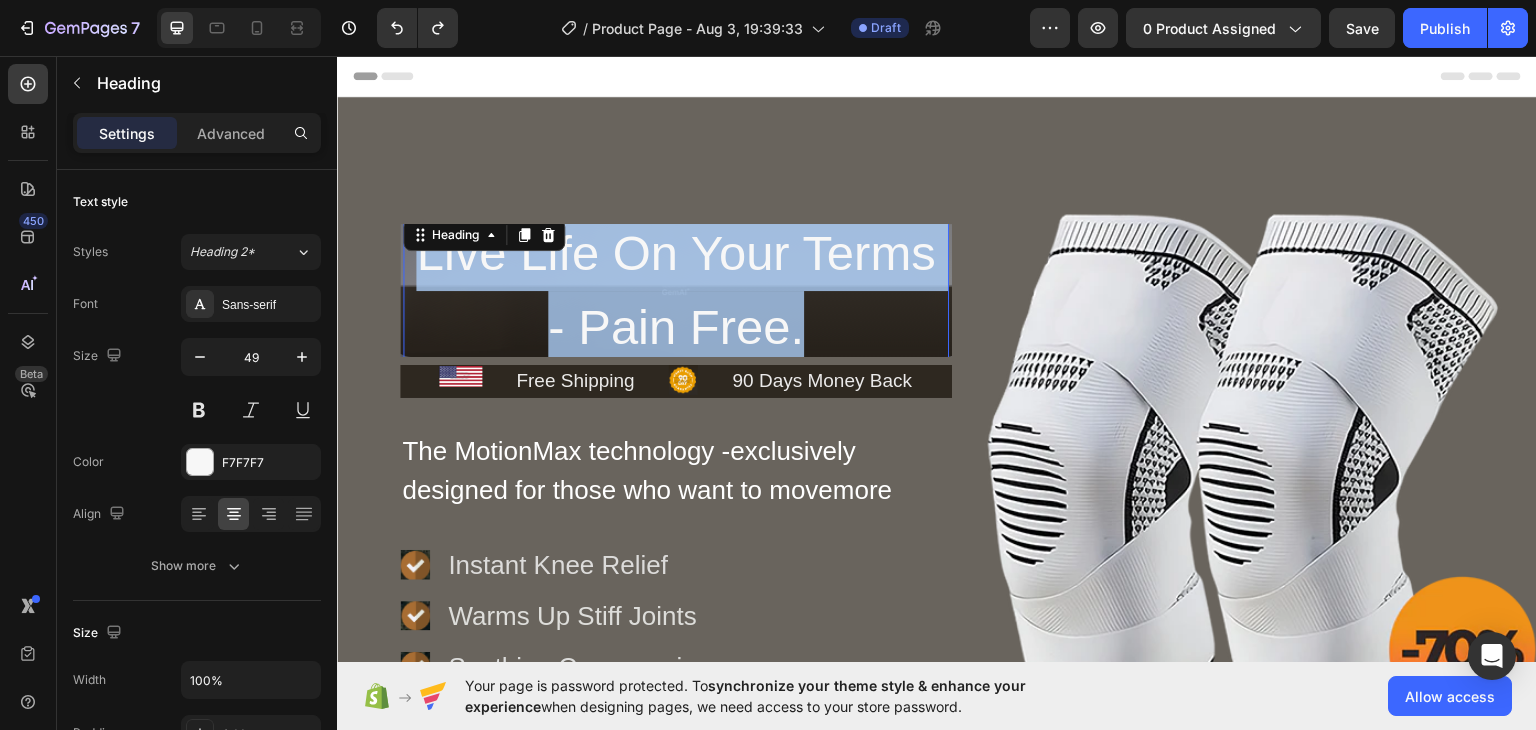 click on "Live Life On Your Terms - Pain Free." at bounding box center (676, 289) 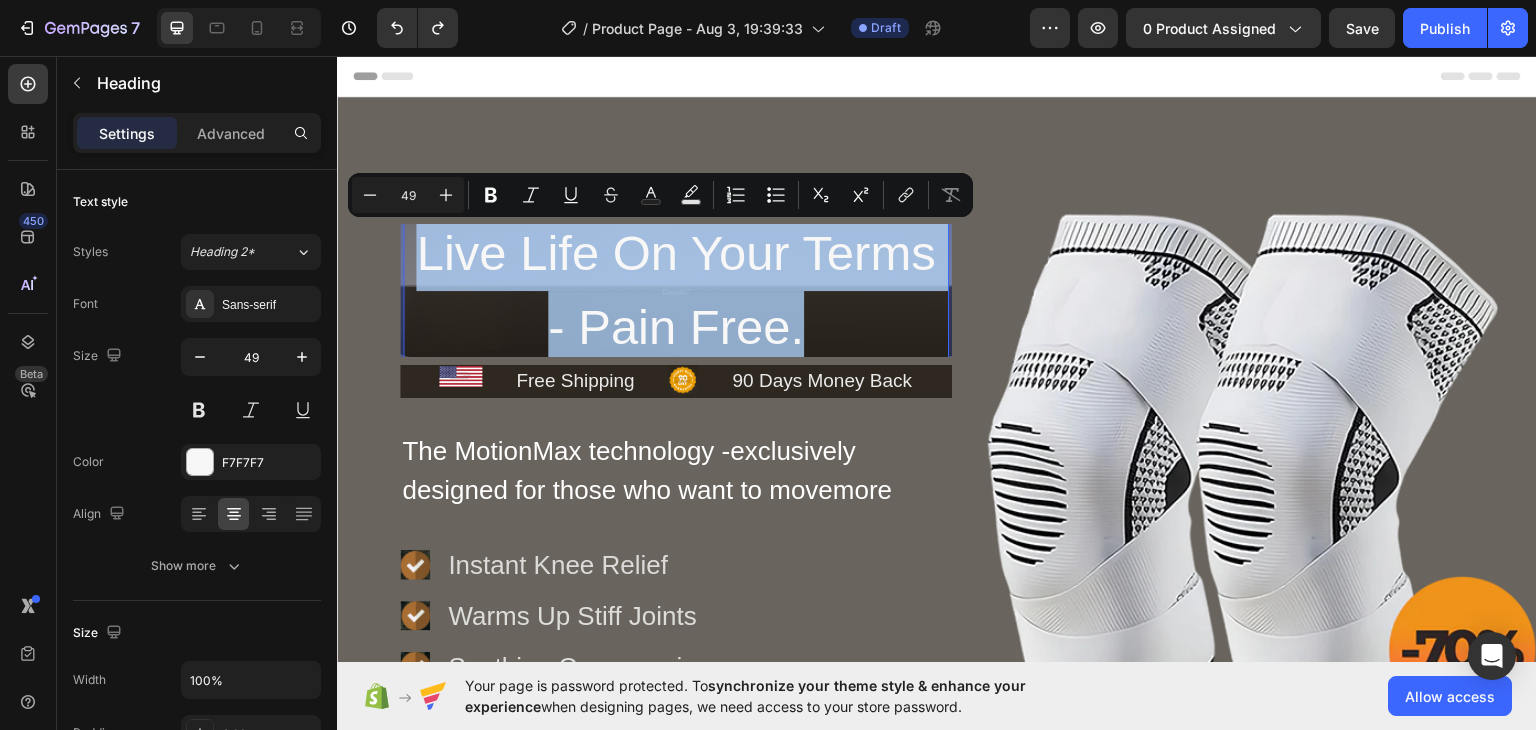 drag, startPoint x: 791, startPoint y: 315, endPoint x: 411, endPoint y: 242, distance: 386.9483 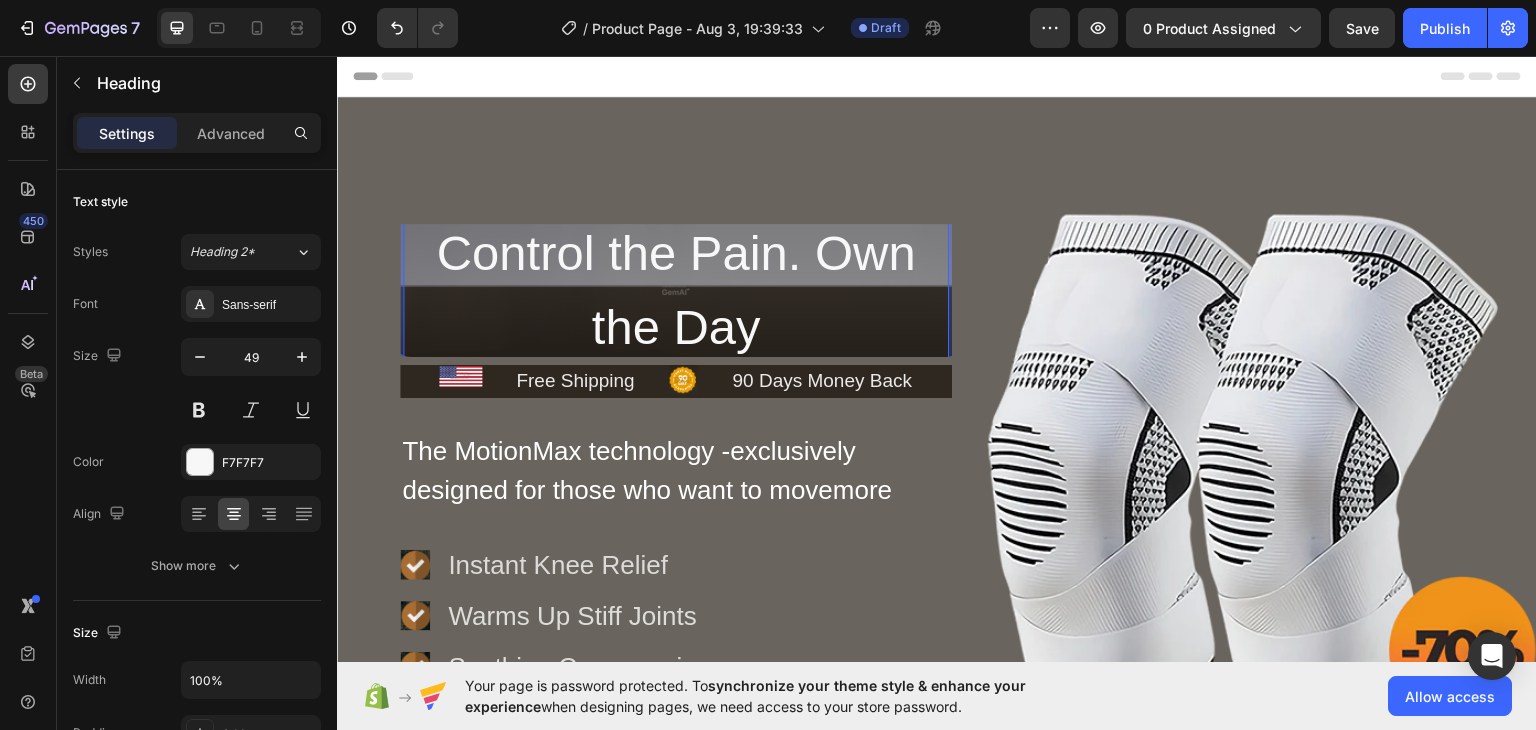 click on "Control the Pain. Own the Day" at bounding box center (676, 289) 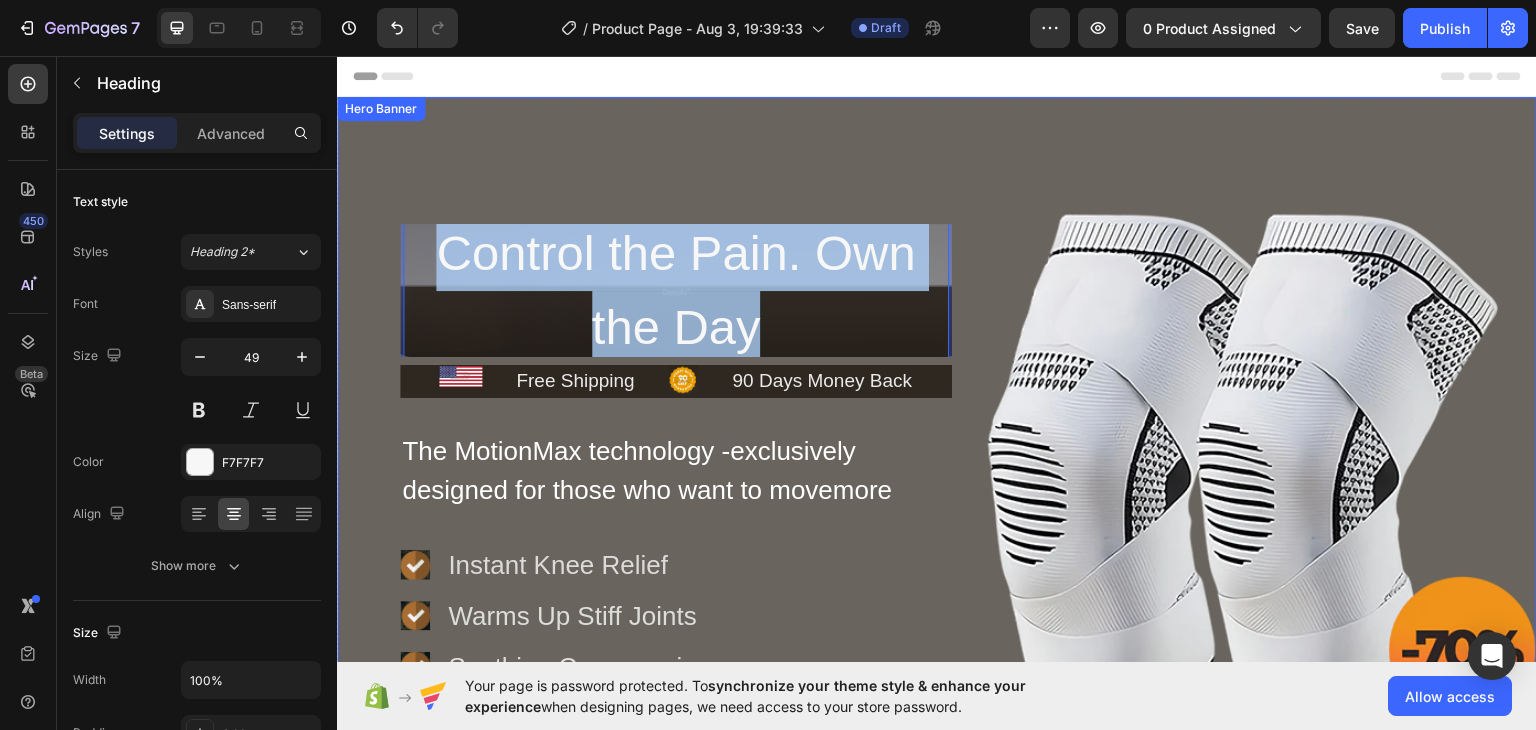 drag, startPoint x: 742, startPoint y: 325, endPoint x: 373, endPoint y: 257, distance: 375.2133 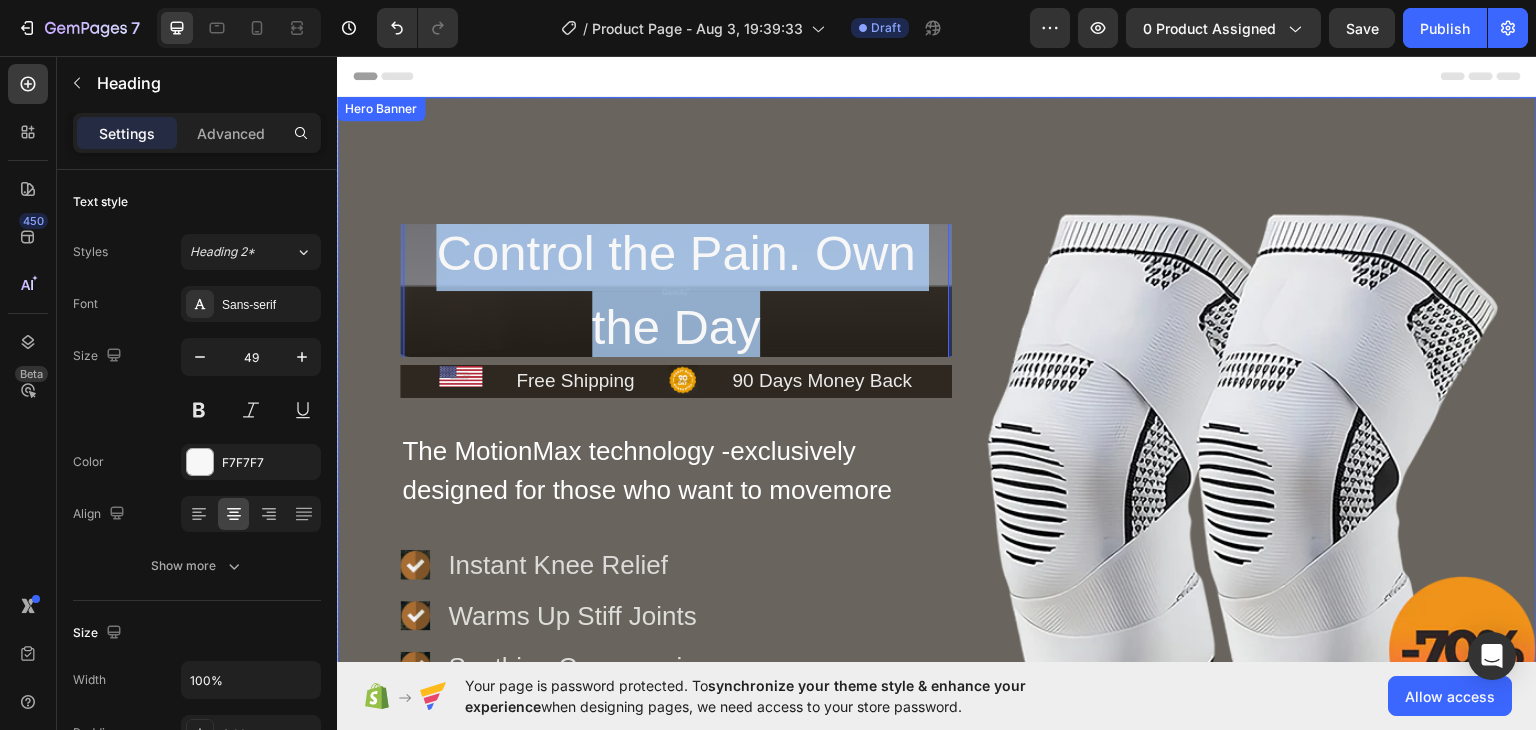 click on "Control the Pain. Own the Day Heading   0 Row Hero Banner Image Free Shipping Text Block     Icon 90 Days Money Back Text Block Row Row The MotionMax technology -exclusively designed for those who want to movemore Text Block Row     Icon Instant Knee Relief Text Block     Icon Warms Up Stiff Joints Text Block     Icon Soothing Compression Text Block Advanced list Row Check Availability Button Row Image Row Row" at bounding box center (937, 430) 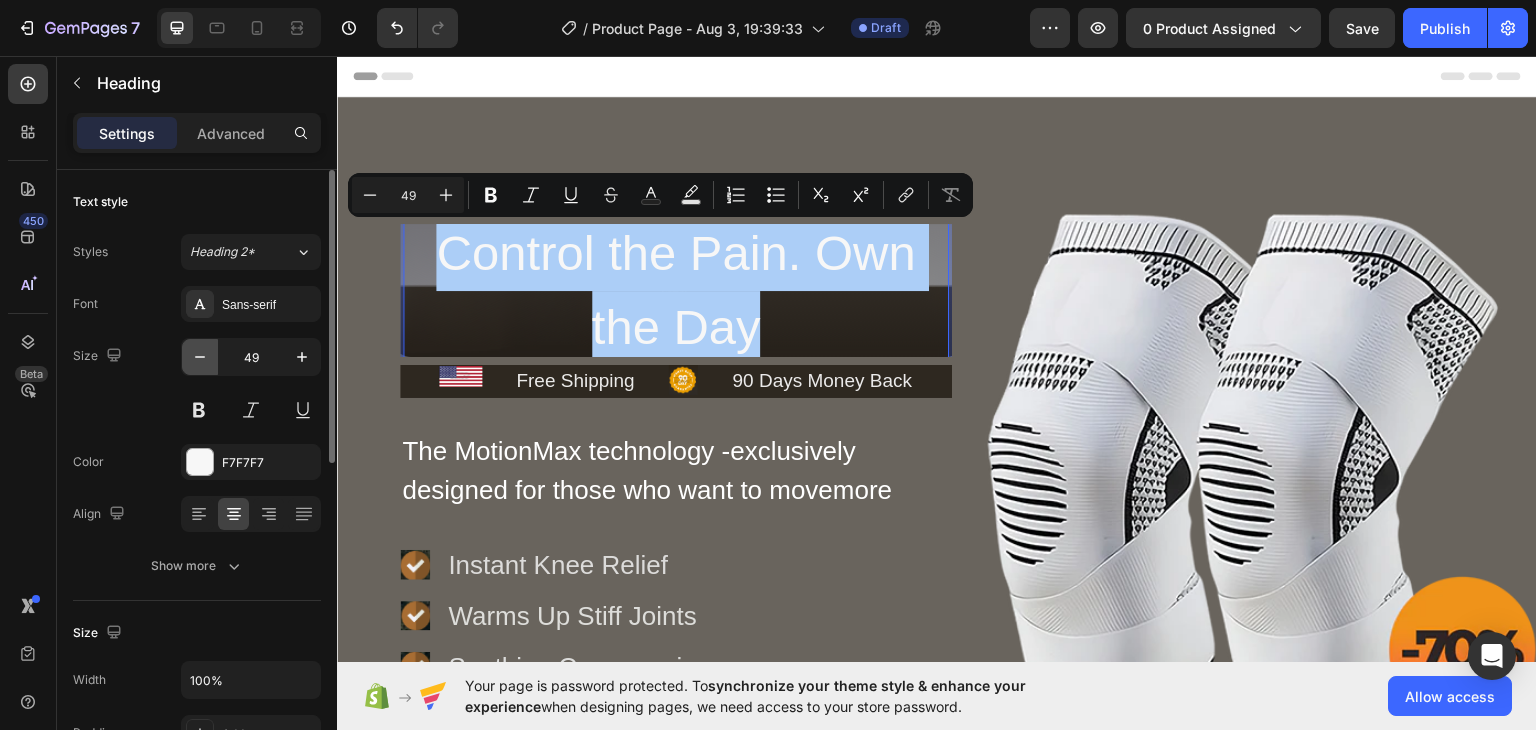 click 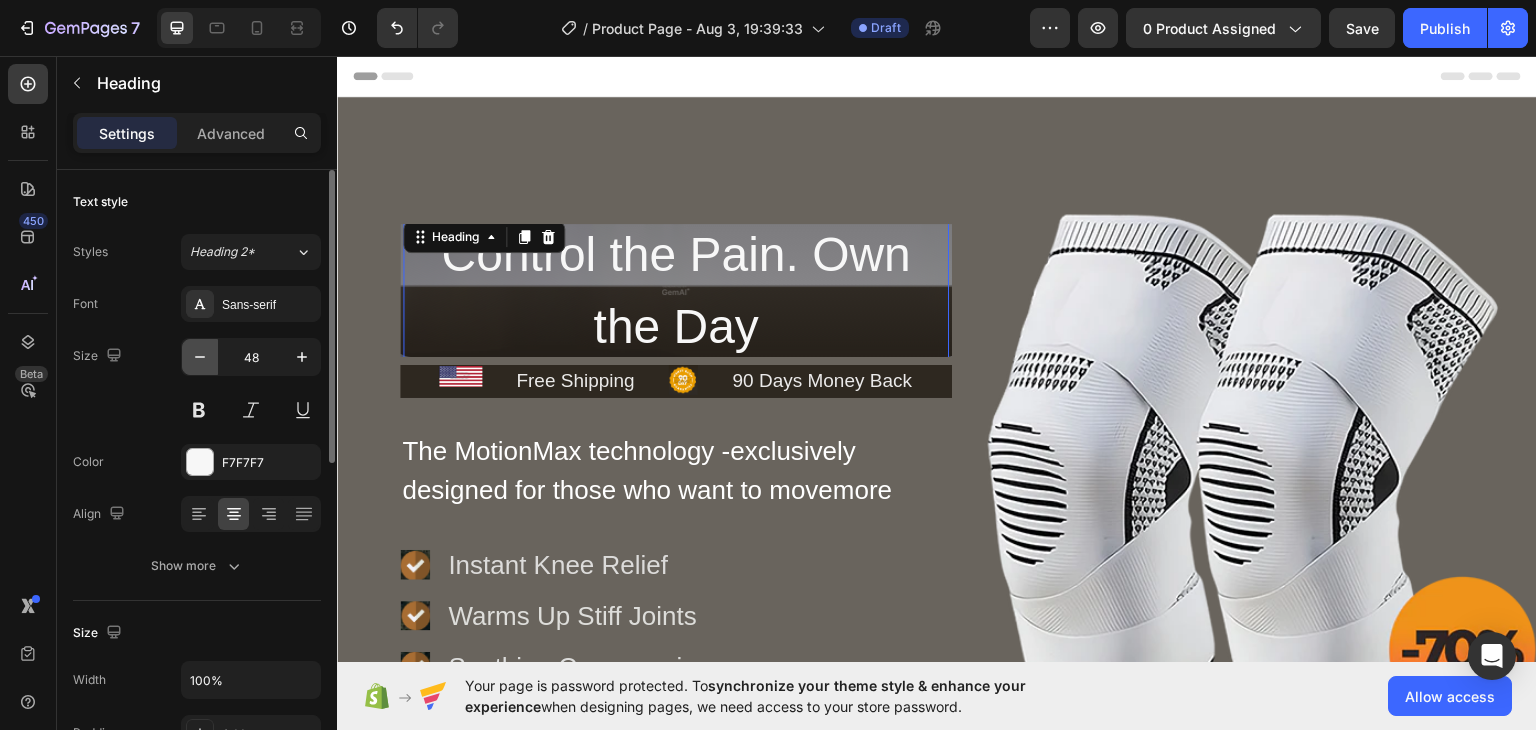 click 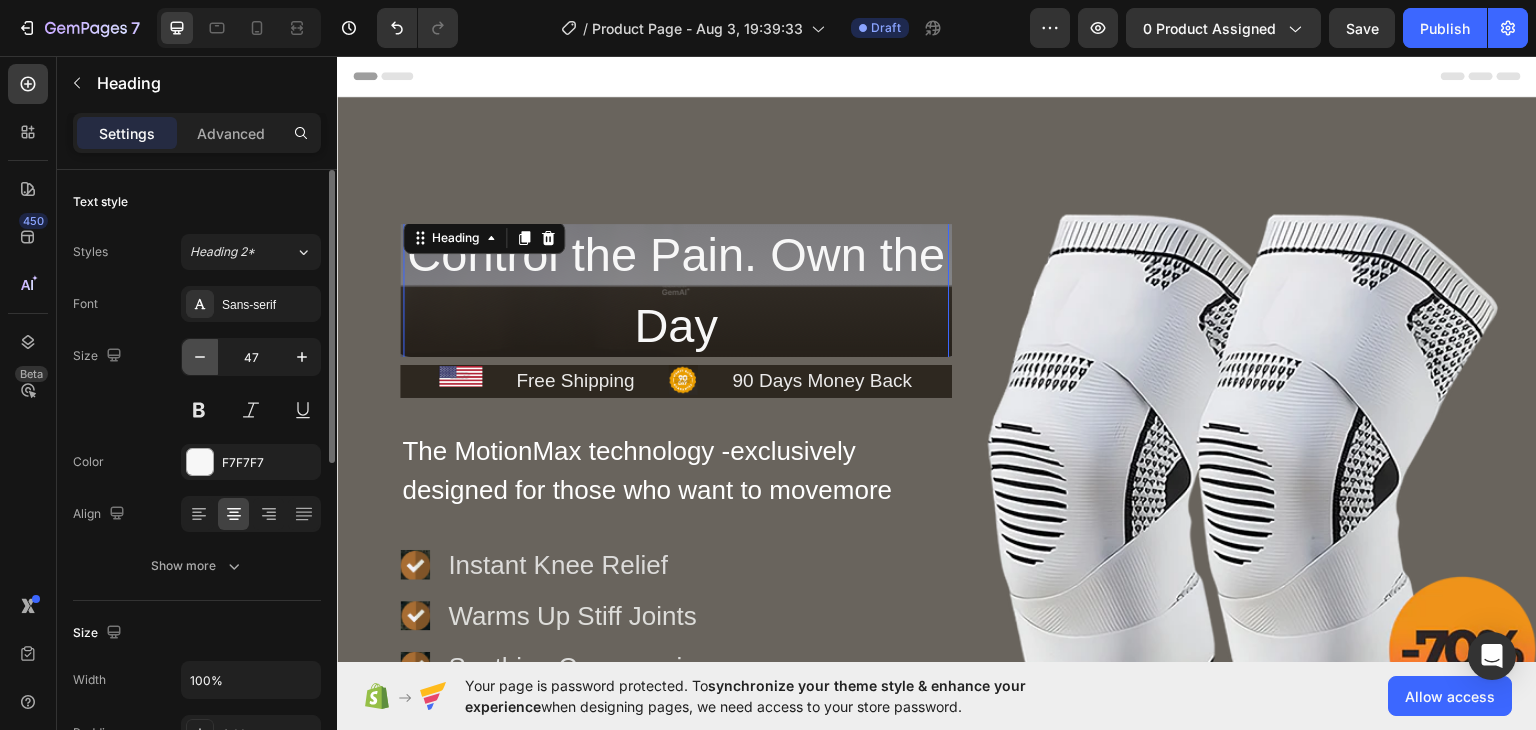 click 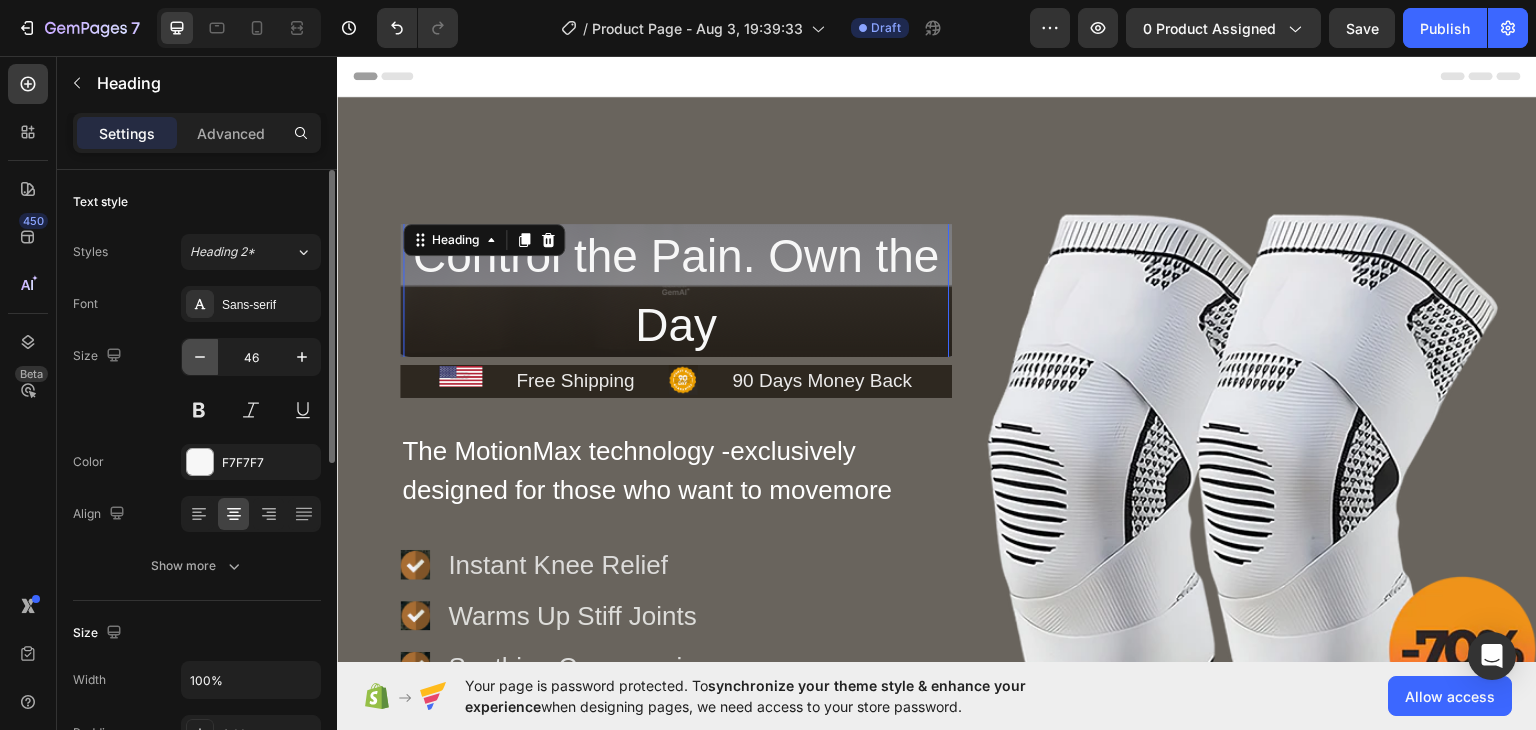 click 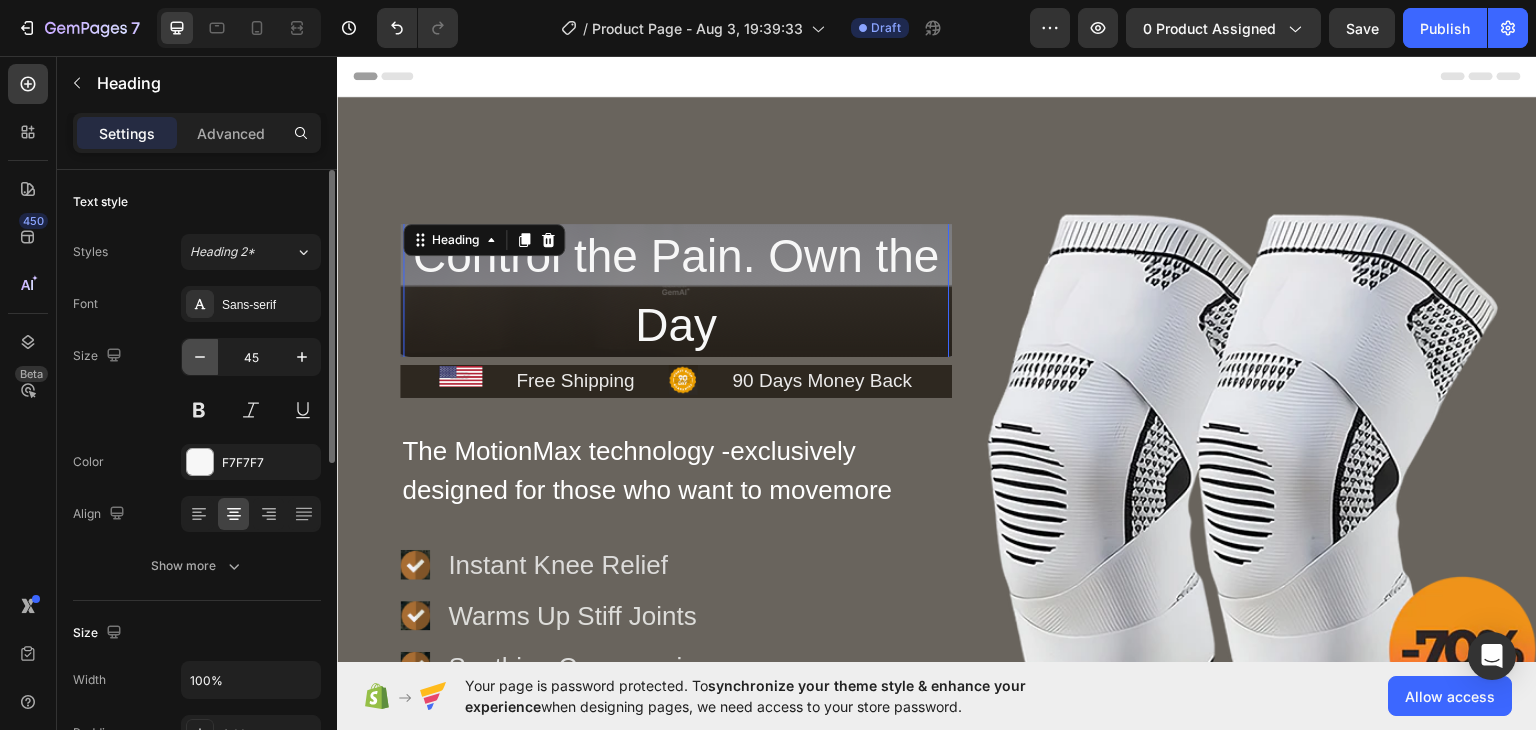 click 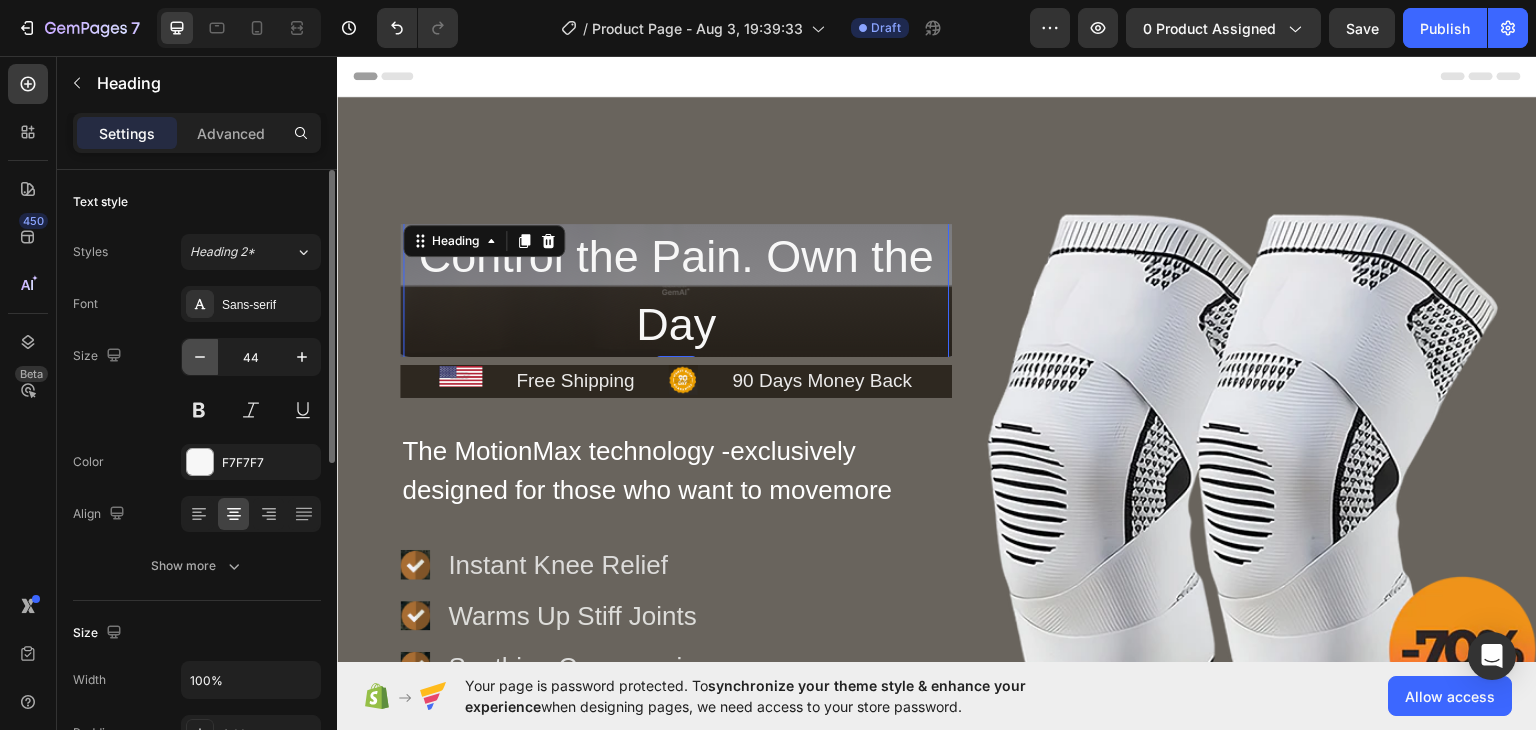 click 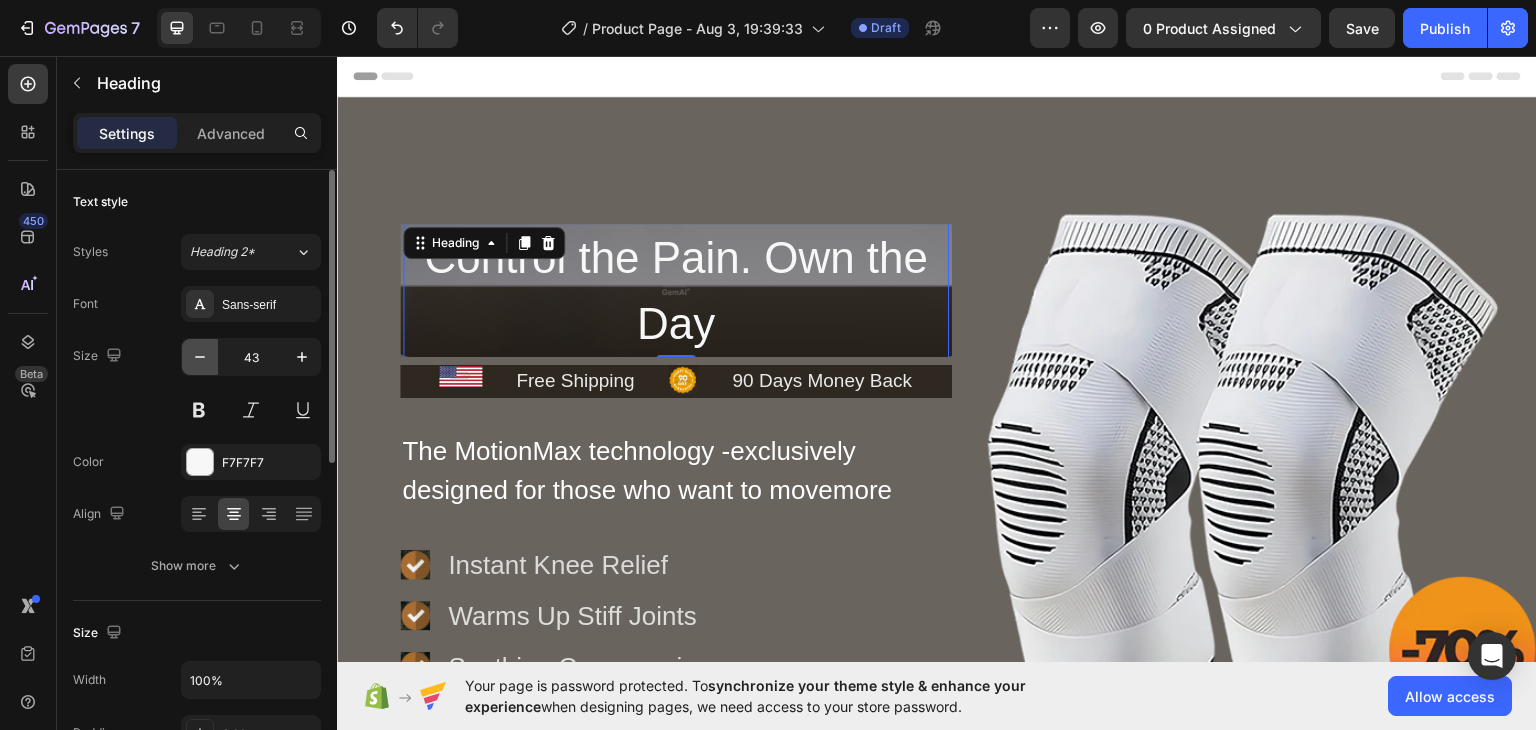 click 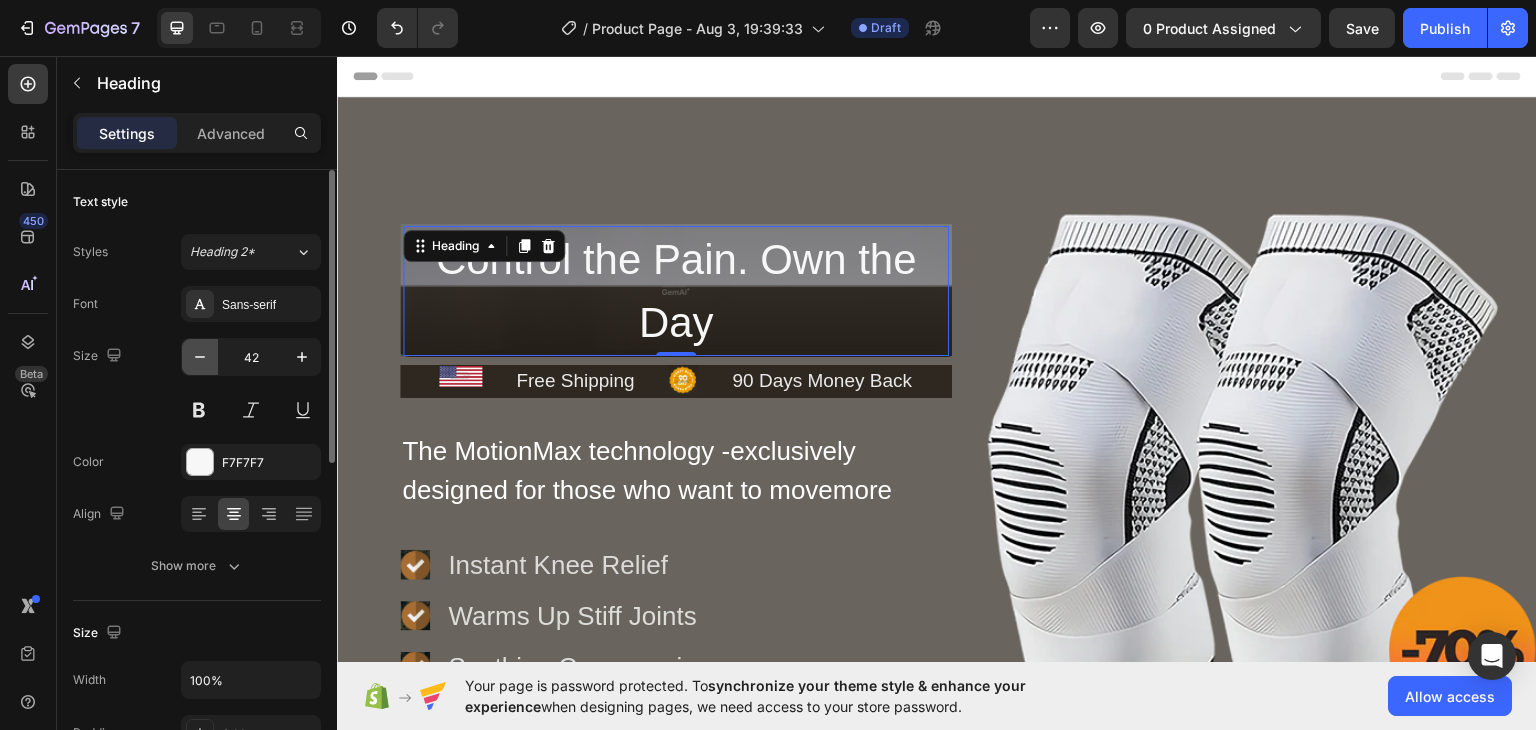 click 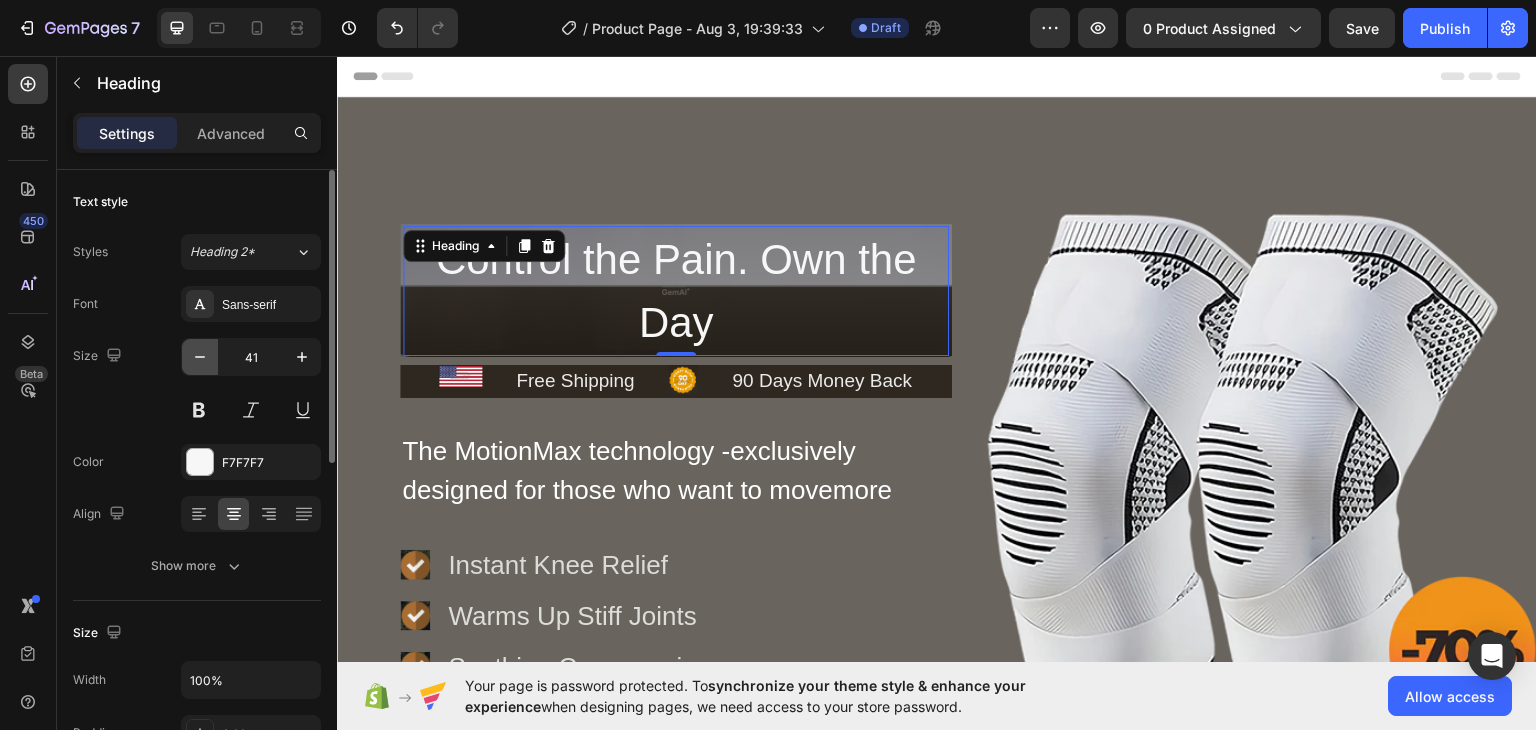 click 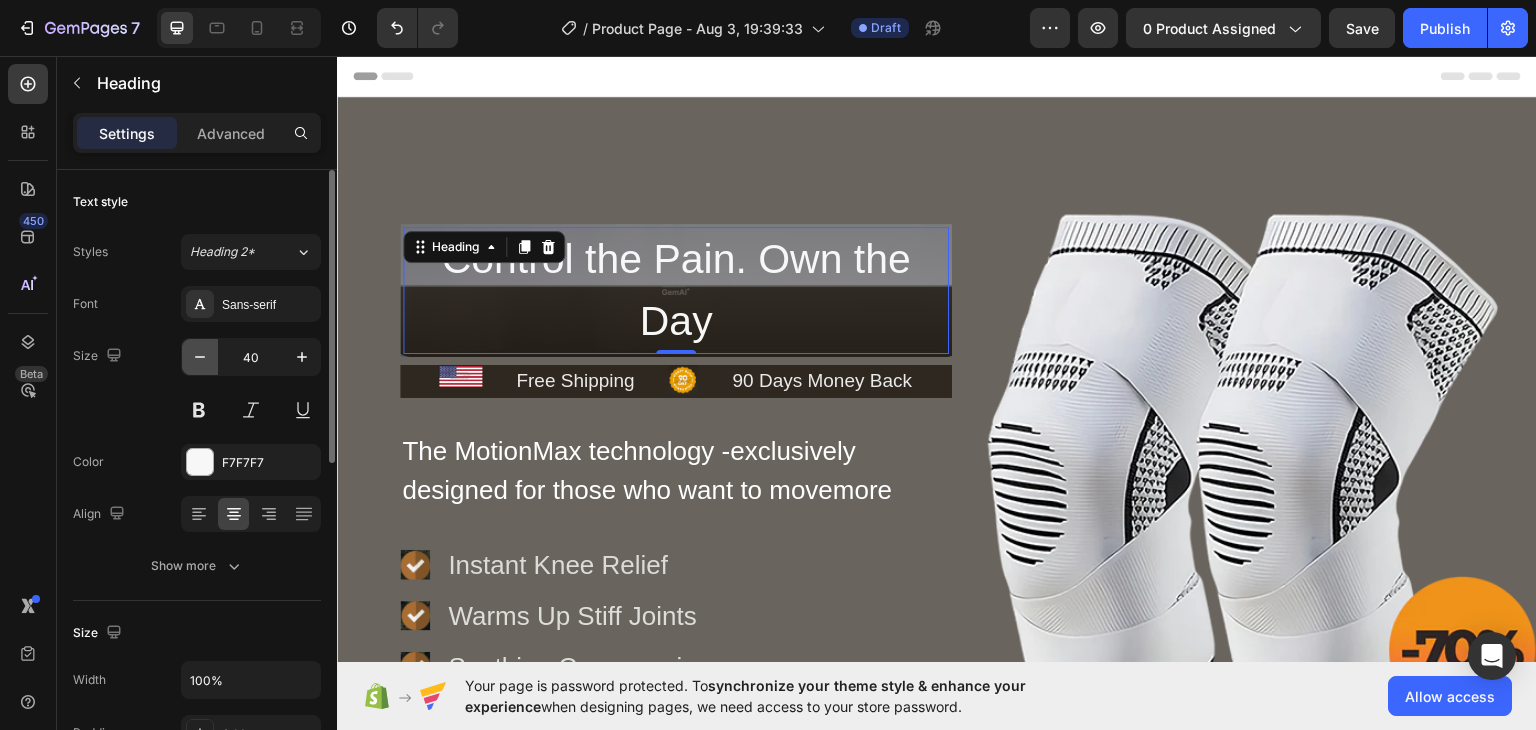 click 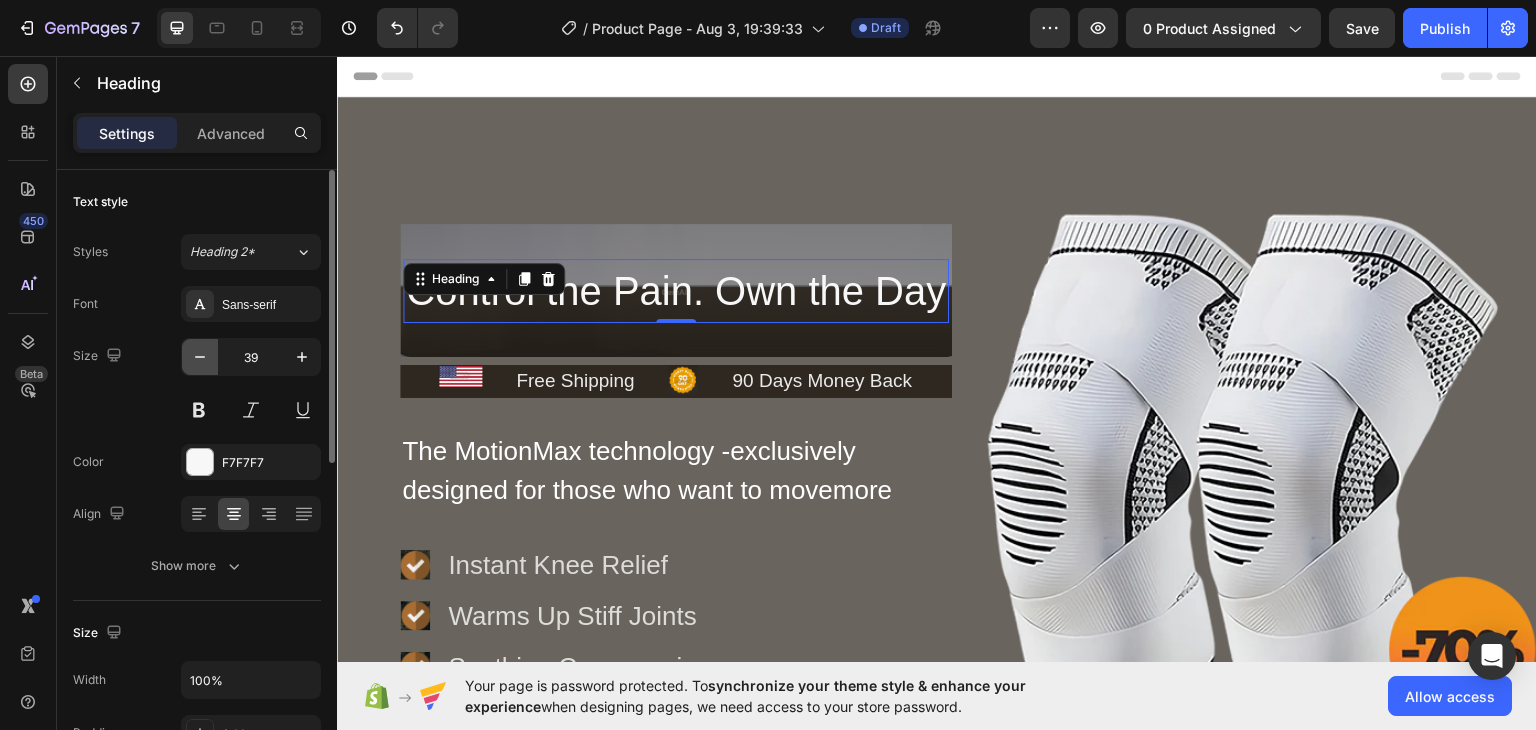 click 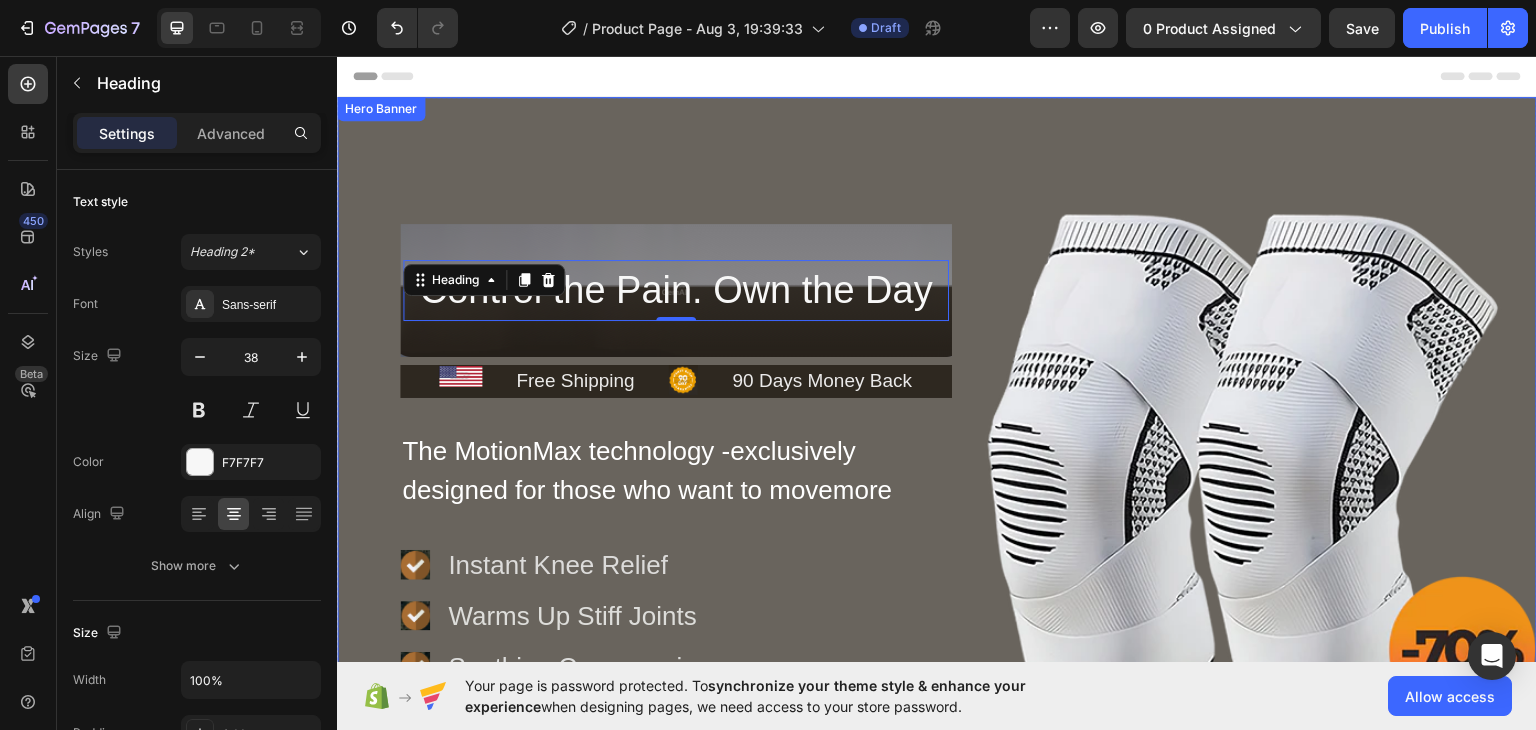 click on "Control the Pain. Own the Day Heading   0 Row Hero Banner Image Free Shipping Text Block     Icon 90 Days Money Back Text Block Row Row The MotionMax technology -exclusively designed for those who want to movemore Text Block Row     Icon Instant Knee Relief Text Block     Icon Warms Up Stiff Joints Text Block     Icon Soothing Compression Text Block Advanced list Row Check Availability Button Row Image Row Row" at bounding box center [937, 430] 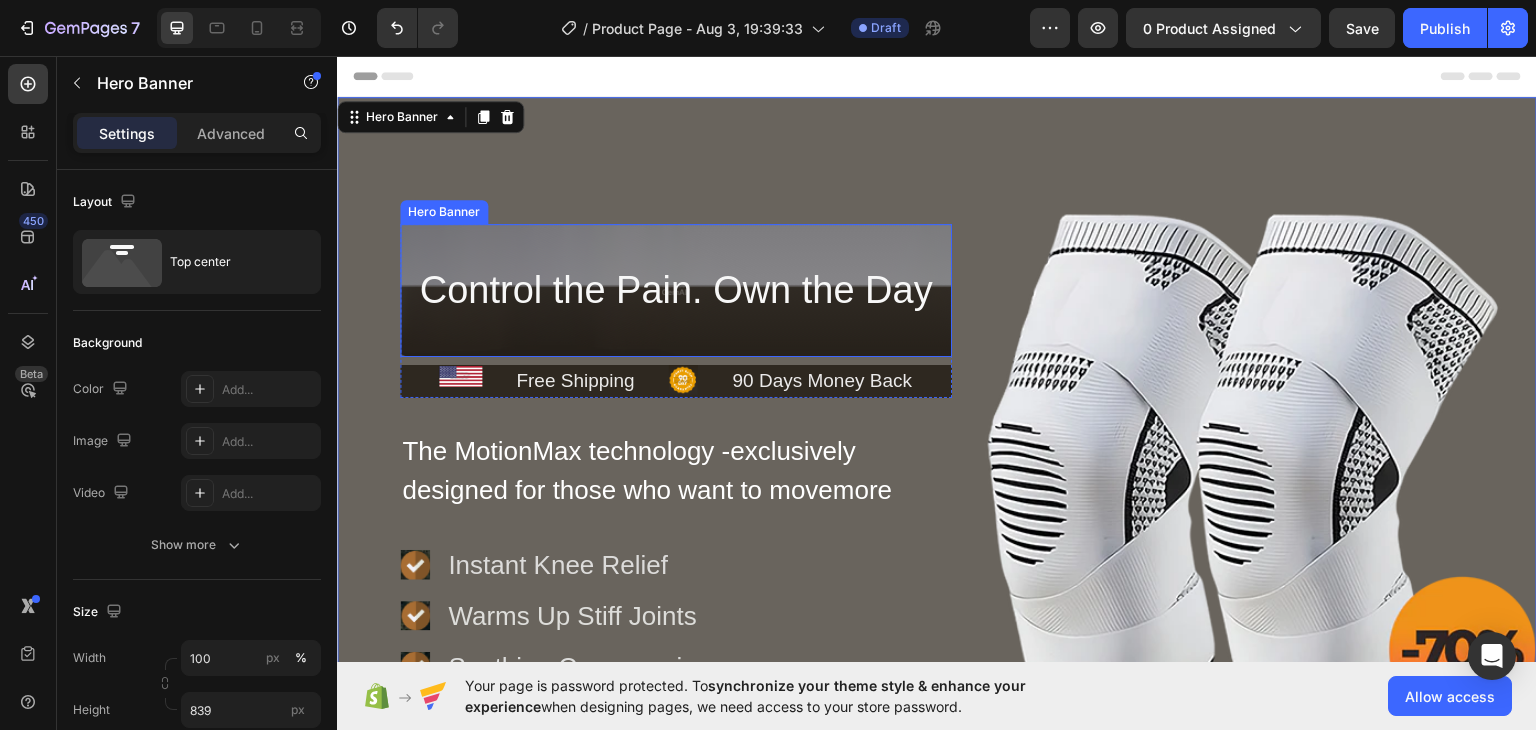 click at bounding box center [676, 289] 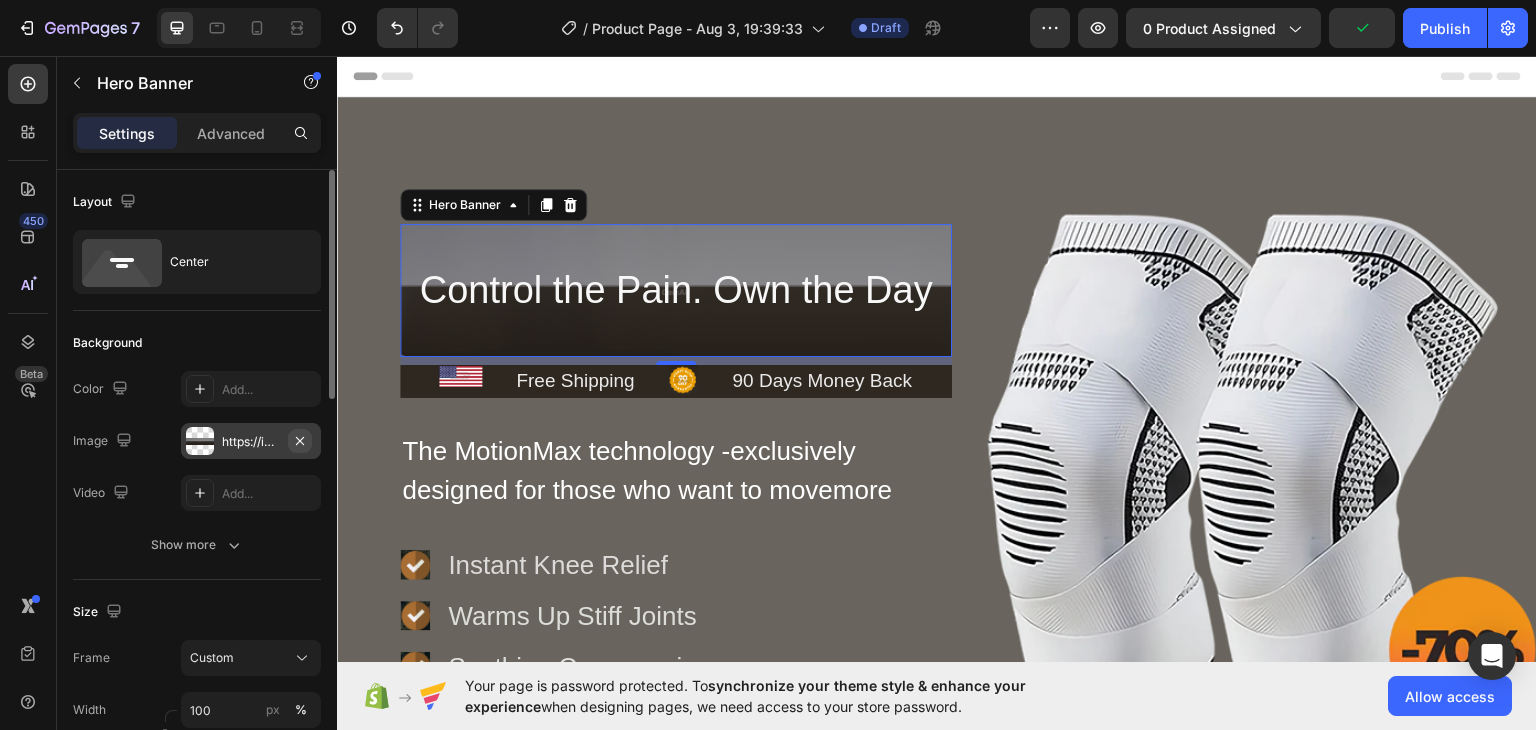 click 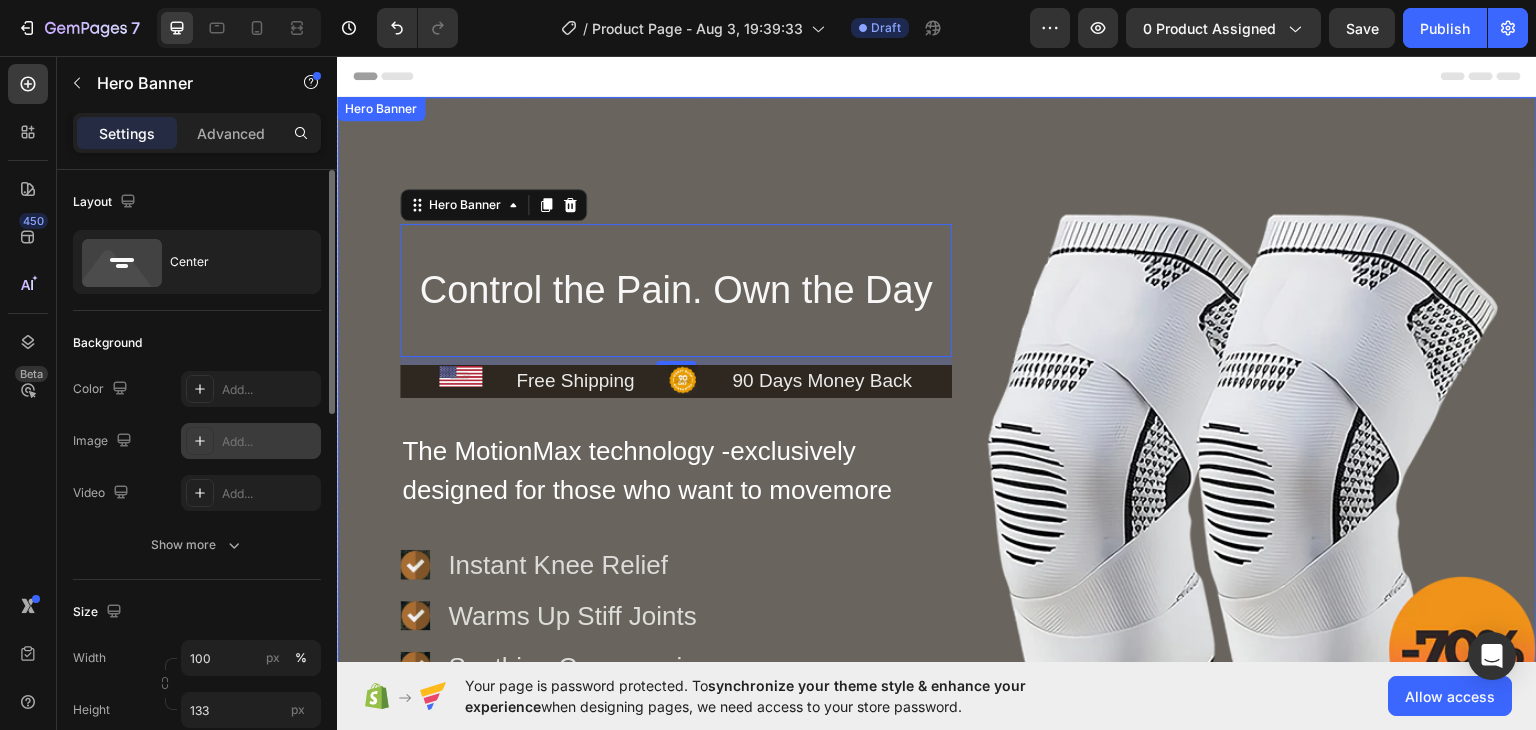 click on "Control the Pain. Own the Day Heading Row Hero Banner   8 Image Free Shipping Text Block     Icon 90 Days Money Back Text Block Row Row The MotionMax technology -exclusively designed for those who want to movemore Text Block Row     Icon Instant Knee Relief Text Block     Icon Warms Up Stiff Joints Text Block     Icon Soothing Compression Text Block Advanced list Row Check Availability Button Row Image Row Row" at bounding box center [937, 430] 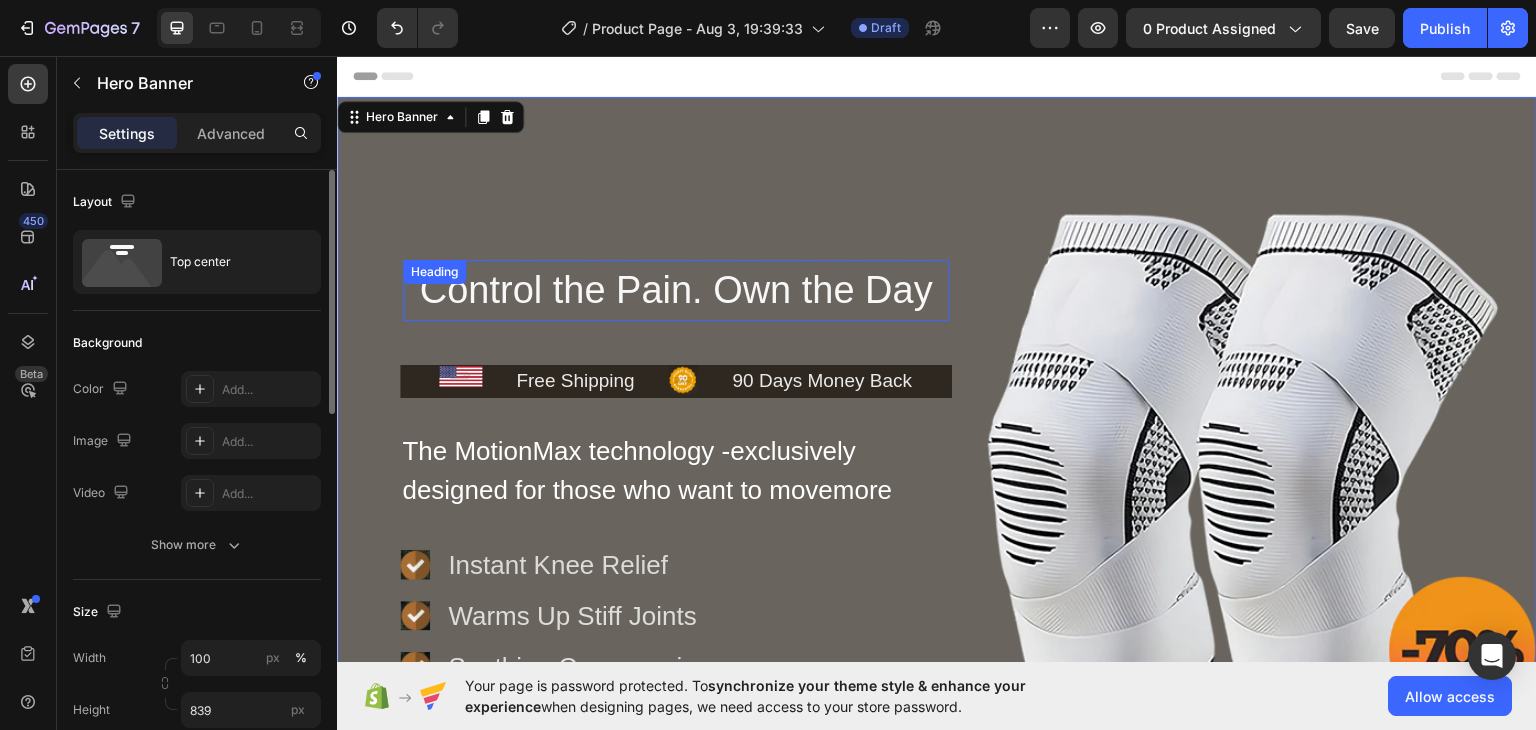 click on "Control the Pain. Own the Day Heading Row Hero Banner Image Free Shipping Text Block     Icon 90 Days Money Back Text Block Row" at bounding box center [676, 310] 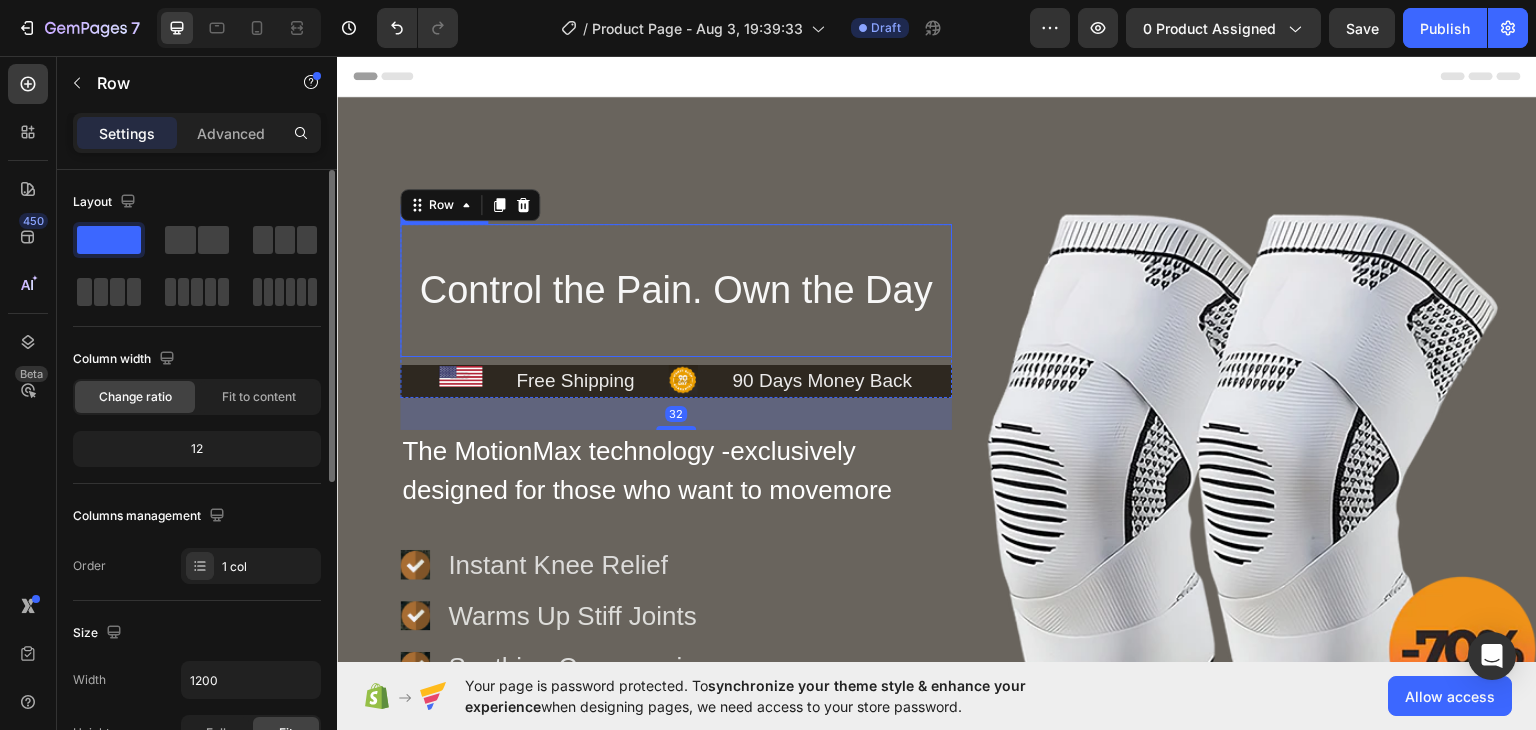 click at bounding box center (676, 289) 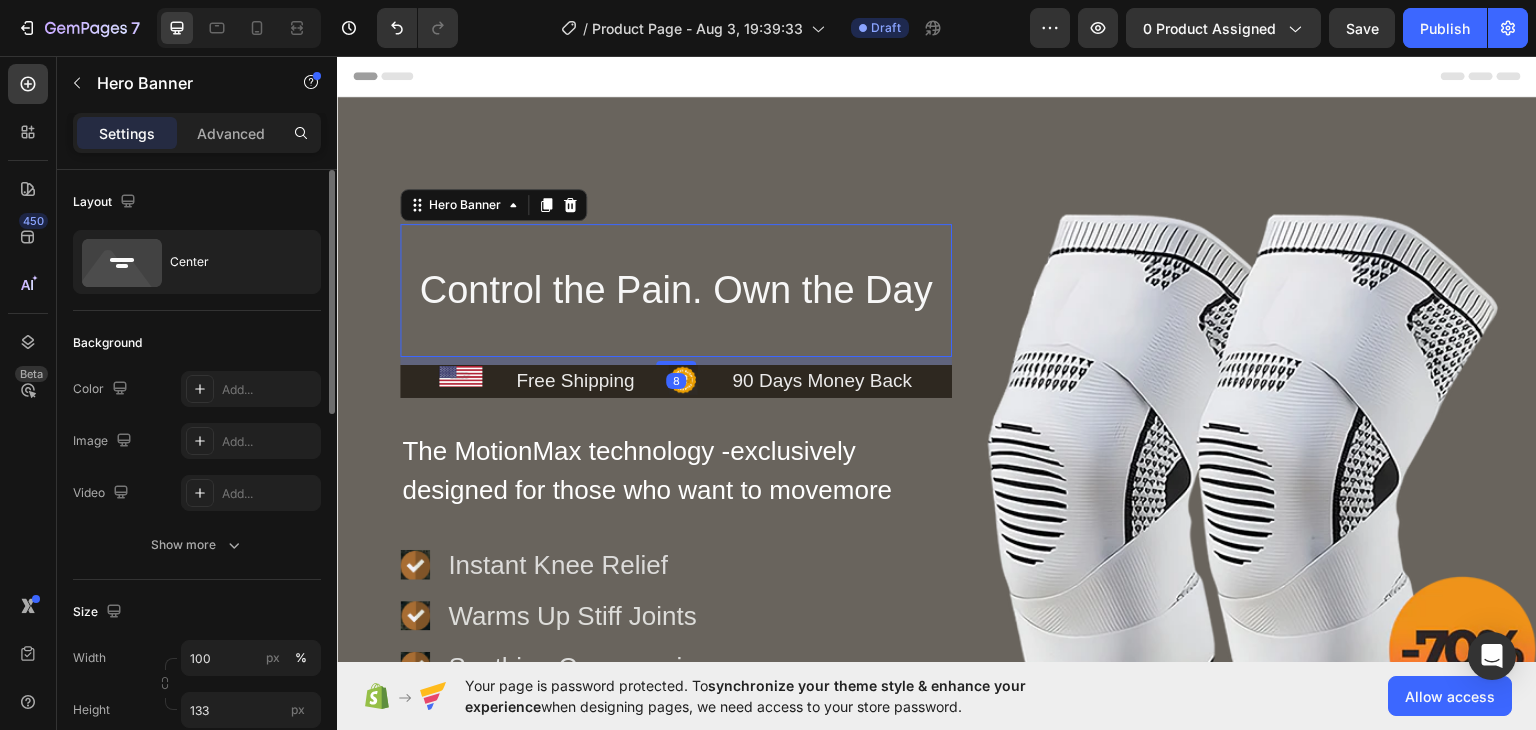 click at bounding box center [676, 289] 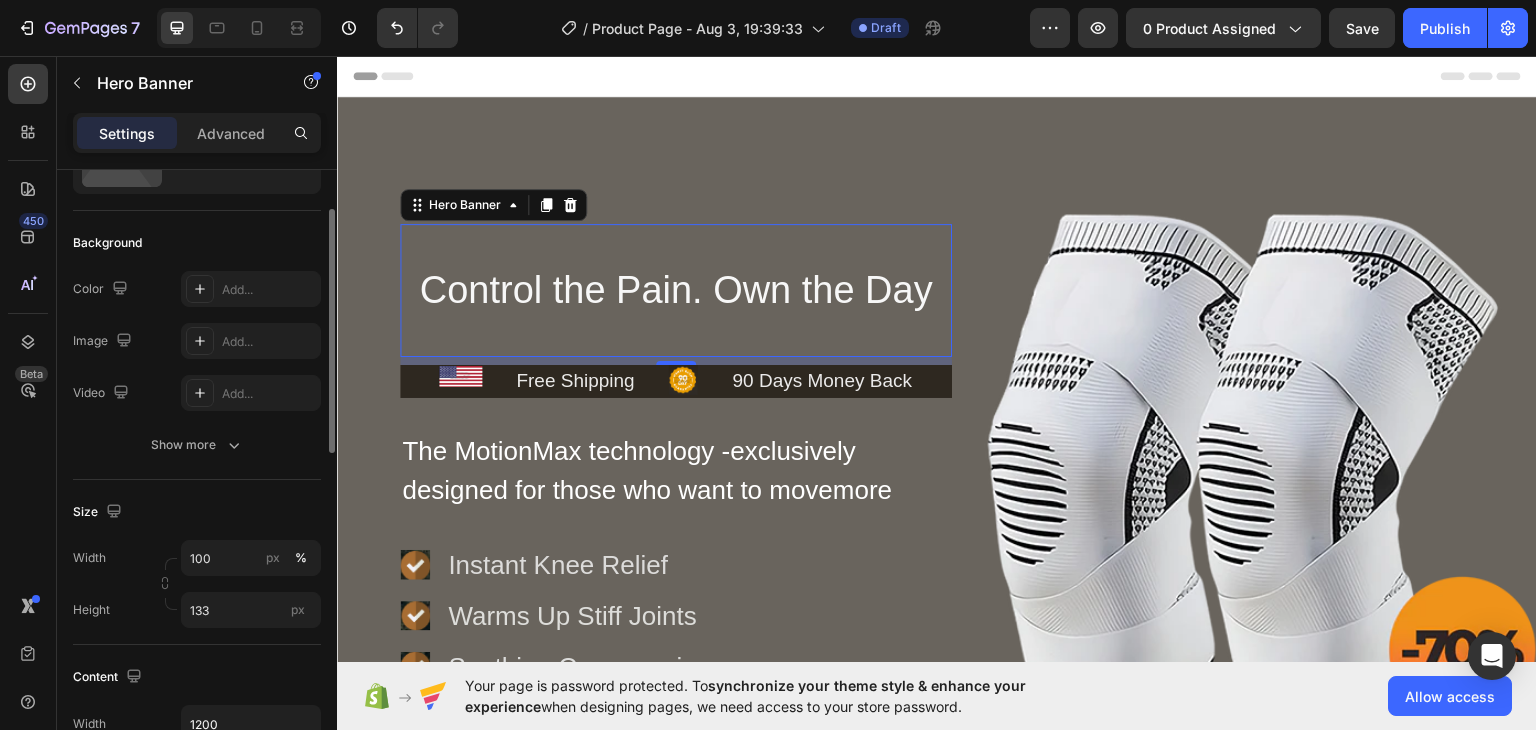 scroll, scrollTop: 200, scrollLeft: 0, axis: vertical 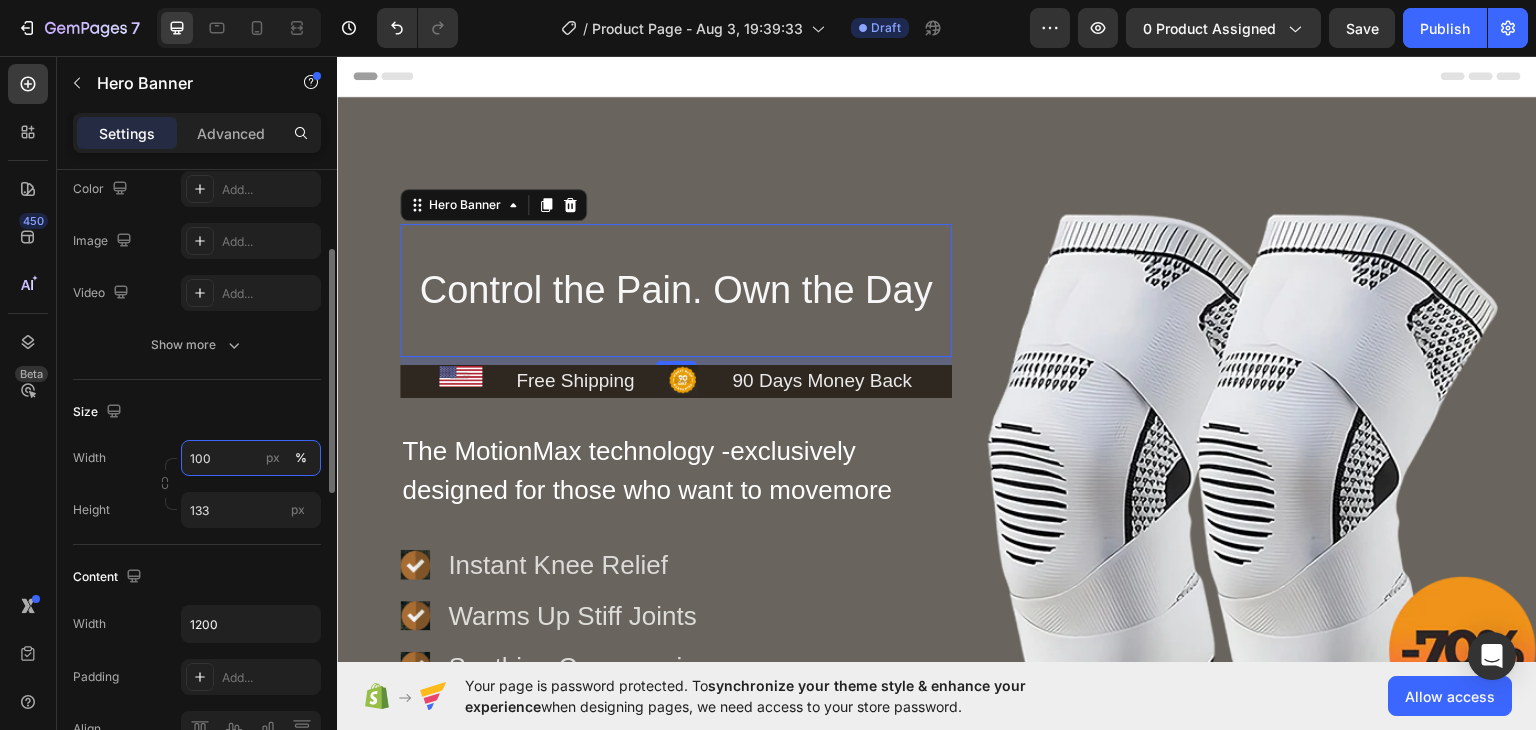click on "100" at bounding box center [251, 458] 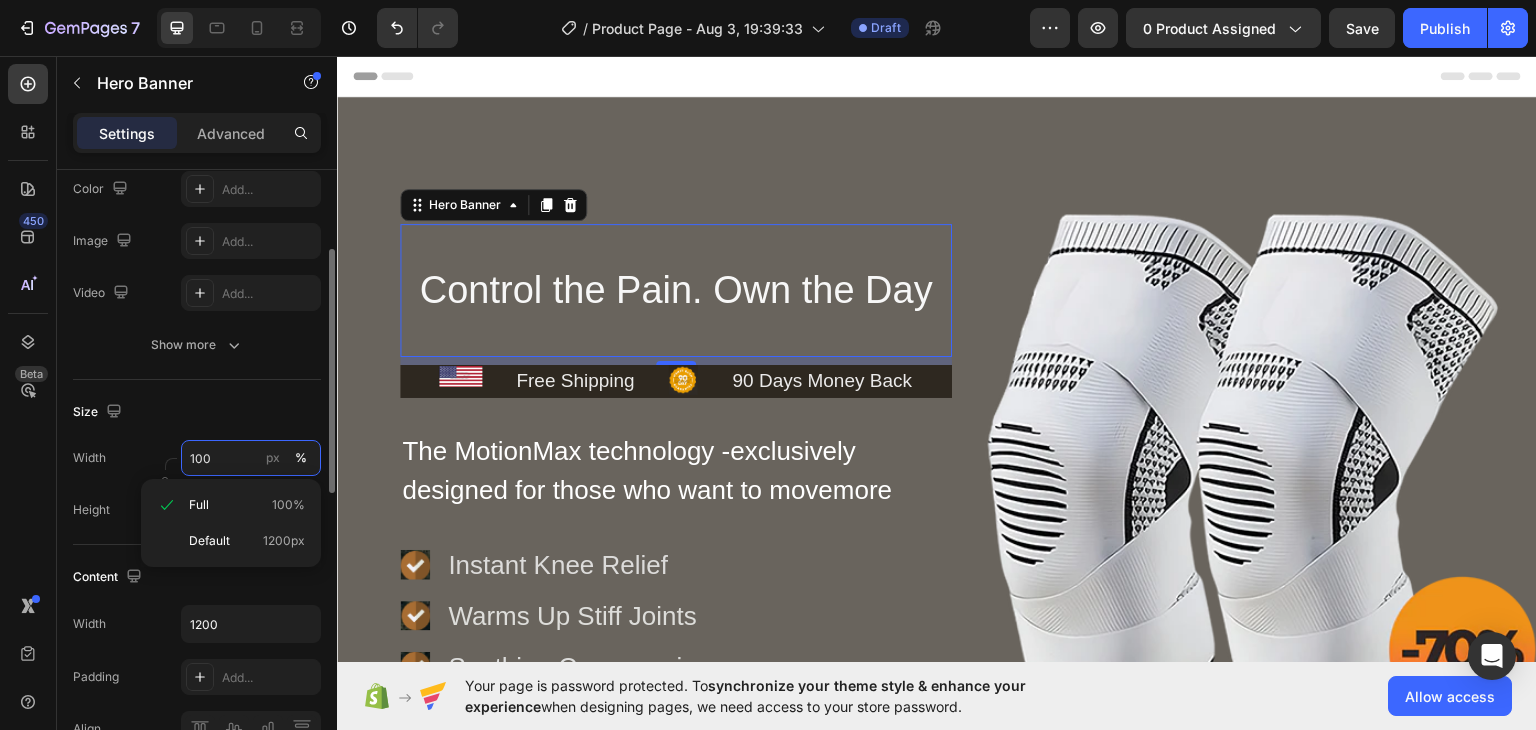 click on "100" at bounding box center (251, 458) 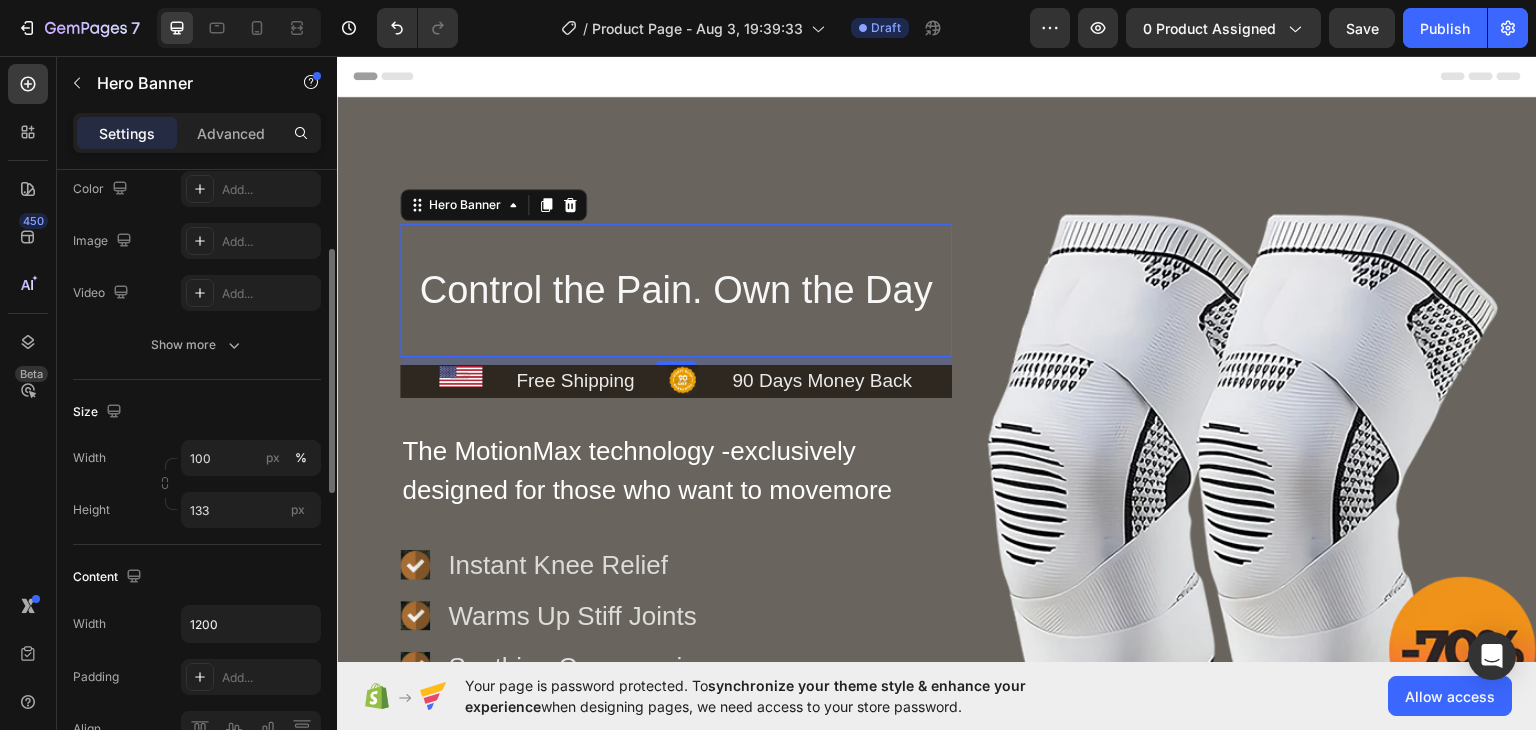 click on "Size" at bounding box center [197, 412] 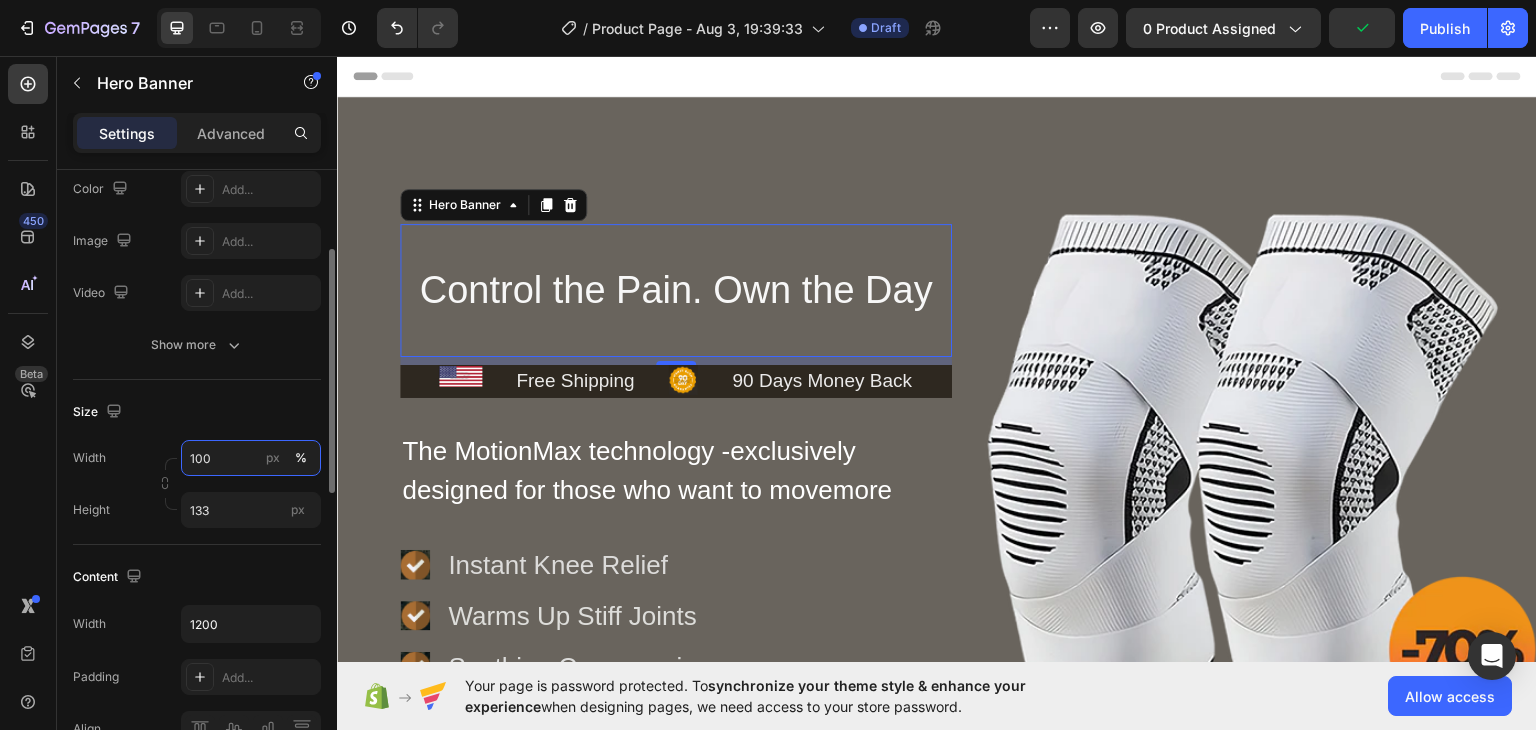 click on "100" at bounding box center (251, 458) 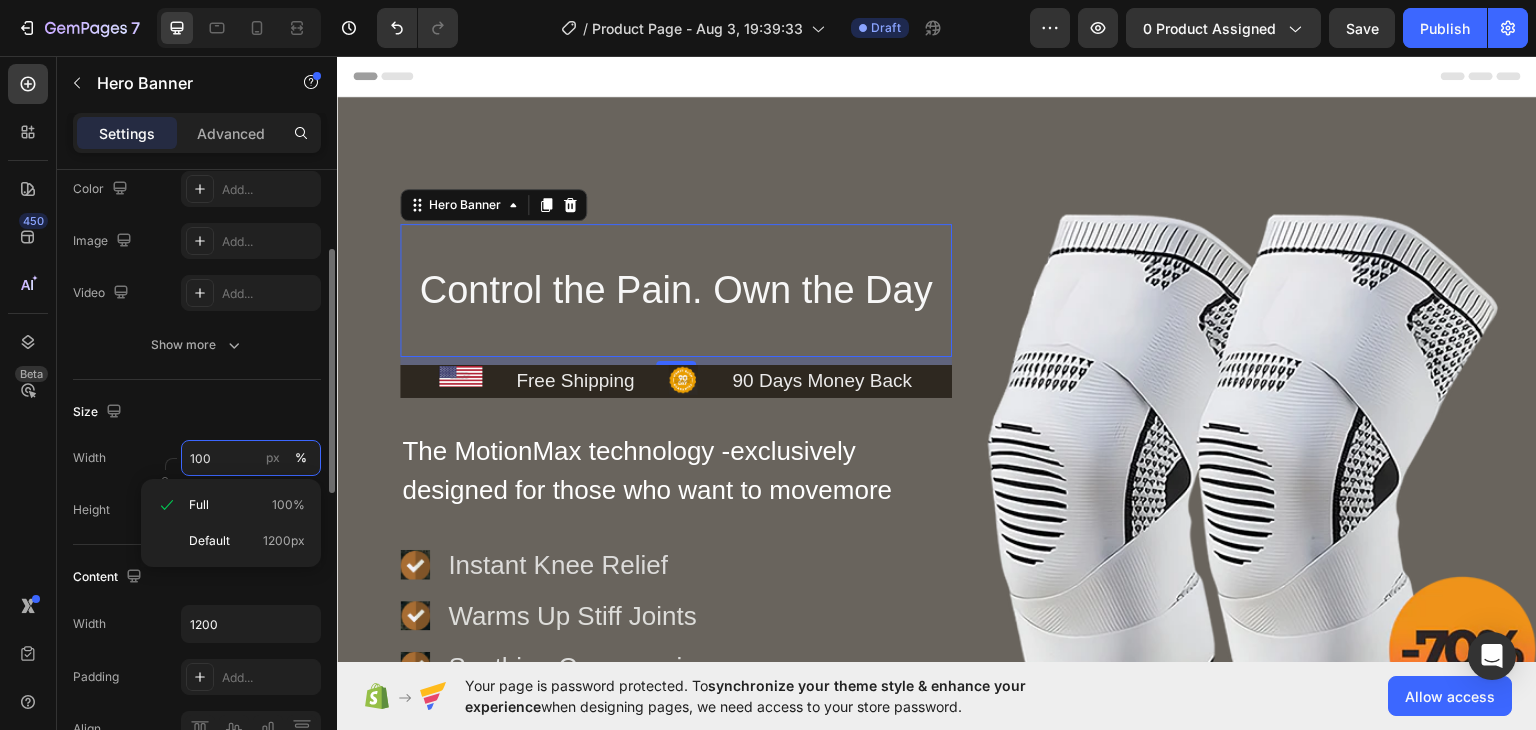 click on "100" at bounding box center [251, 458] 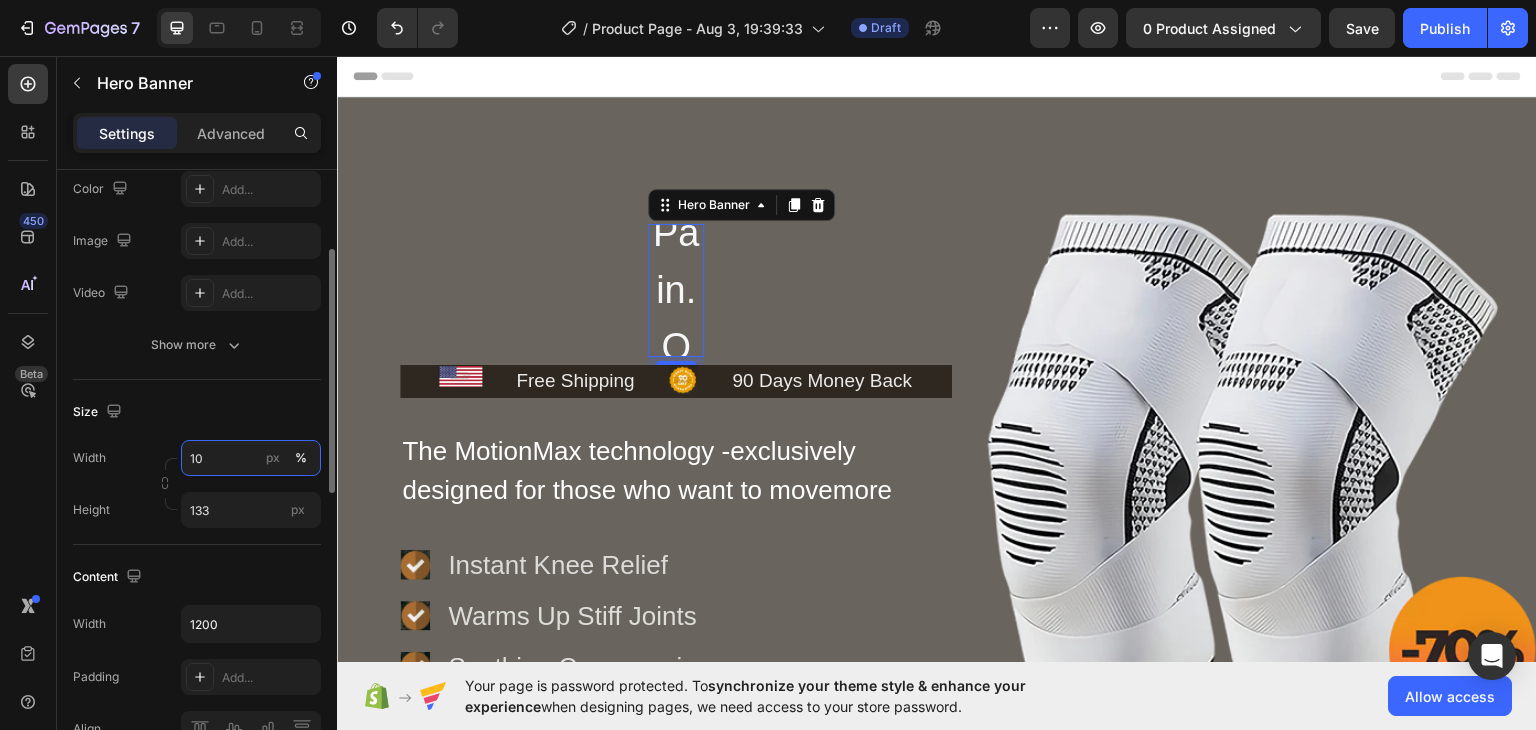 type on "100" 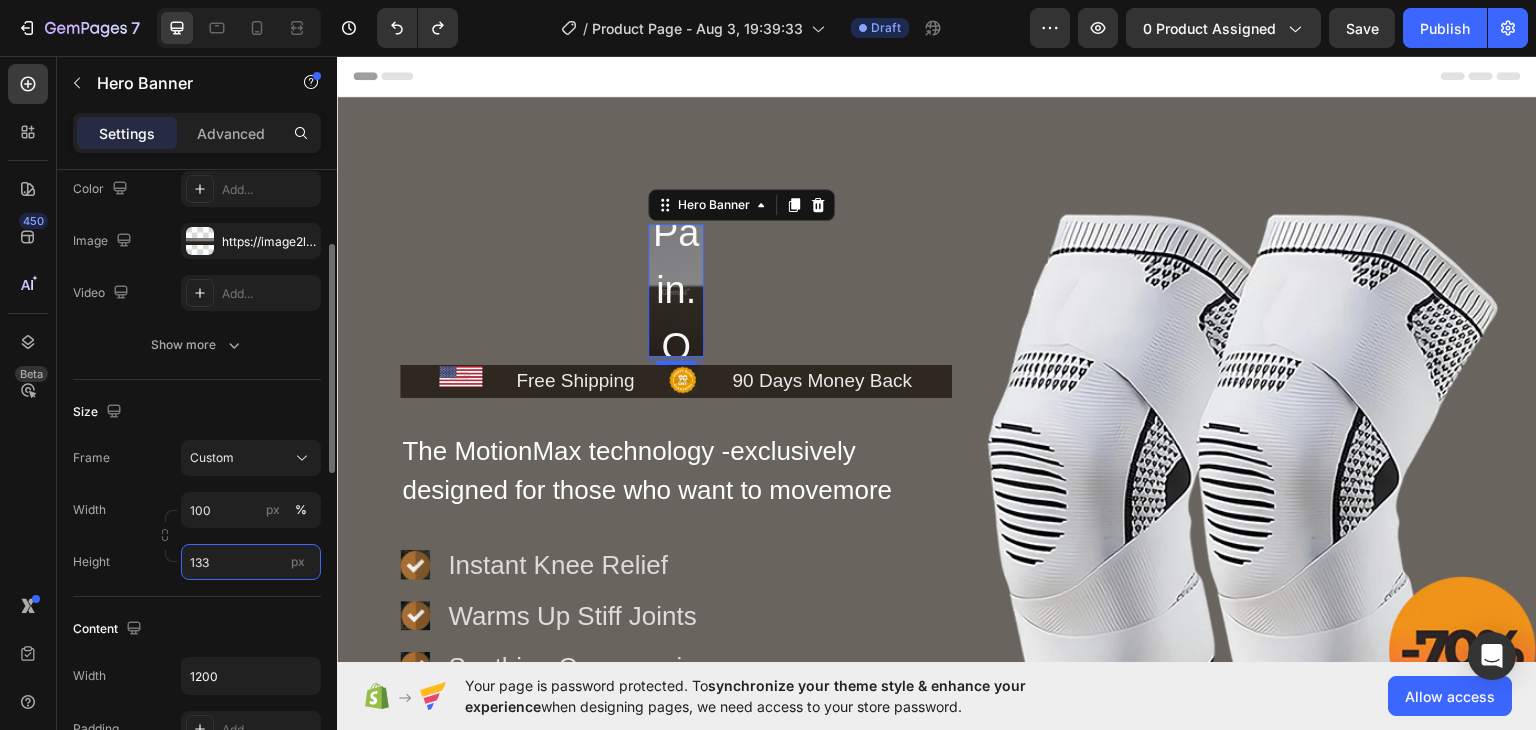 click on "133" at bounding box center [251, 562] 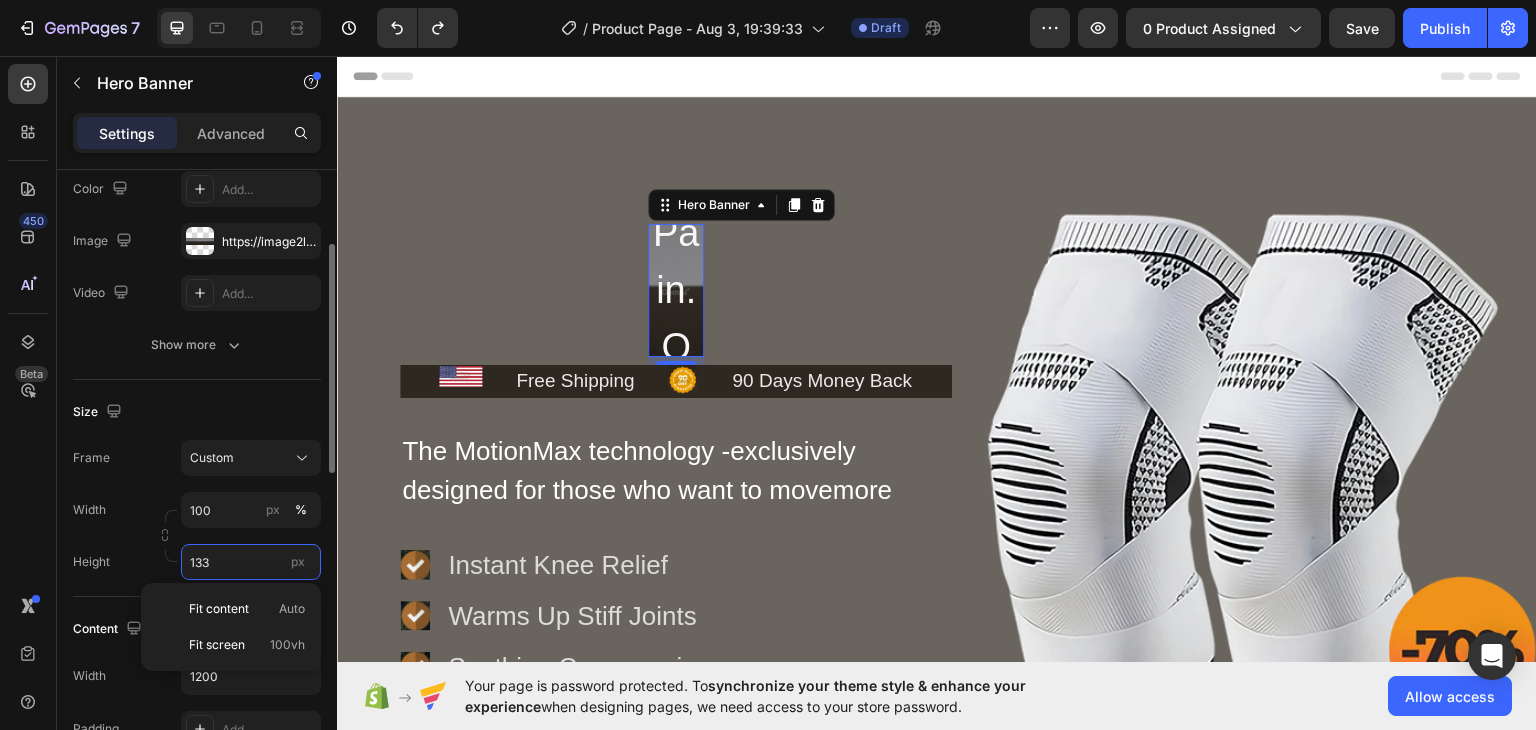 click on "133" at bounding box center [251, 562] 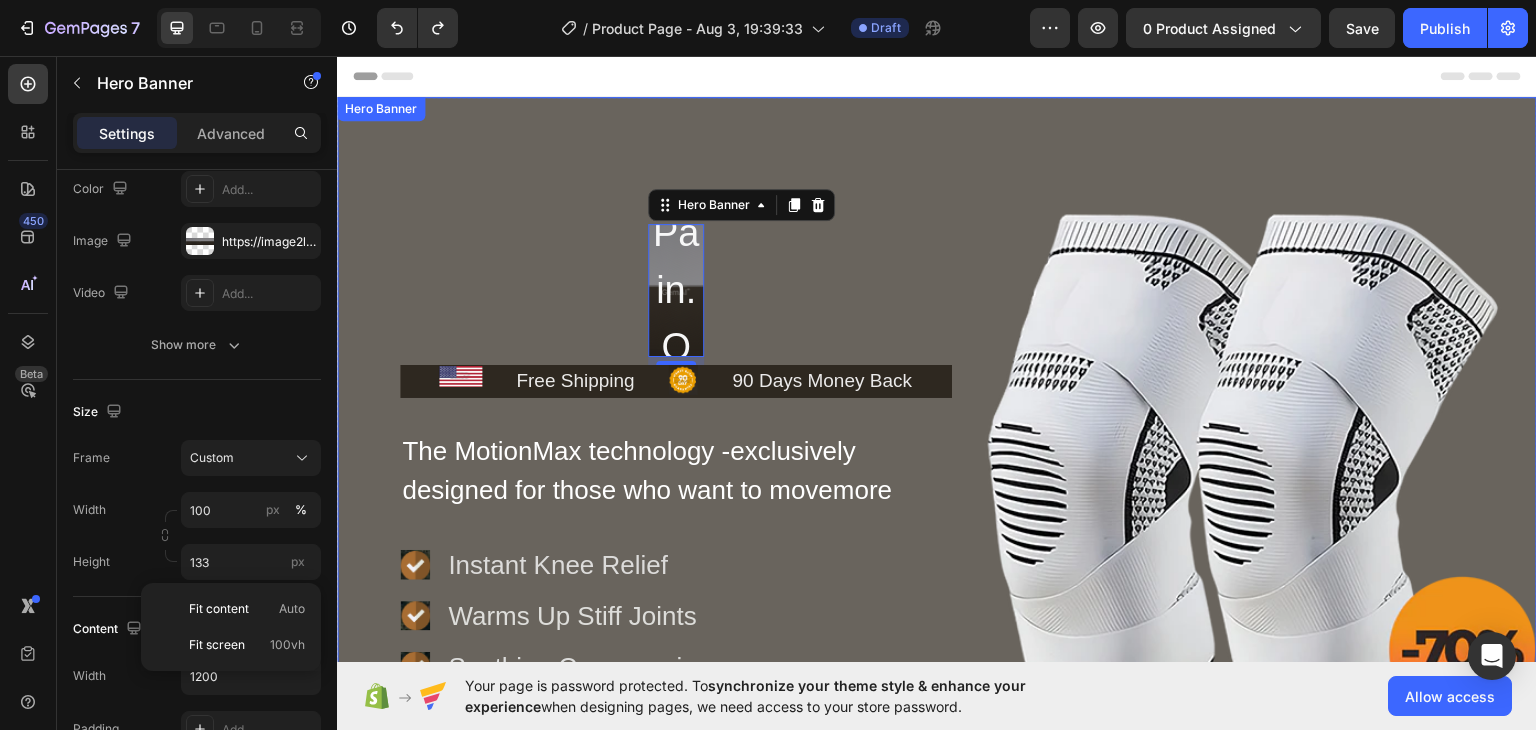 click on "Control the Pain. Own the Day Heading Row Hero Banner   8 Image Free Shipping Text Block     Icon 90 Days Money Back Text Block Row Row The MotionMax technology -exclusively designed for those who want to movemore Text Block Row     Icon Instant Knee Relief Text Block     Icon Warms Up Stiff Joints Text Block     Icon Soothing Compression Text Block Advanced list Row Check Availability Button Row Image Row Row" at bounding box center [937, 430] 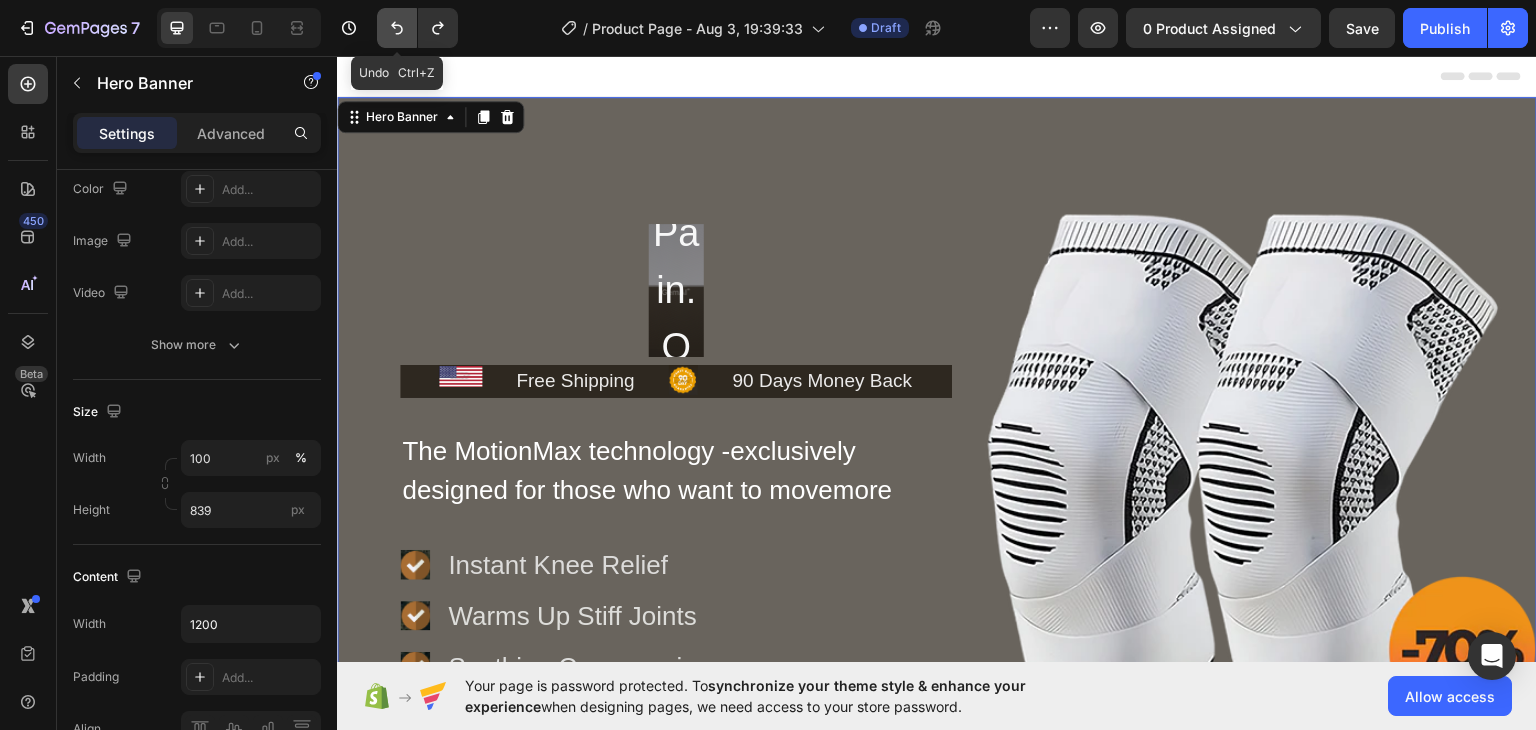 click 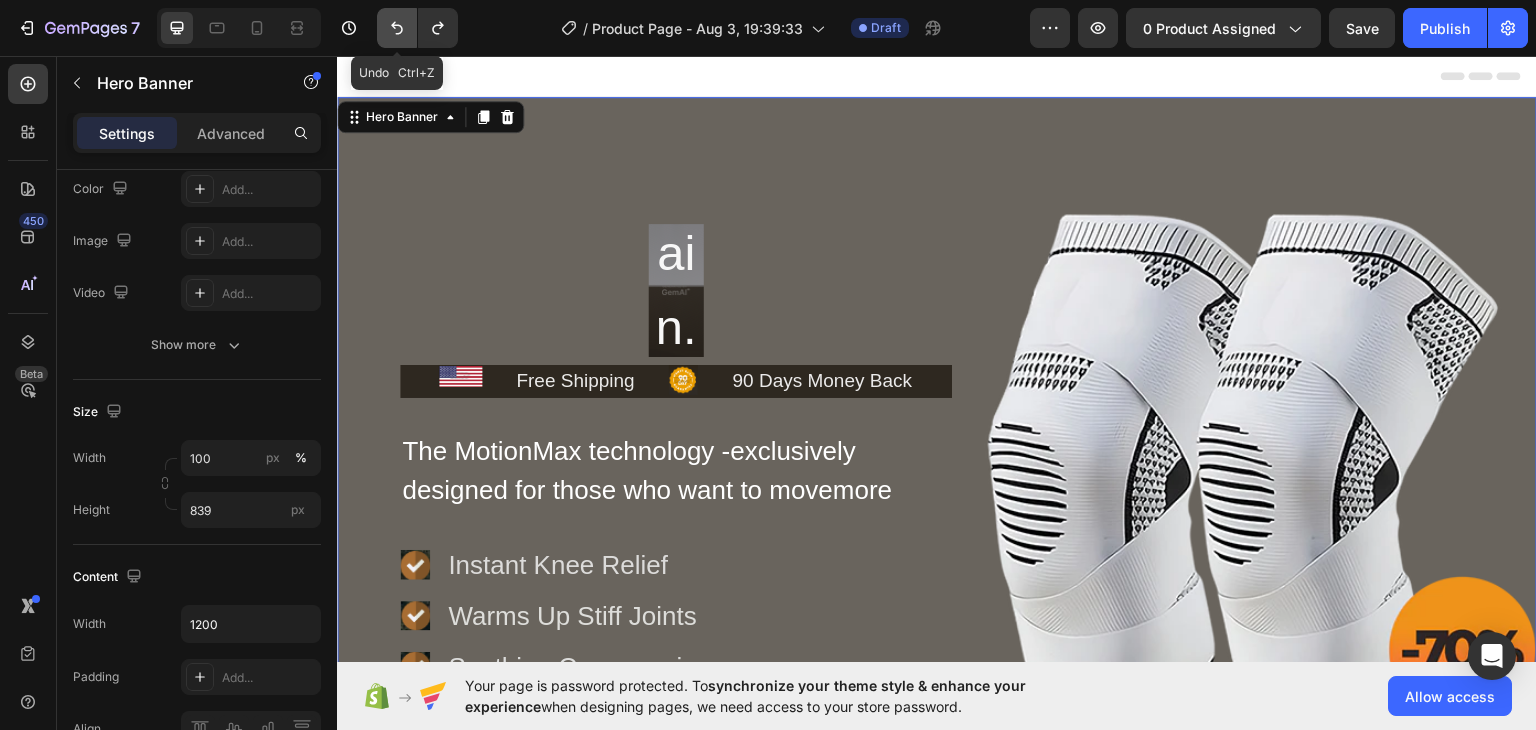 click 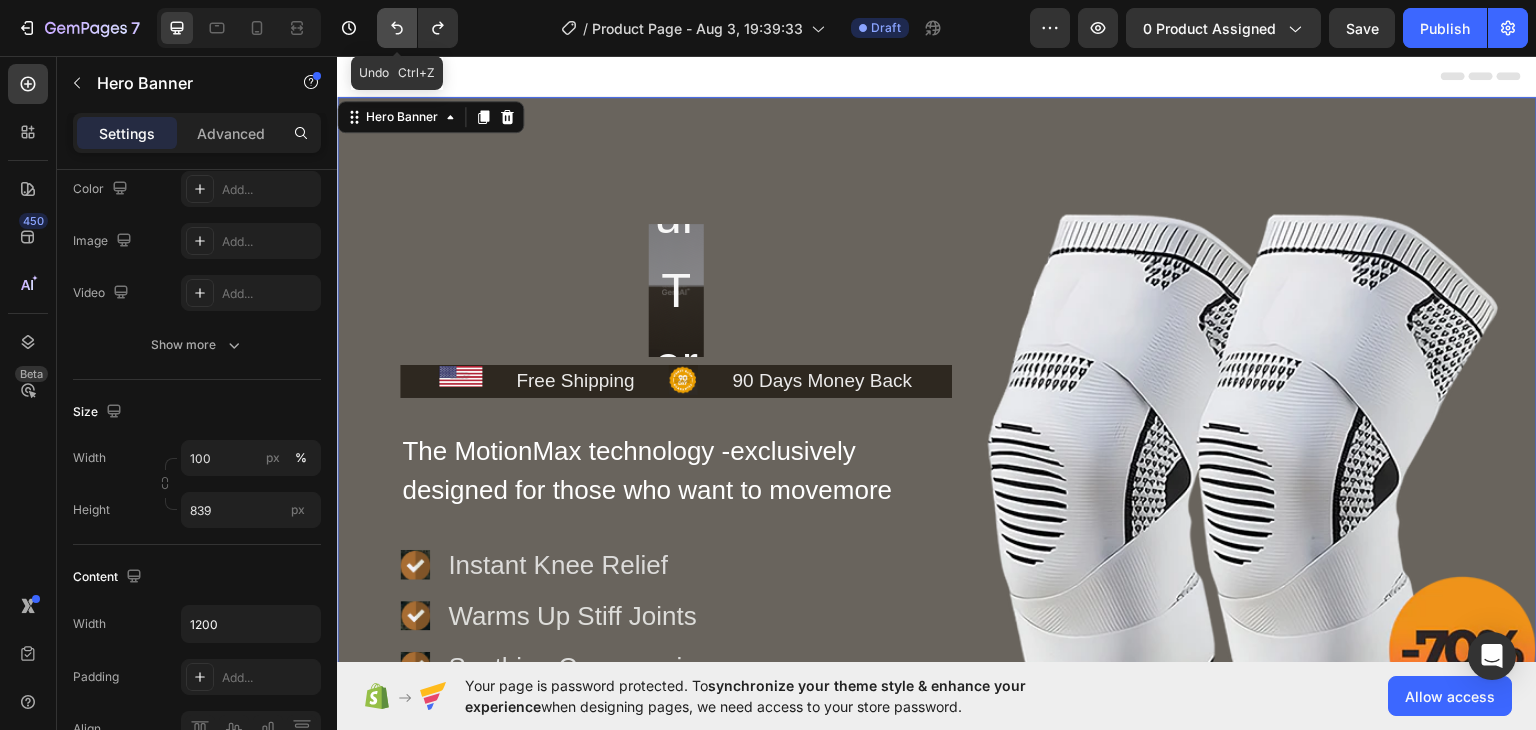 click 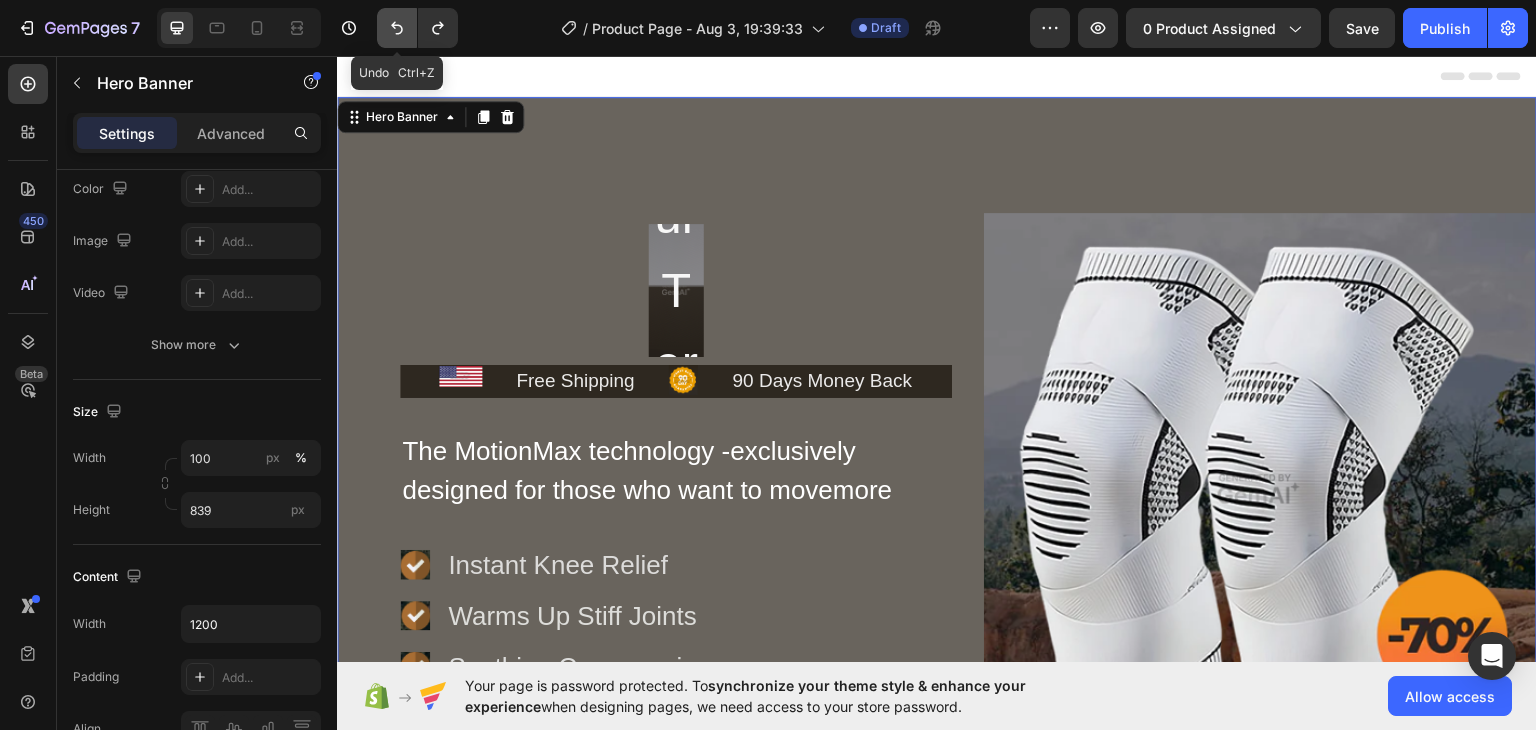 click 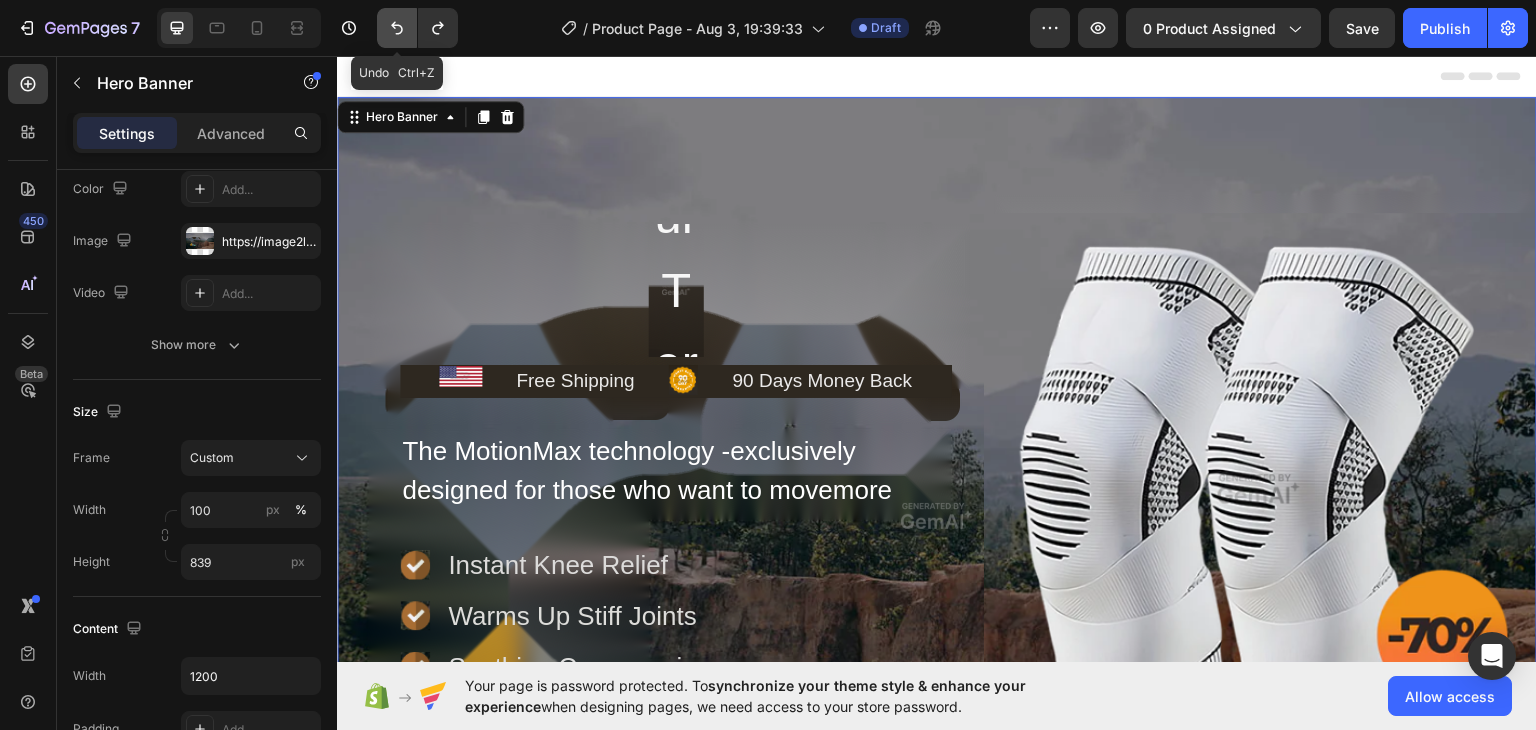click 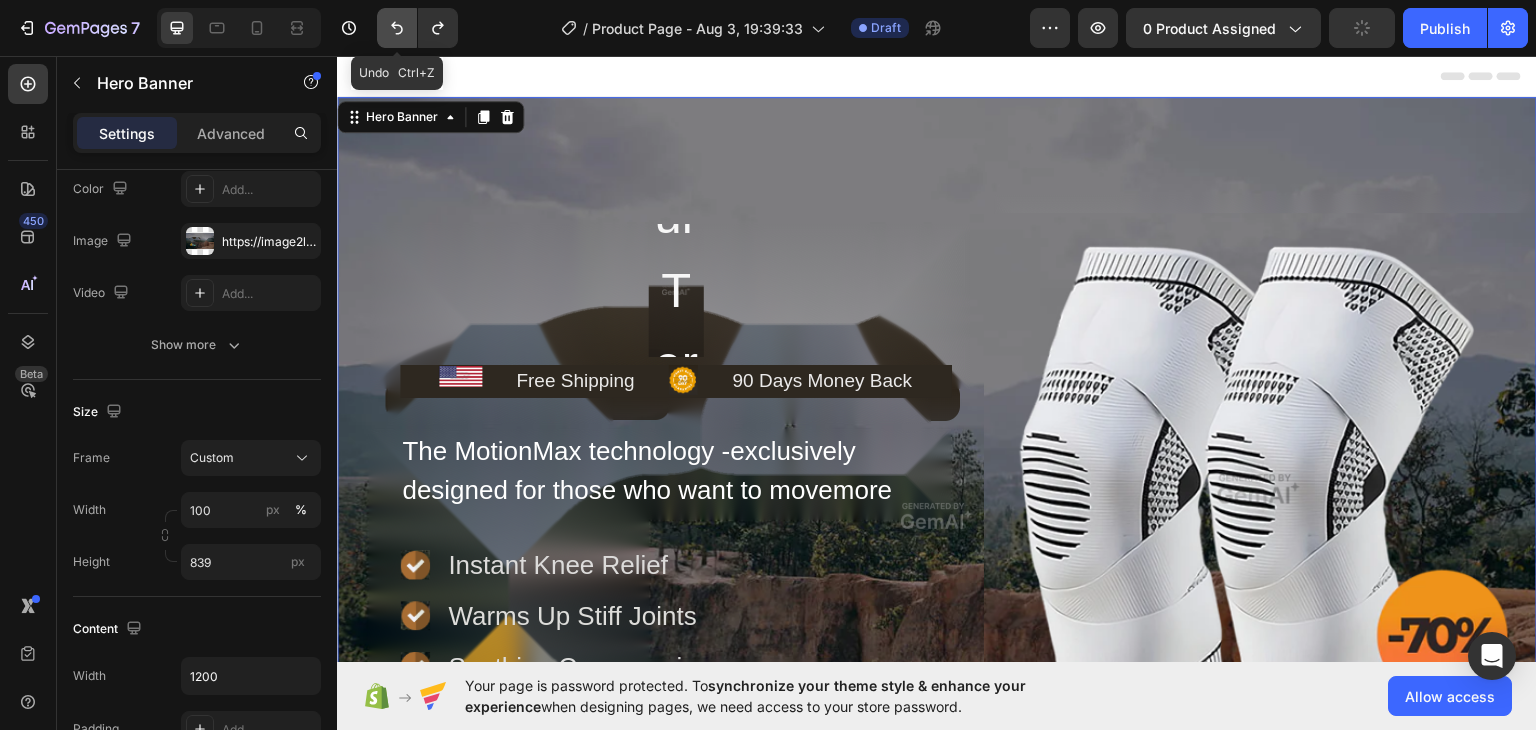 click 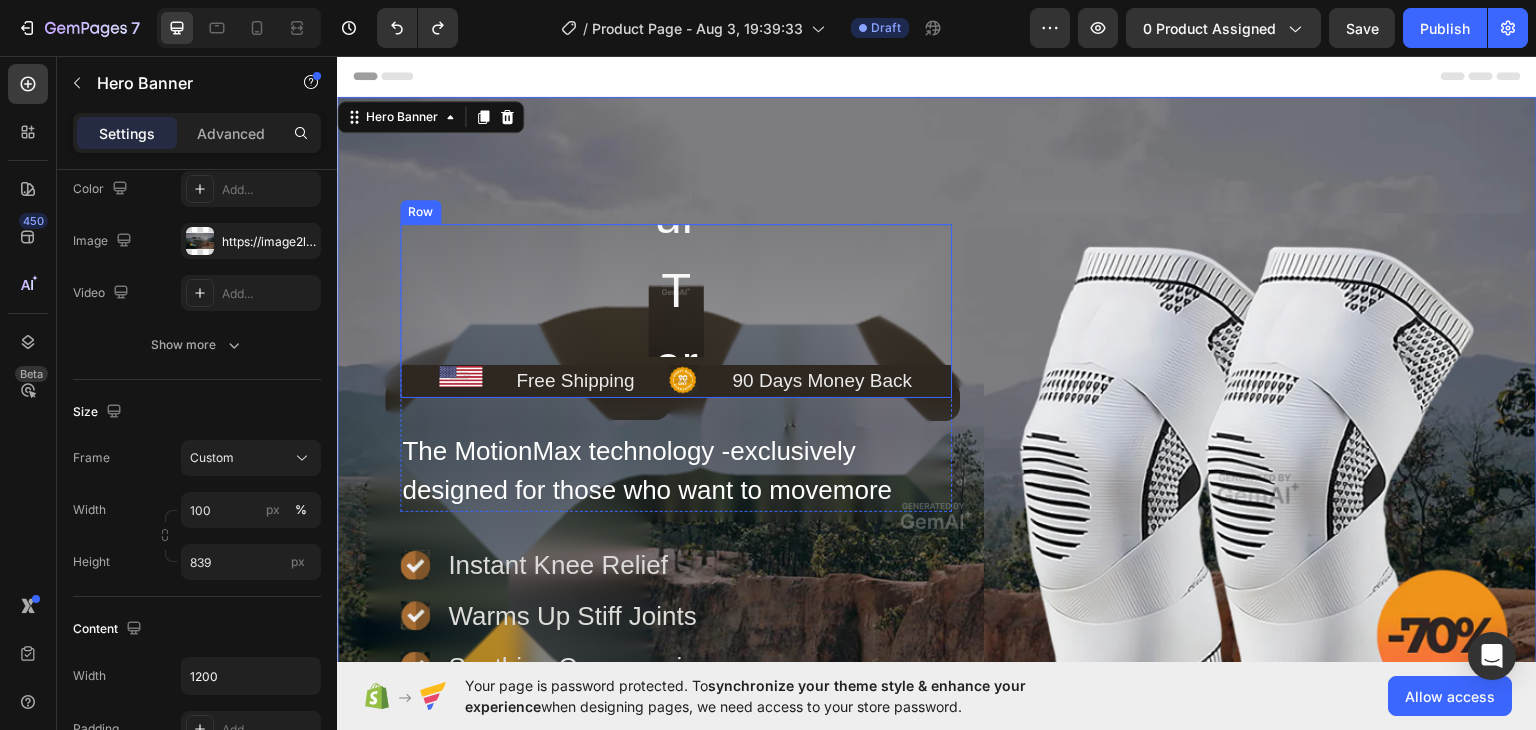 click on "Live Life On Your Terms - Pain Free." at bounding box center (675, 290) 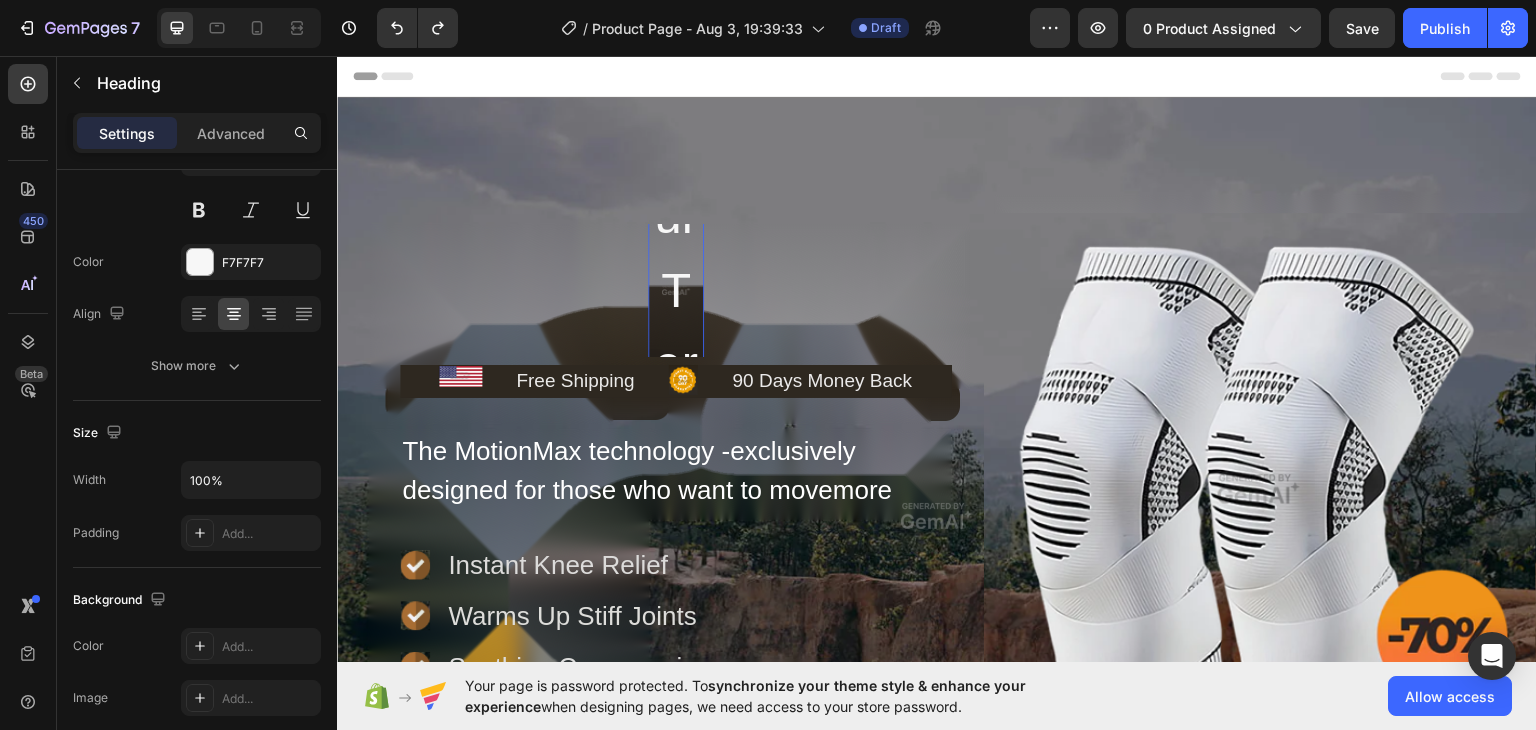 scroll, scrollTop: 0, scrollLeft: 0, axis: both 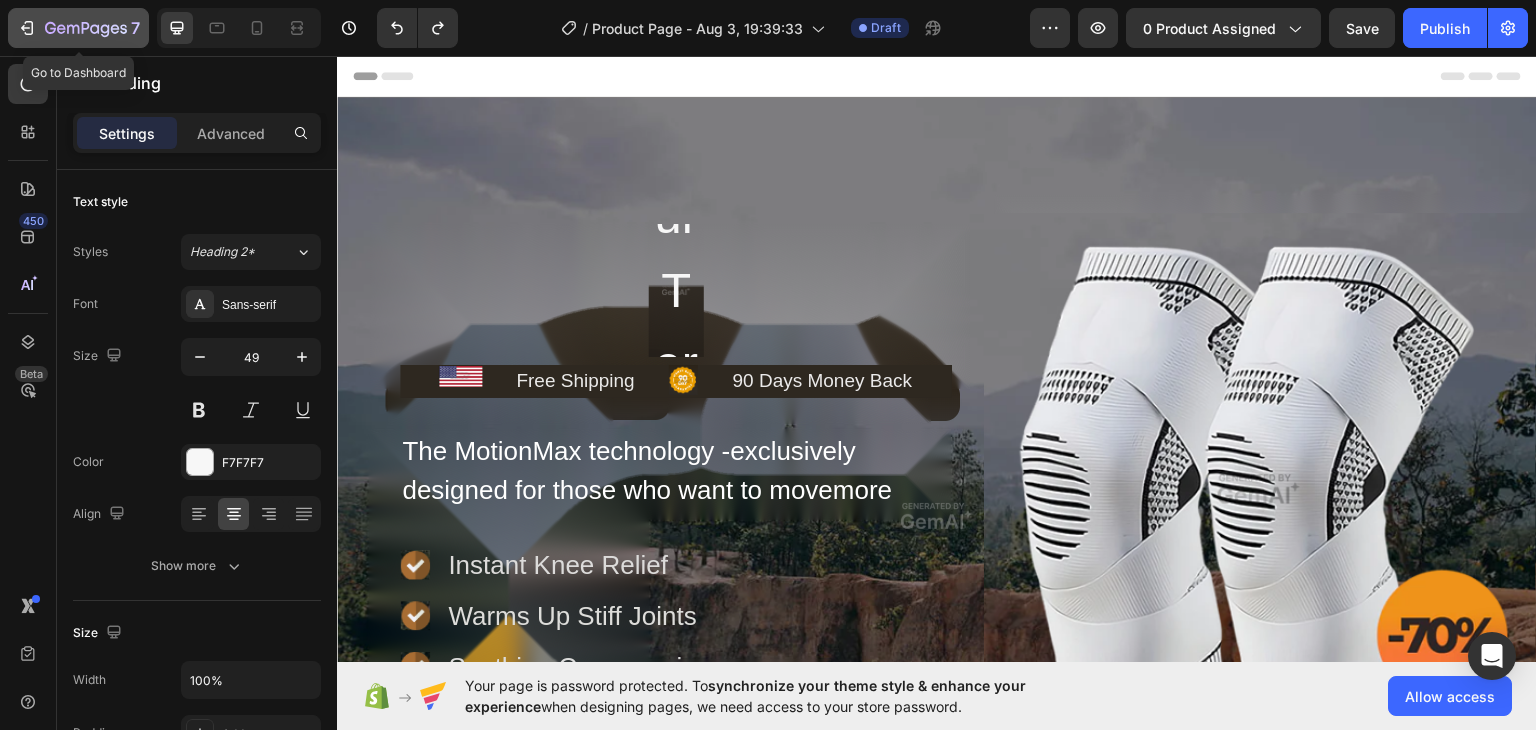 click 